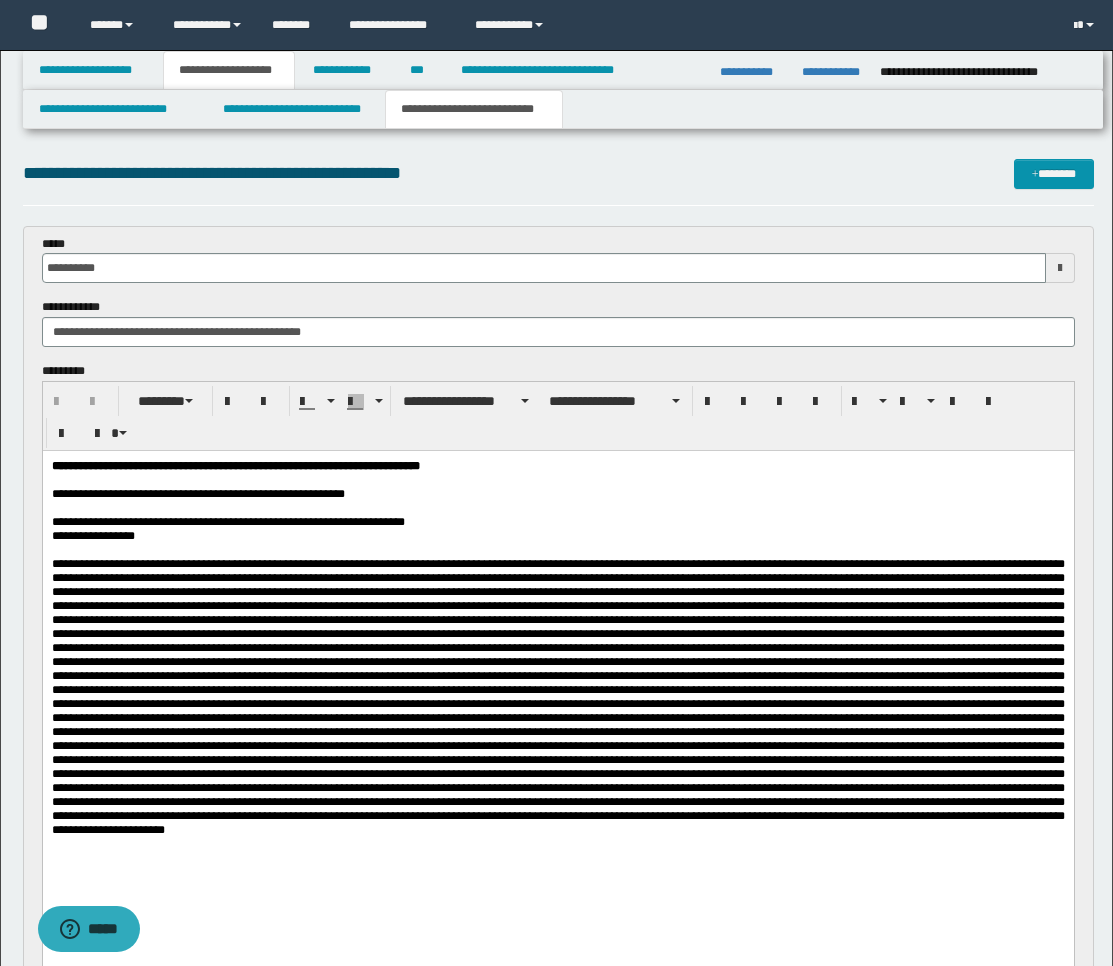 scroll, scrollTop: 2666, scrollLeft: 0, axis: vertical 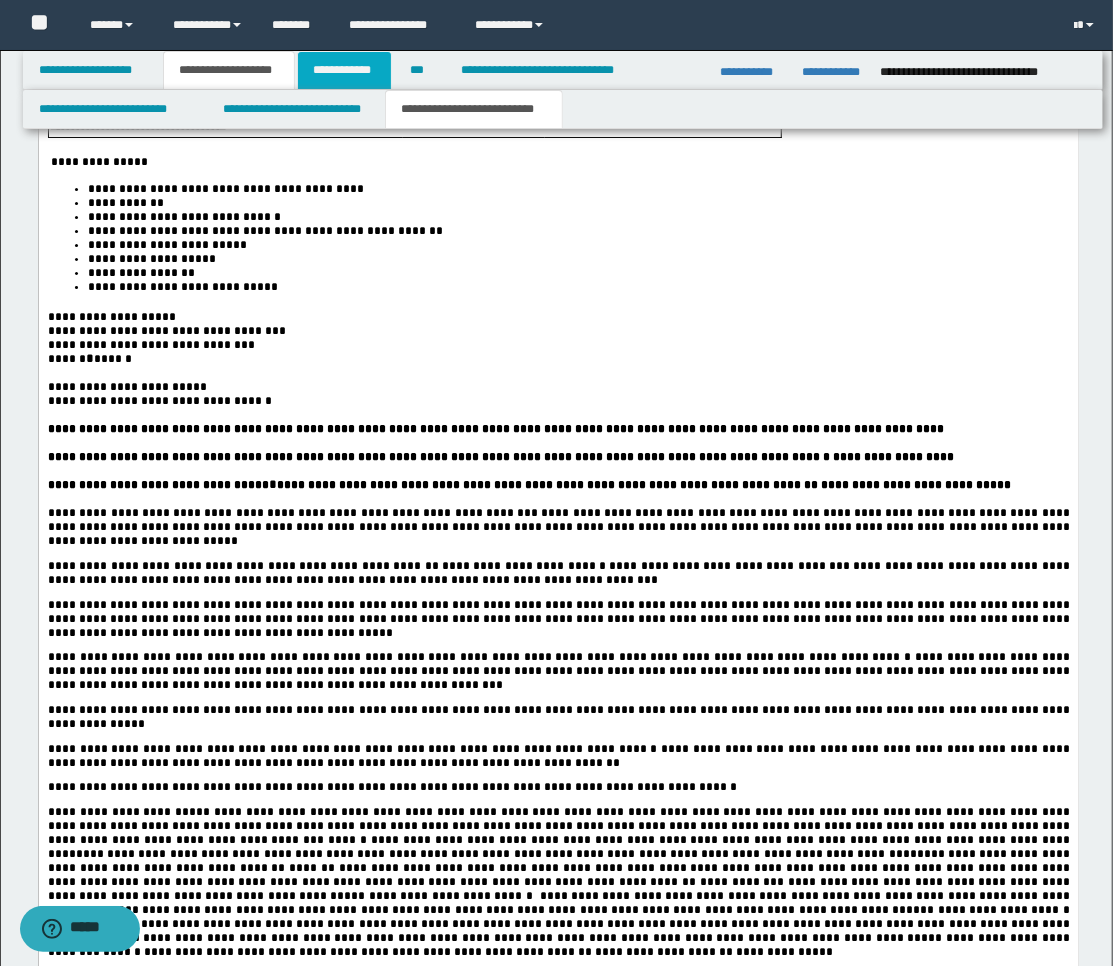click on "**********" at bounding box center (344, 70) 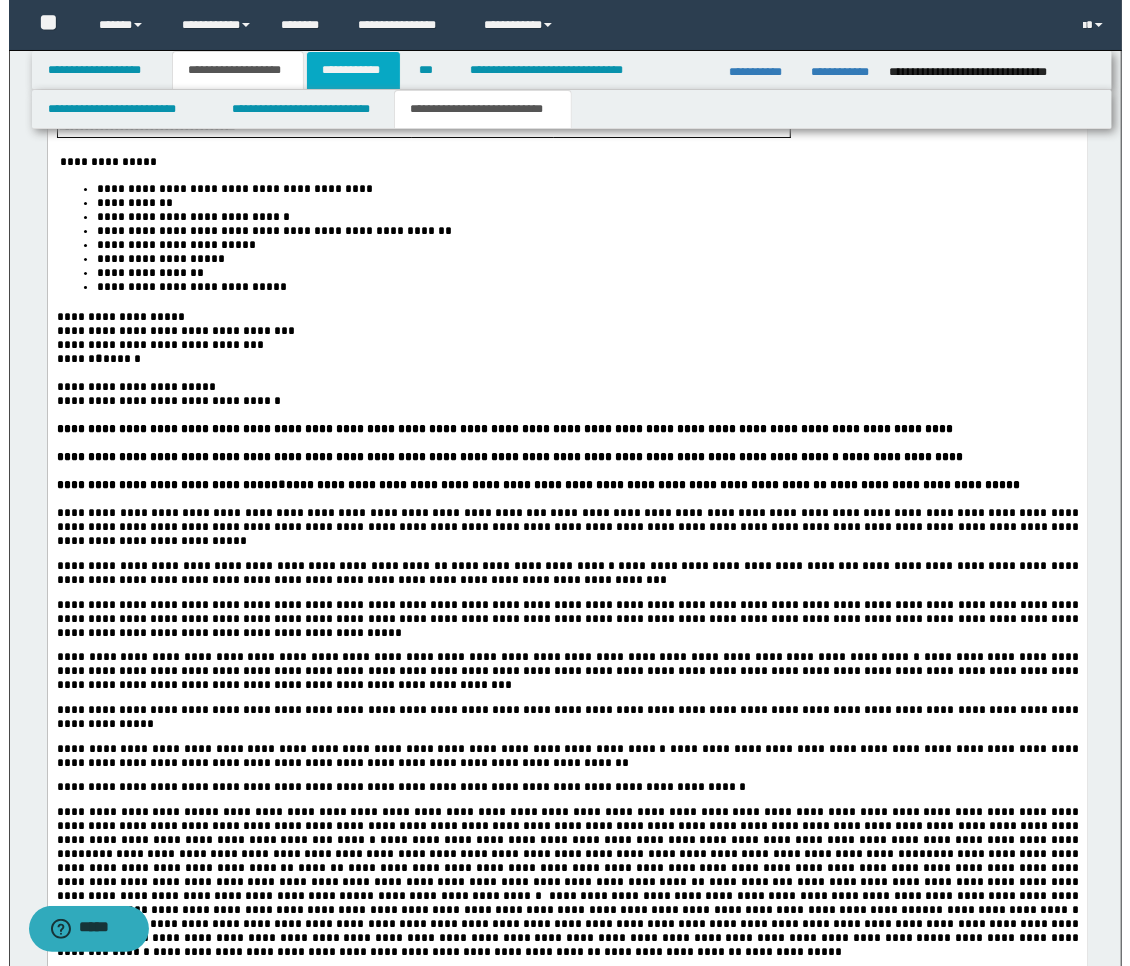 scroll, scrollTop: 0, scrollLeft: 0, axis: both 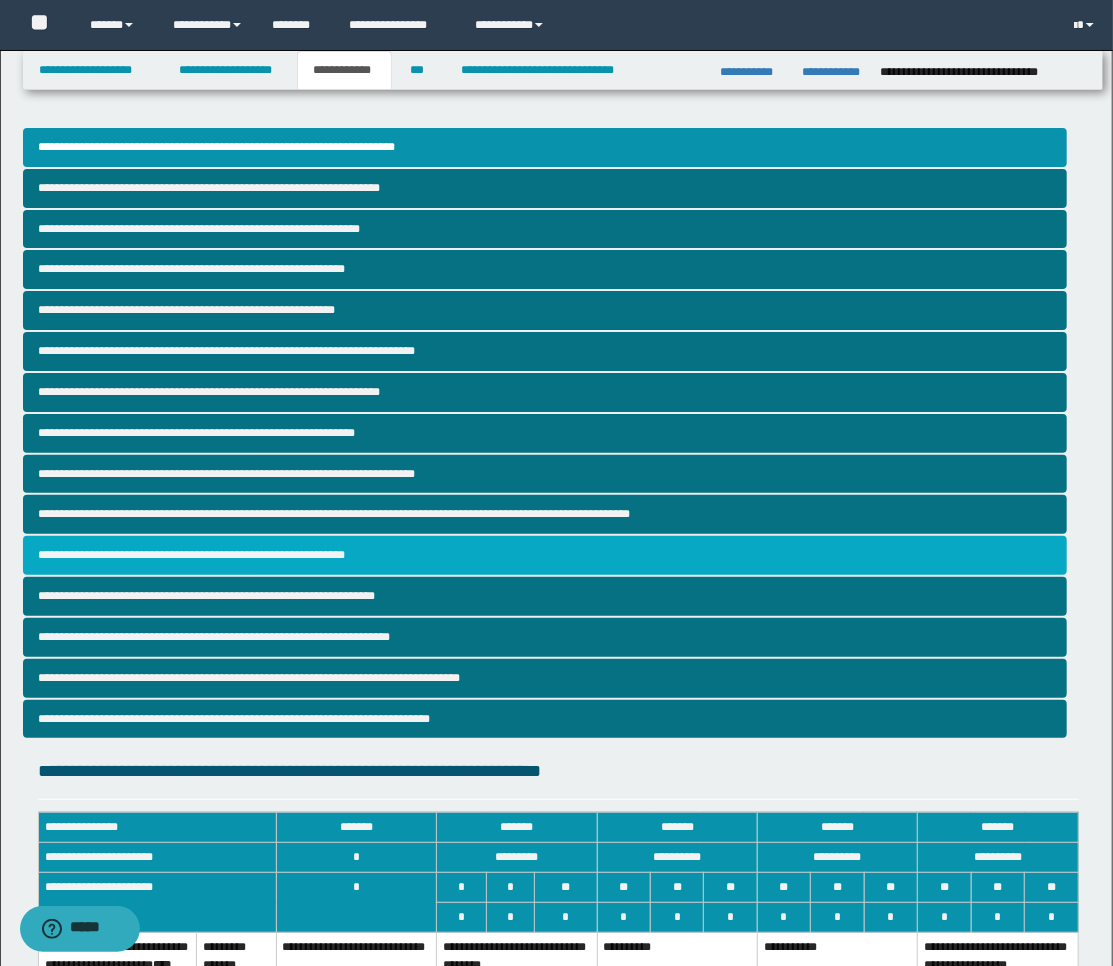 click on "**********" at bounding box center (545, 555) 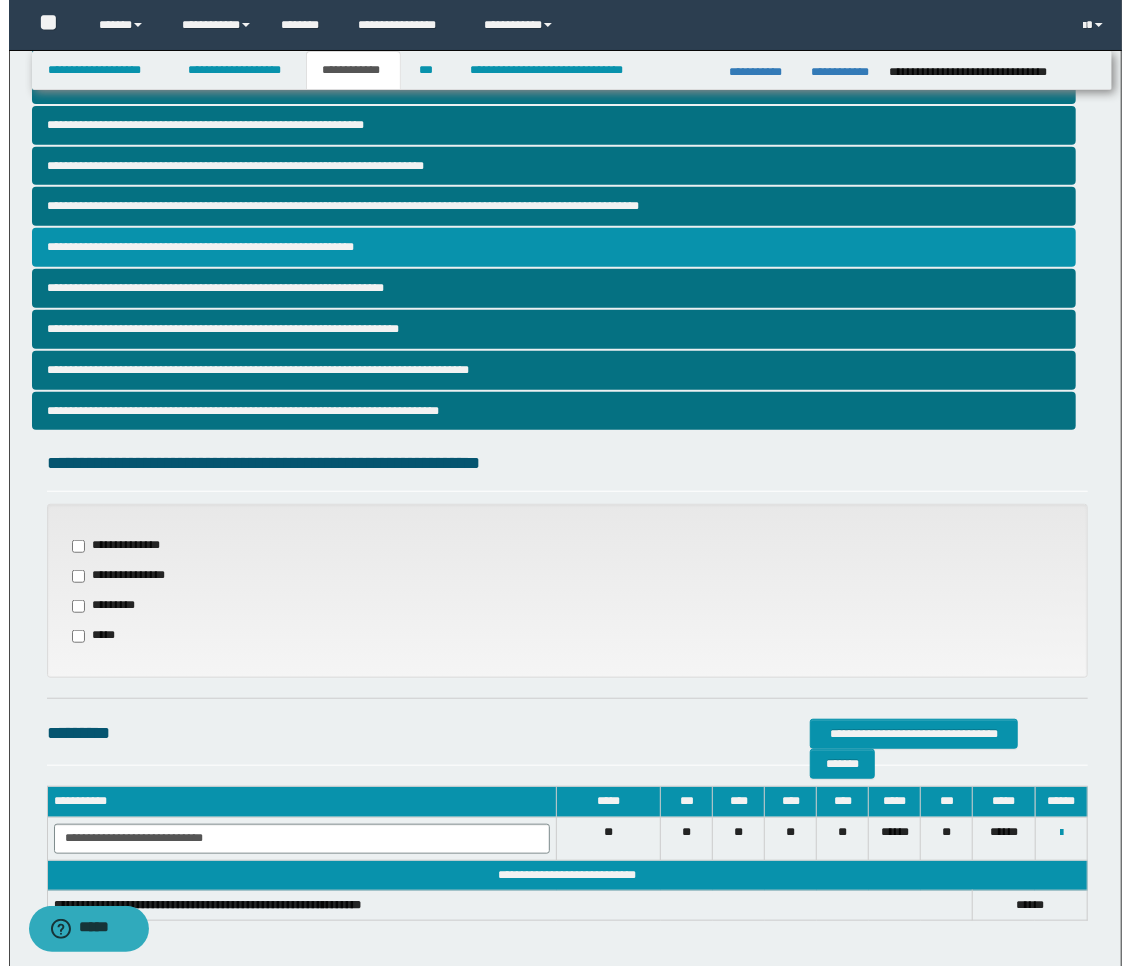 scroll, scrollTop: 391, scrollLeft: 0, axis: vertical 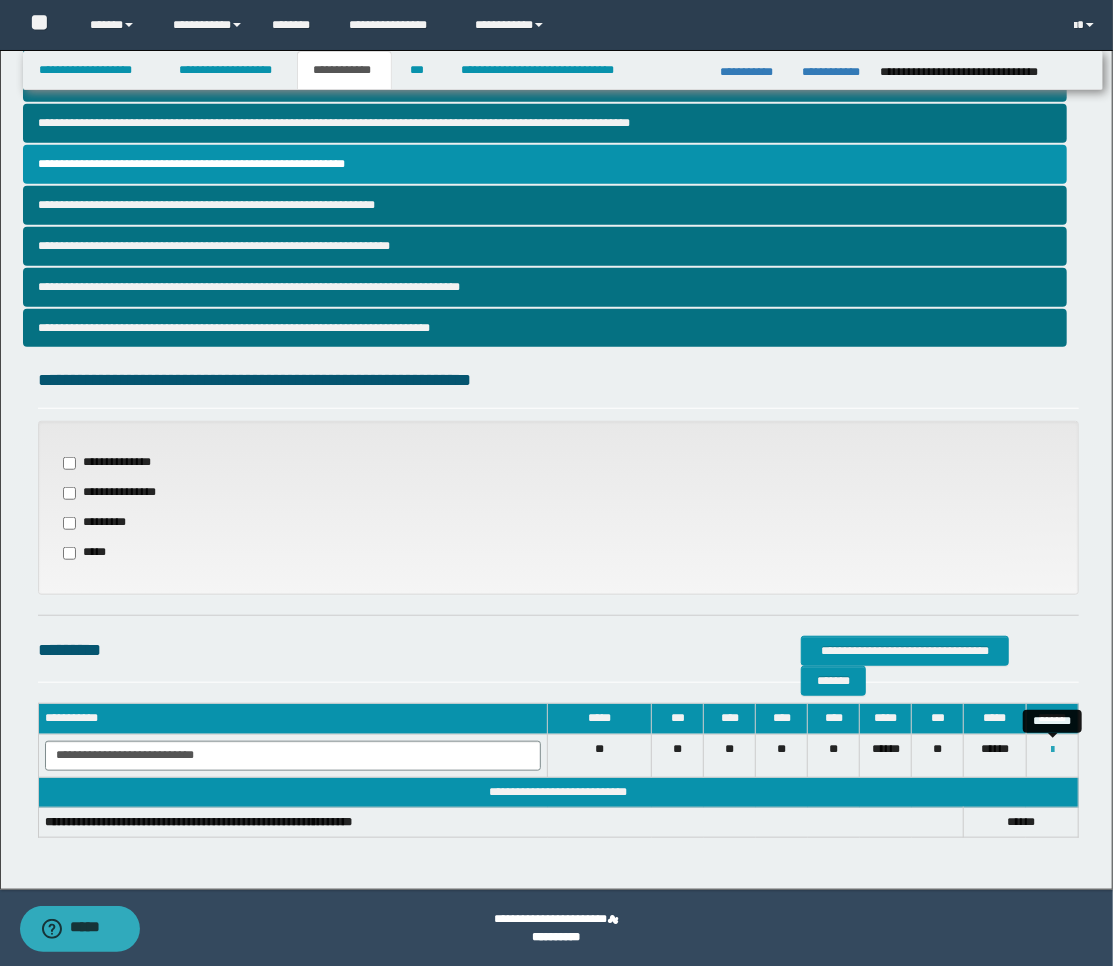 click at bounding box center [1052, 750] 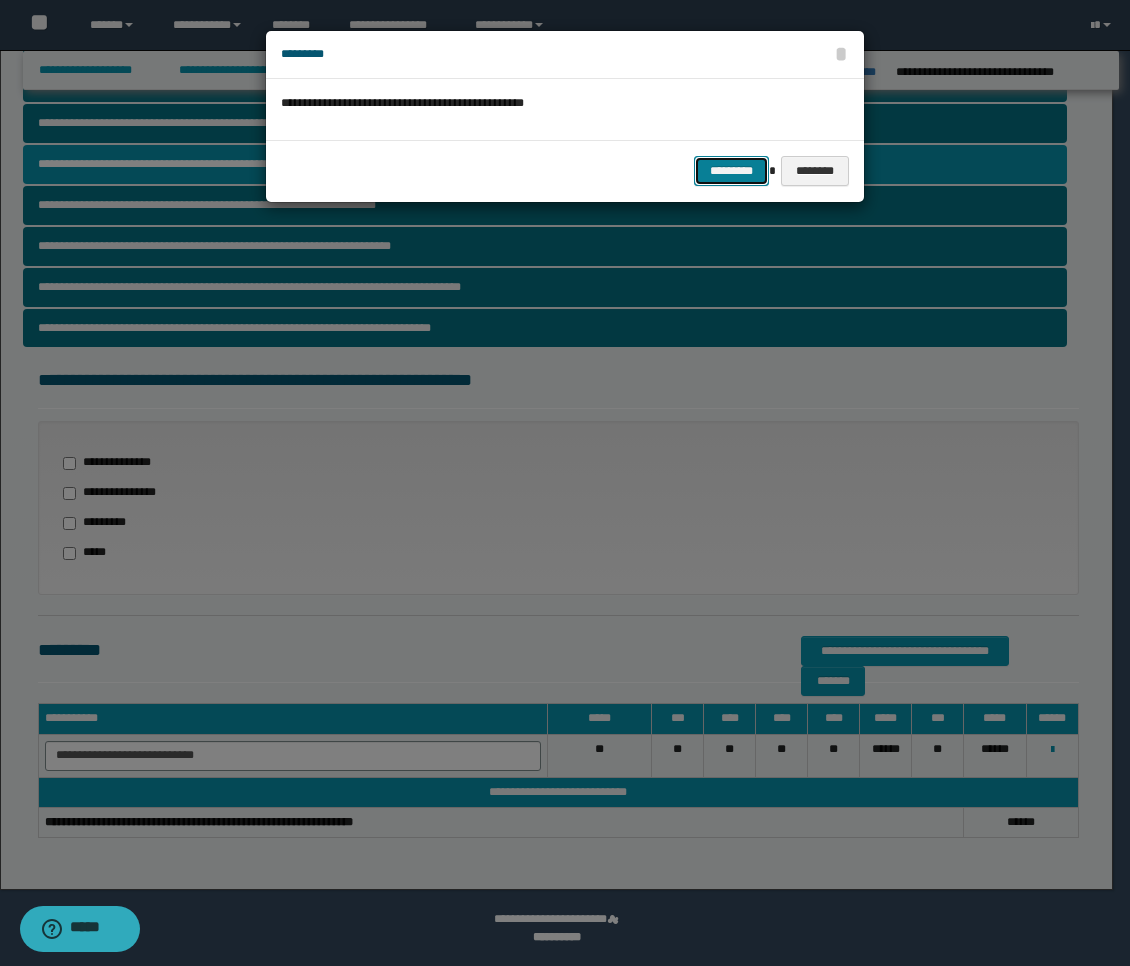 click on "*********" at bounding box center [731, 171] 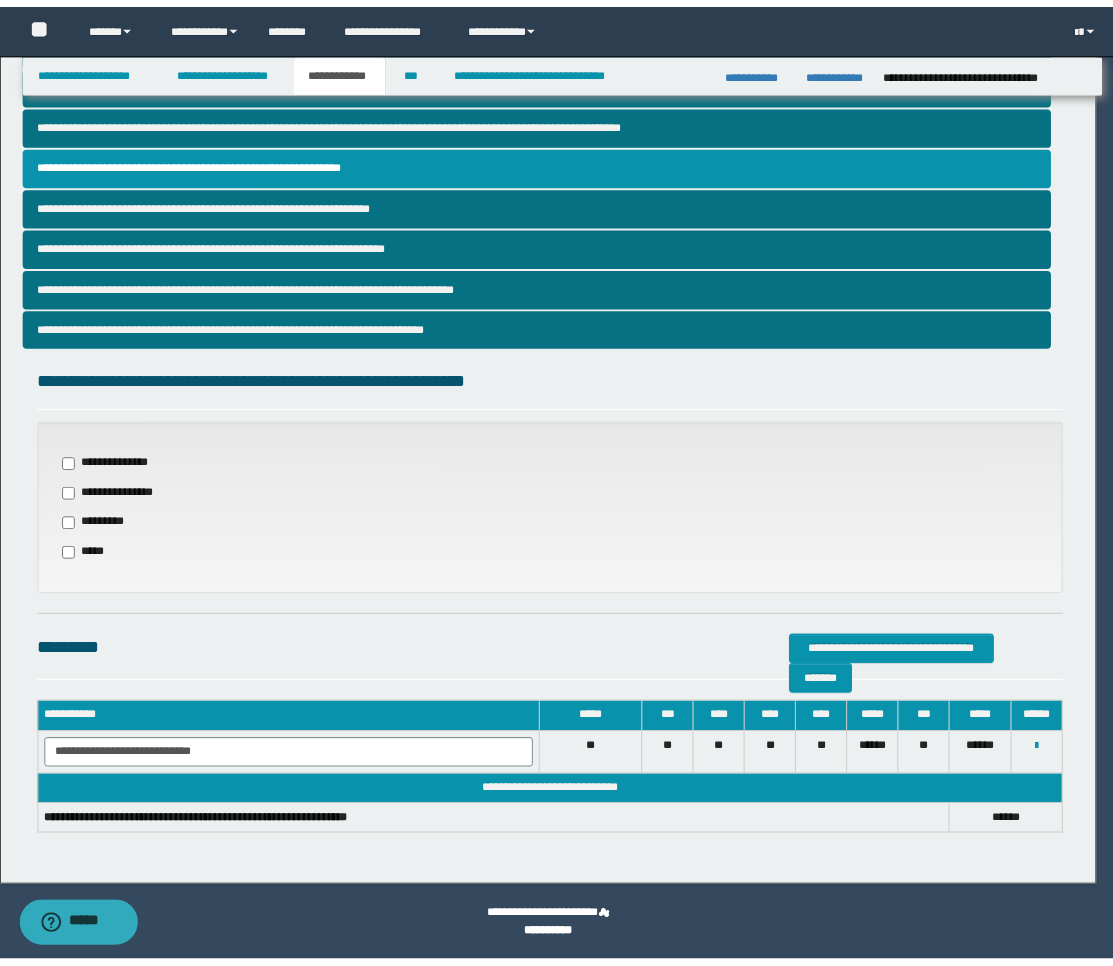 scroll, scrollTop: 378, scrollLeft: 0, axis: vertical 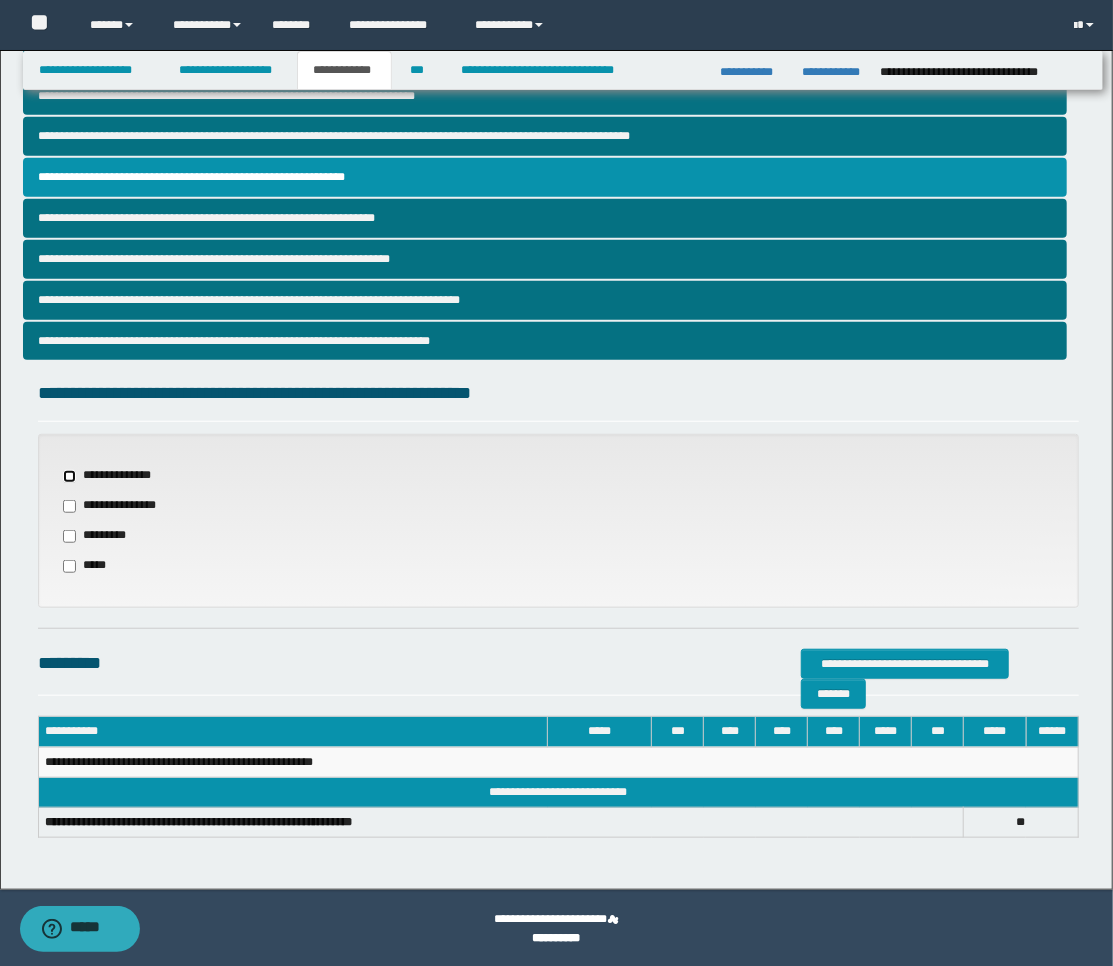 select on "*" 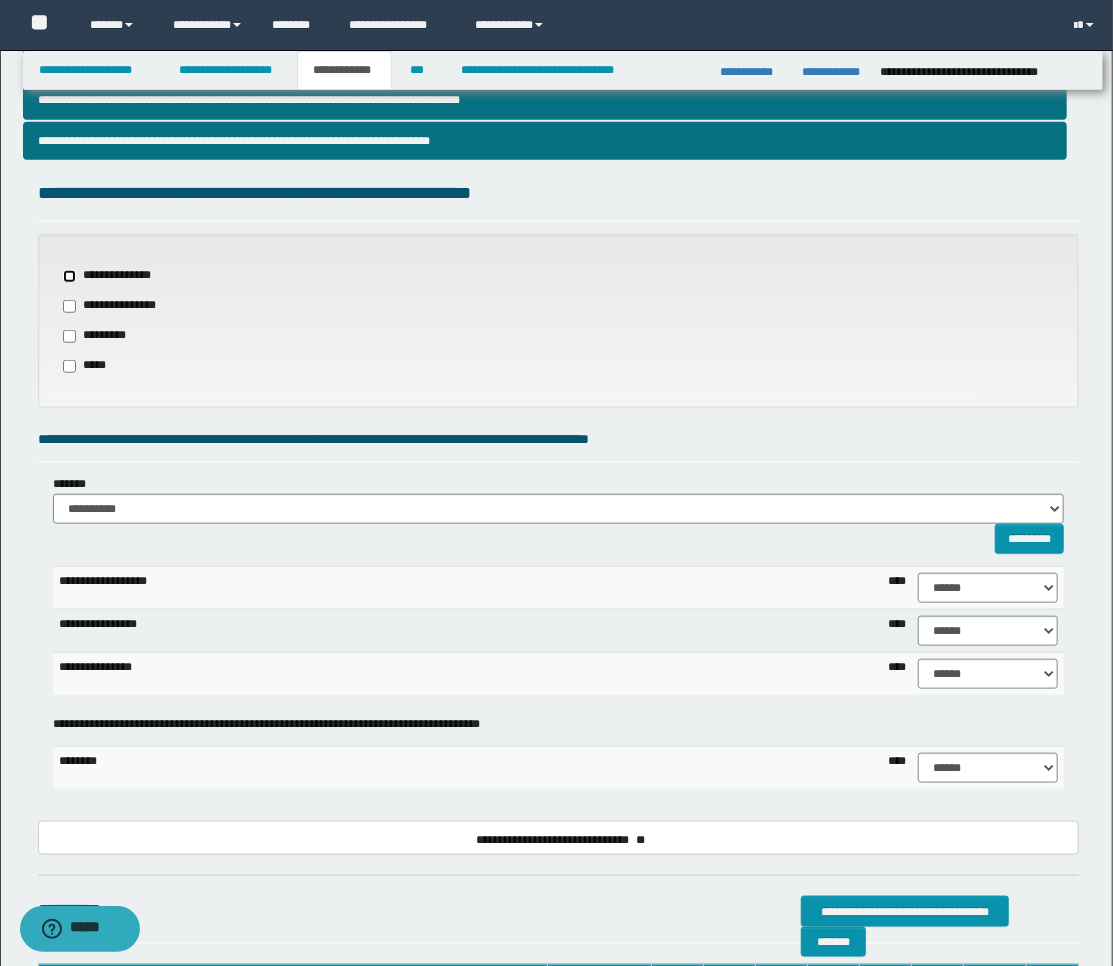 scroll, scrollTop: 601, scrollLeft: 0, axis: vertical 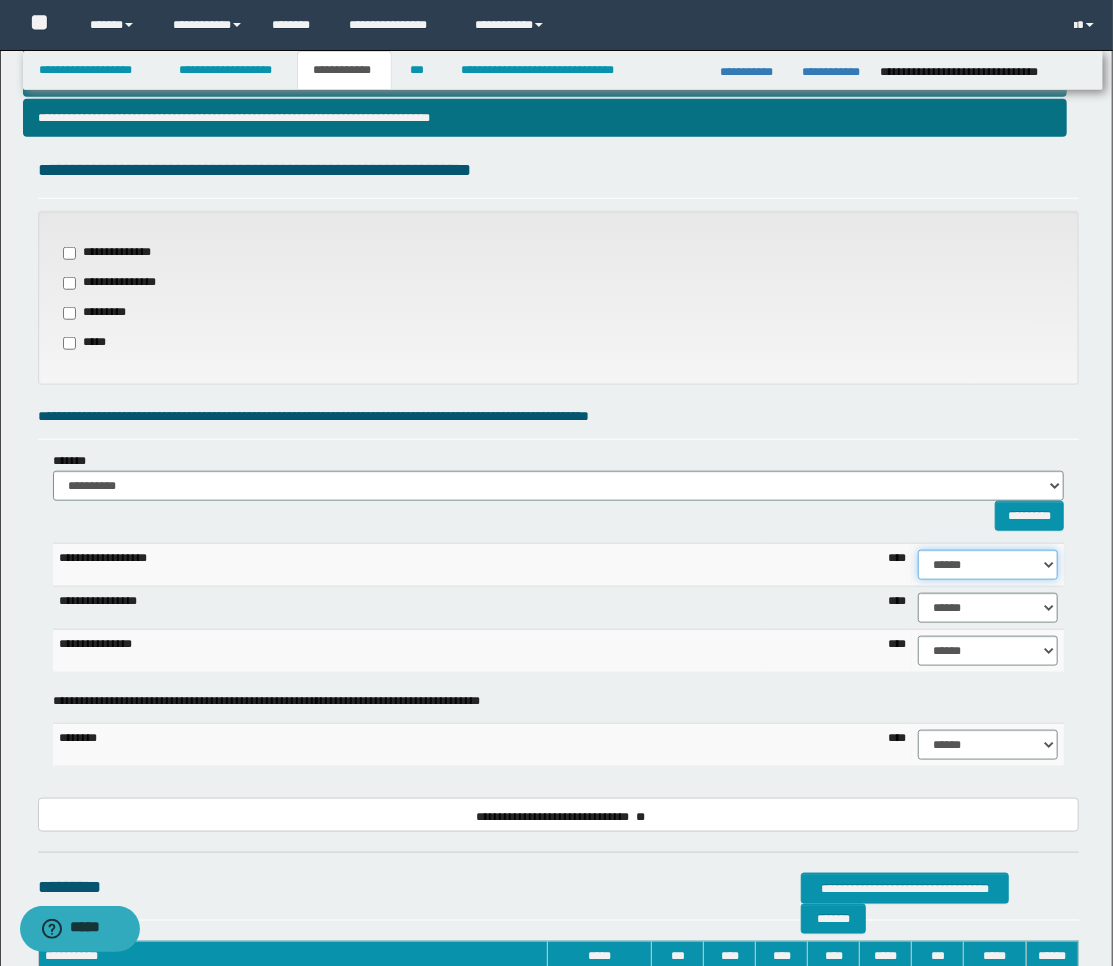 click on "******
****
**
**
**
**
**
**
**
**
***
***
***
***
***
***
***
***
***
***
****
****
****
****" at bounding box center [988, 565] 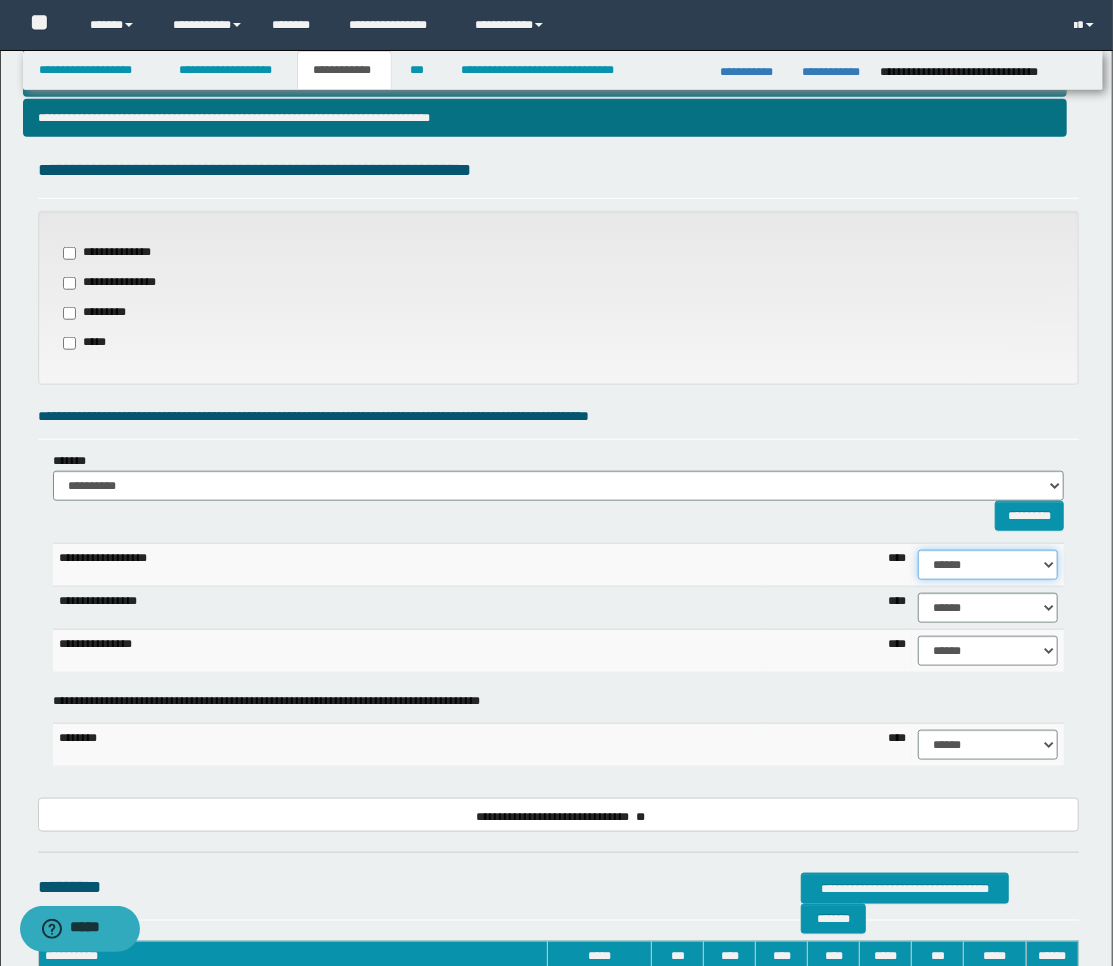 select on "**" 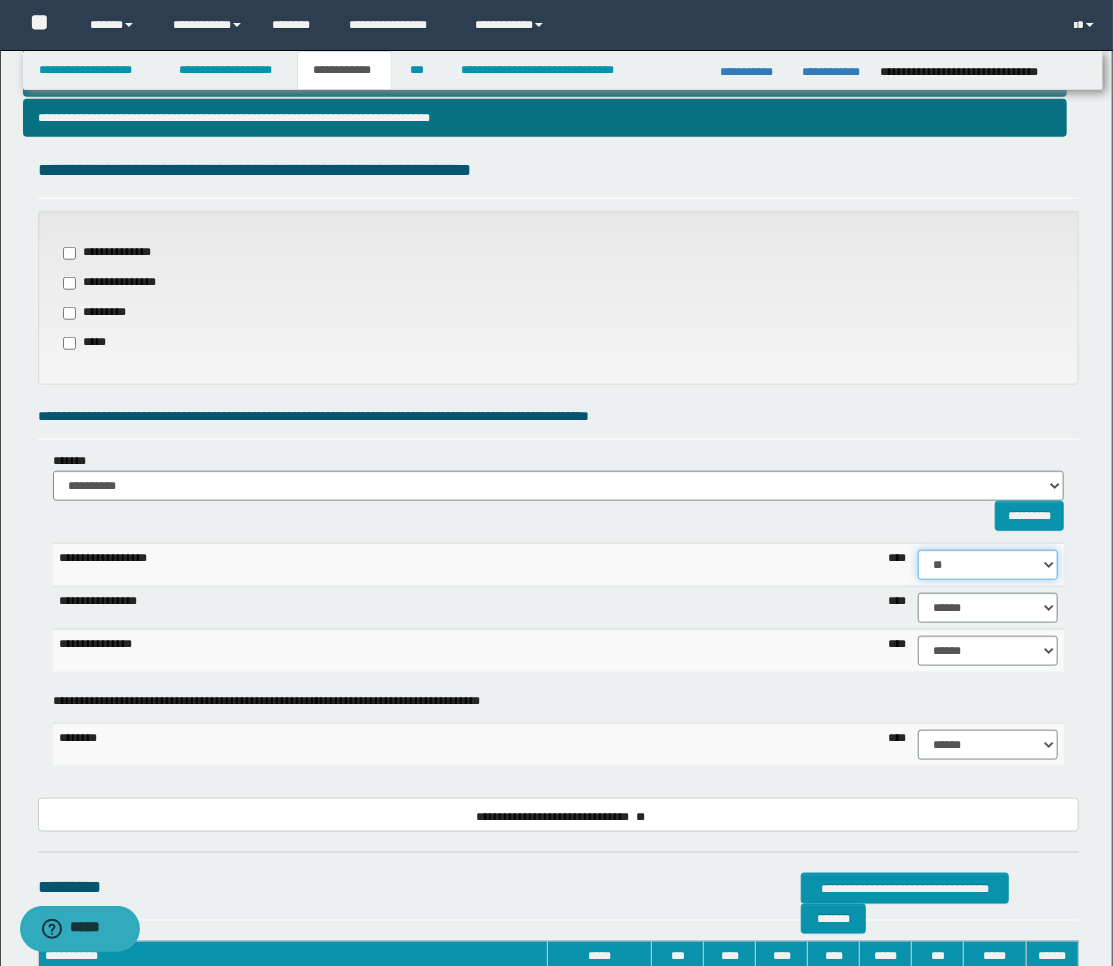 click on "******
****
**
**
**
**
**
**
**
**
***
***
***
***
***
***
***
***
***
***
****
****
****
****" at bounding box center (988, 565) 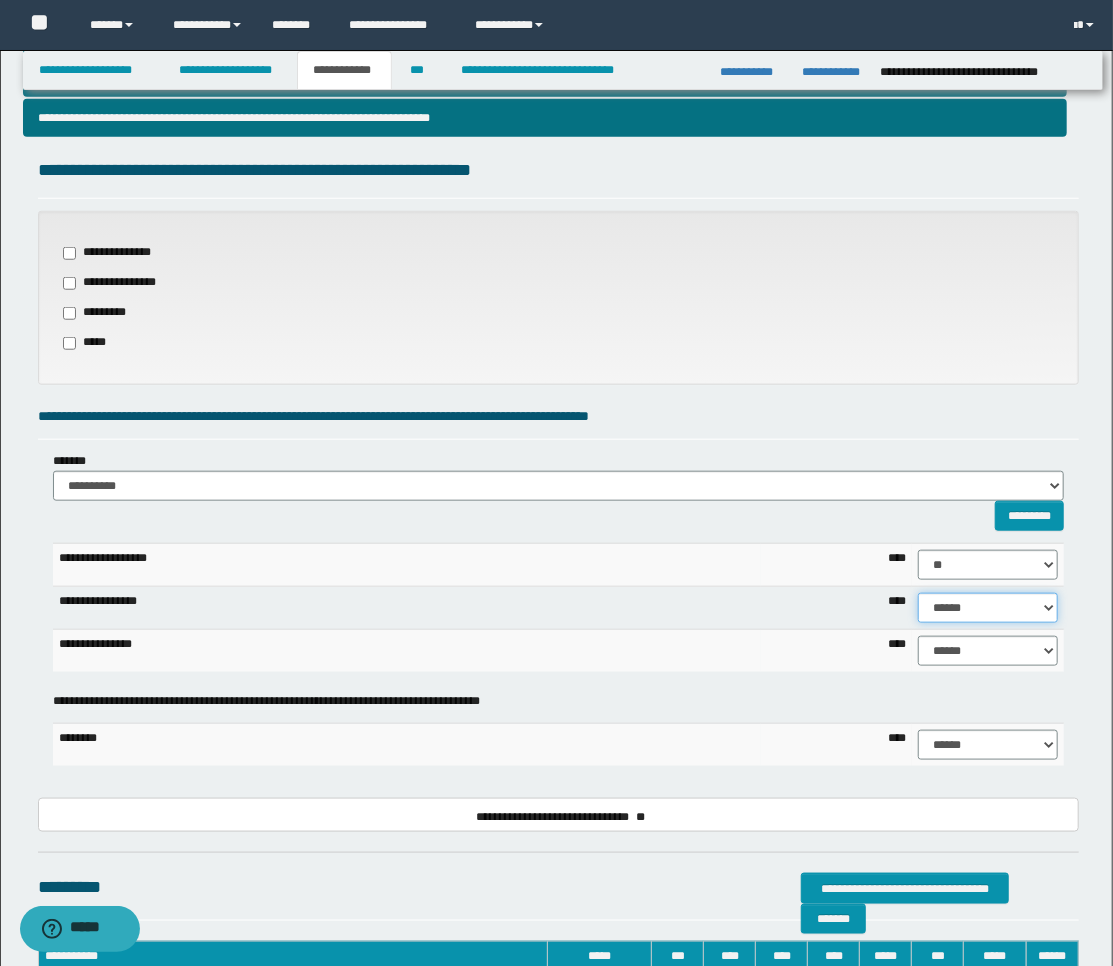 click on "******
****
**
**
**
**
**
**
**
**
***
***
***
***
***
***
***
***
***
***
****
****
****
****" at bounding box center (988, 608) 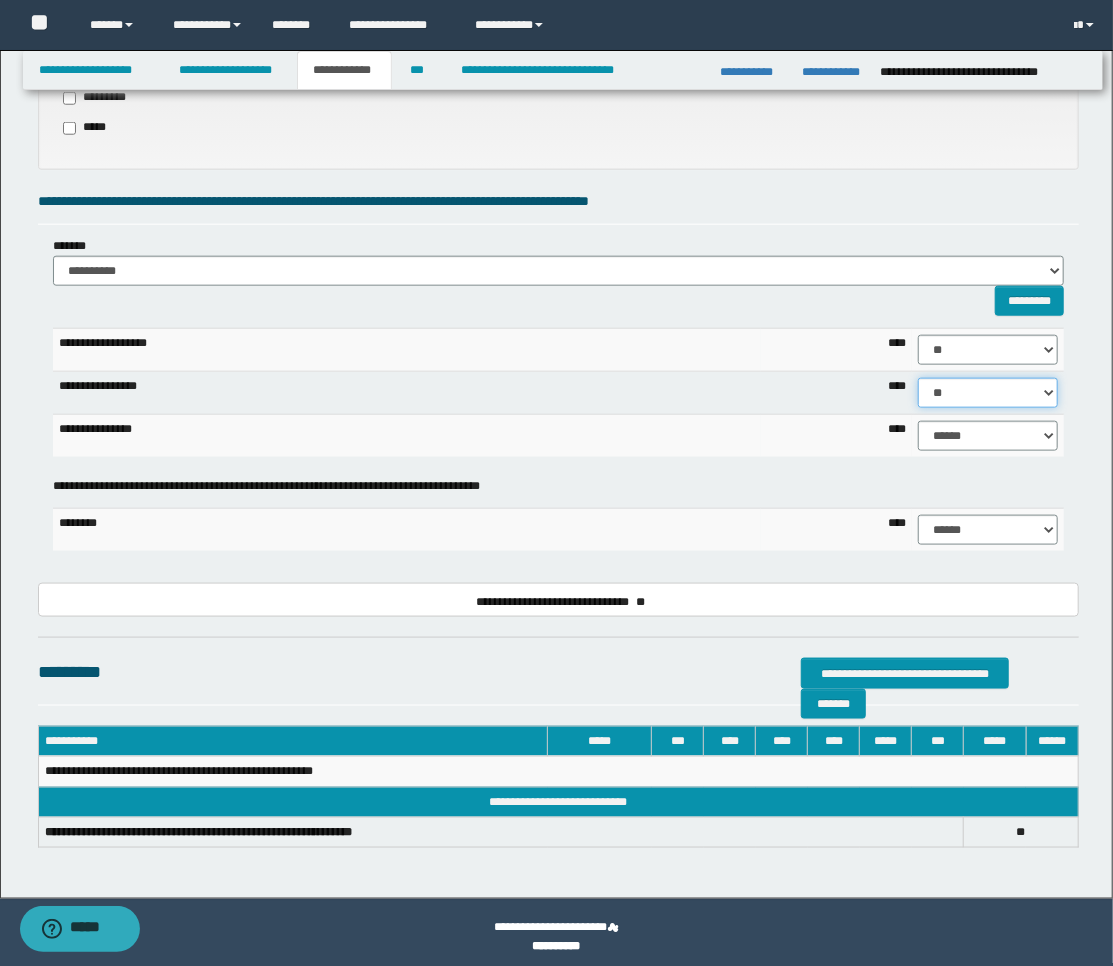 scroll, scrollTop: 826, scrollLeft: 0, axis: vertical 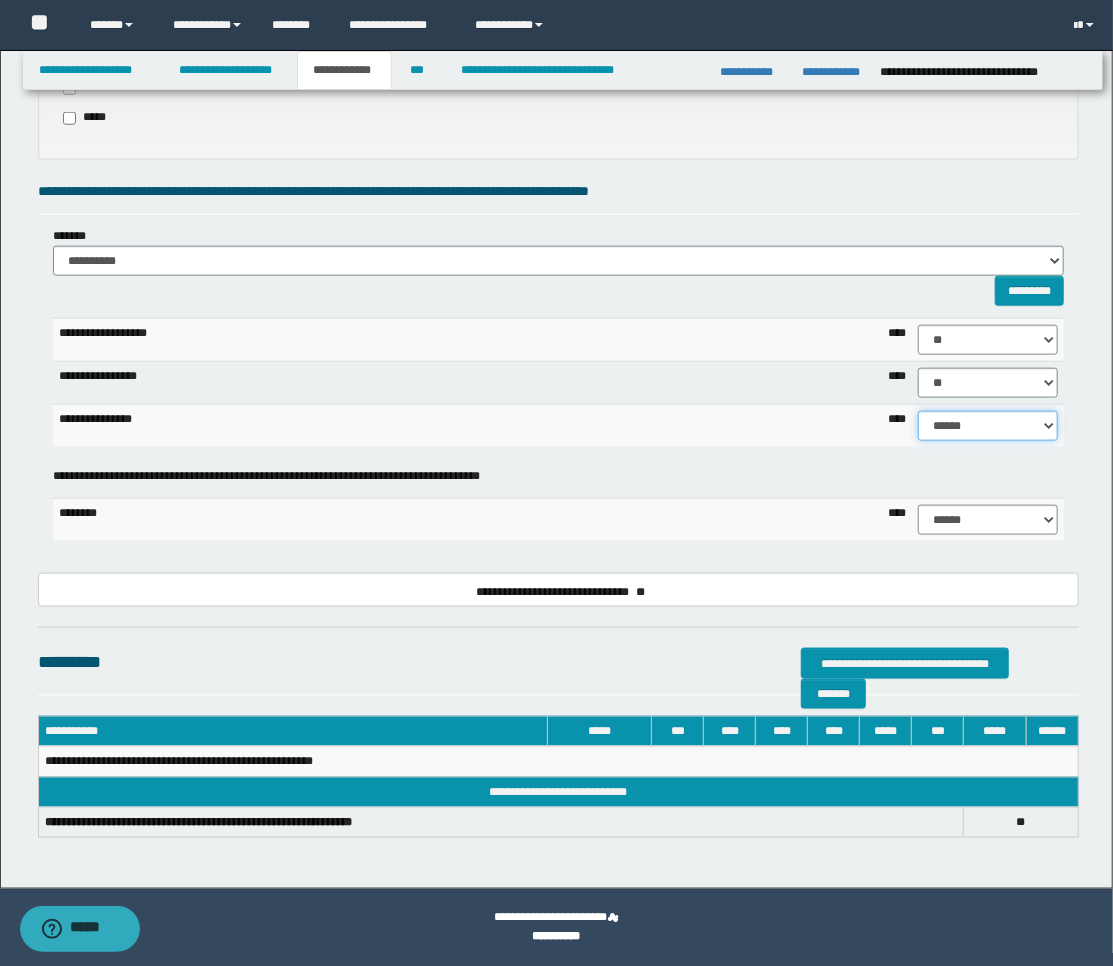 click on "******
****
**
**
**
**
**
**
**
**
***
***
***
***
***
***
***
***
***
***
****
****
****
****" at bounding box center (988, 426) 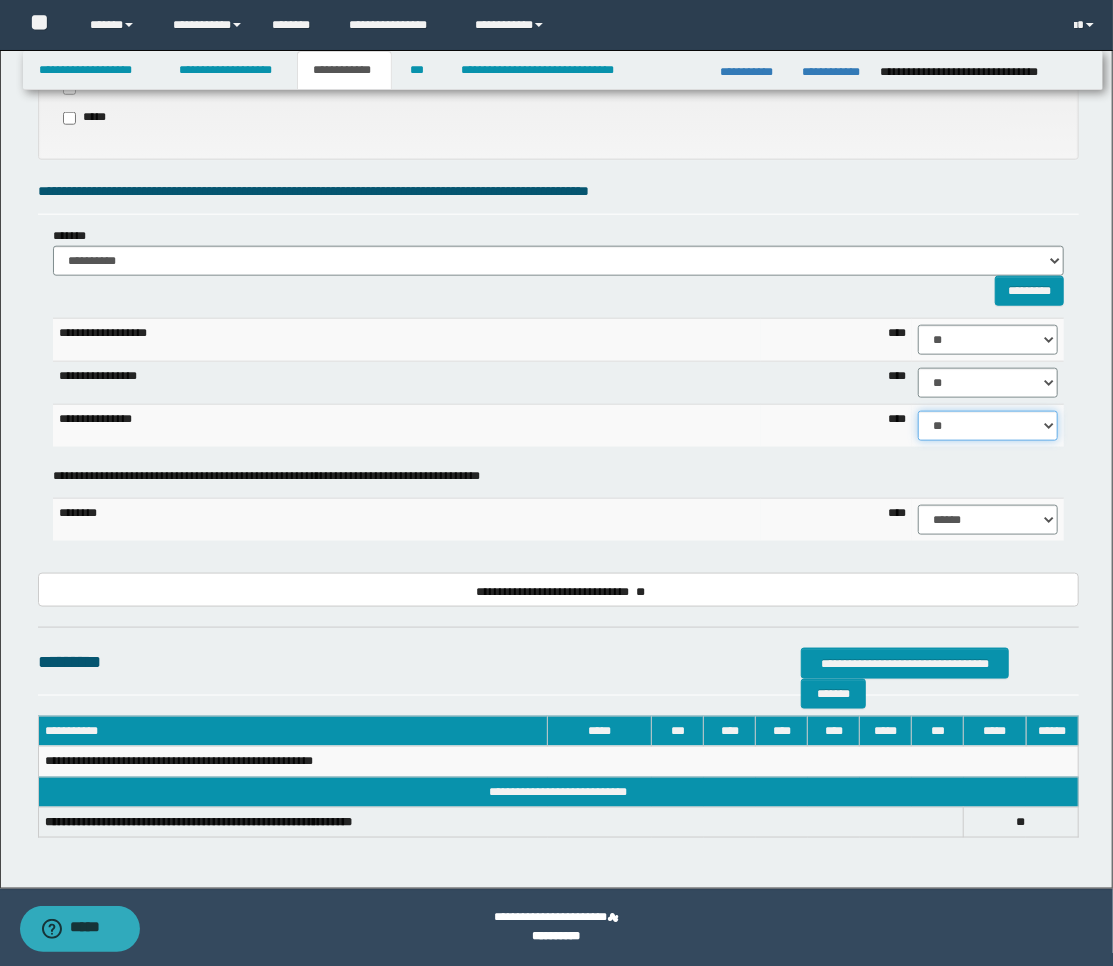 click on "******
****
**
**
**
**
**
**
**
**
***
***
***
***
***
***
***
***
***
***
****
****
****
****" at bounding box center (988, 426) 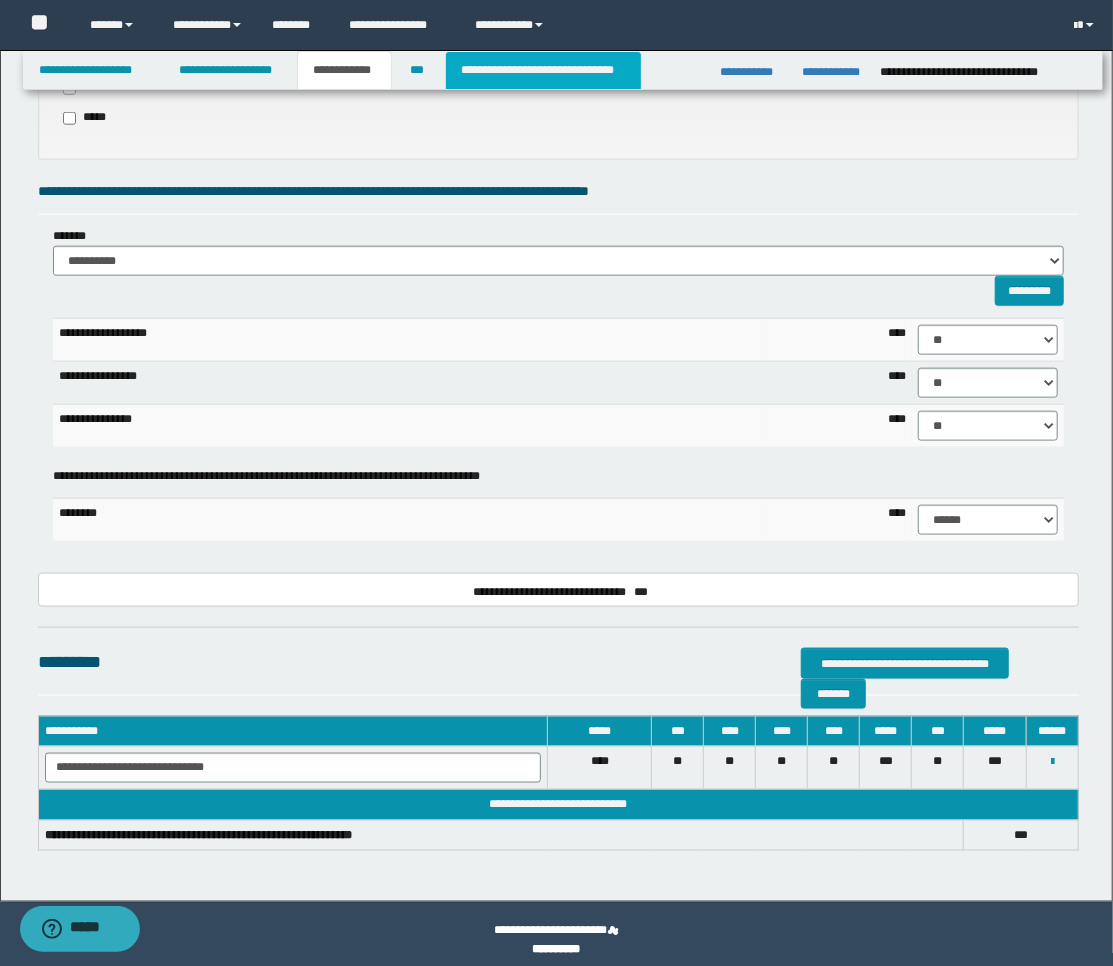 click on "**********" at bounding box center (543, 70) 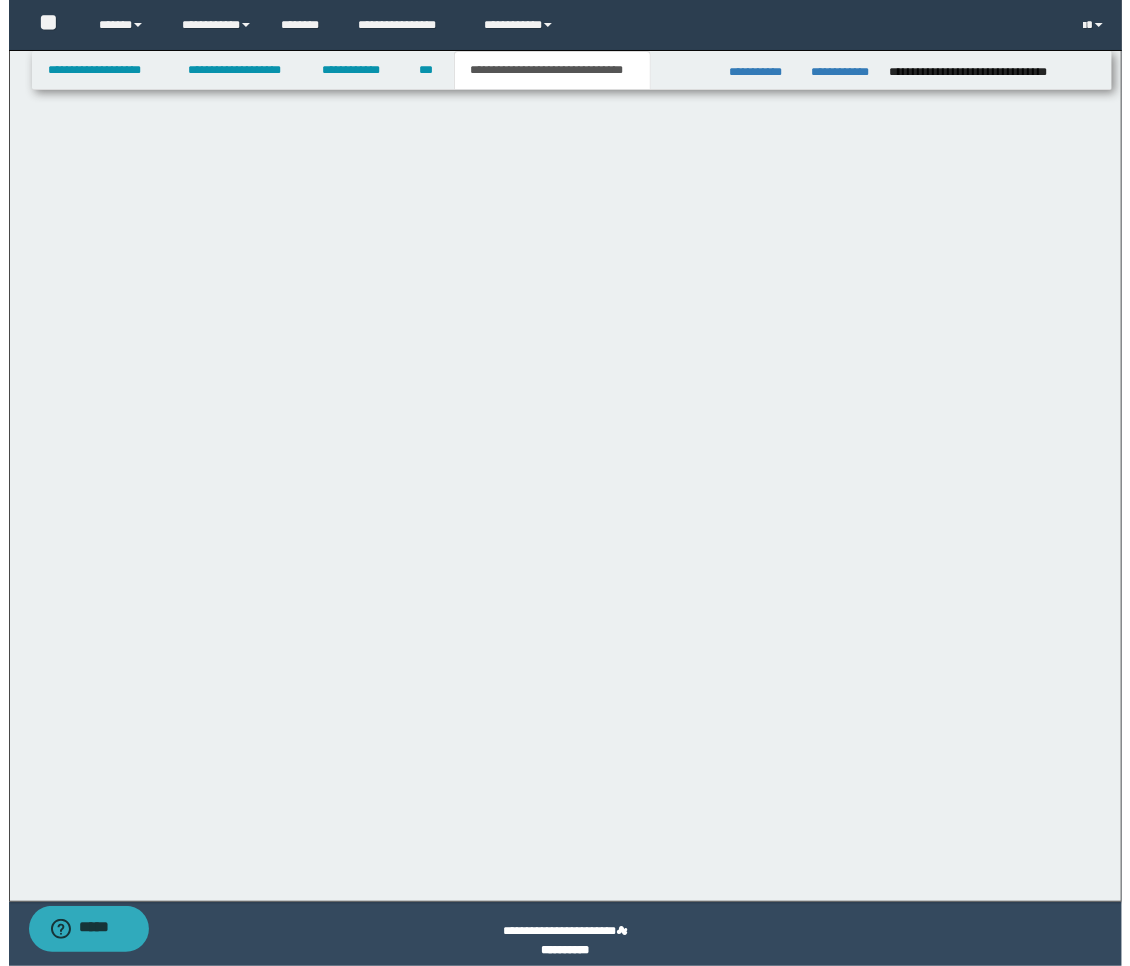 scroll, scrollTop: 0, scrollLeft: 0, axis: both 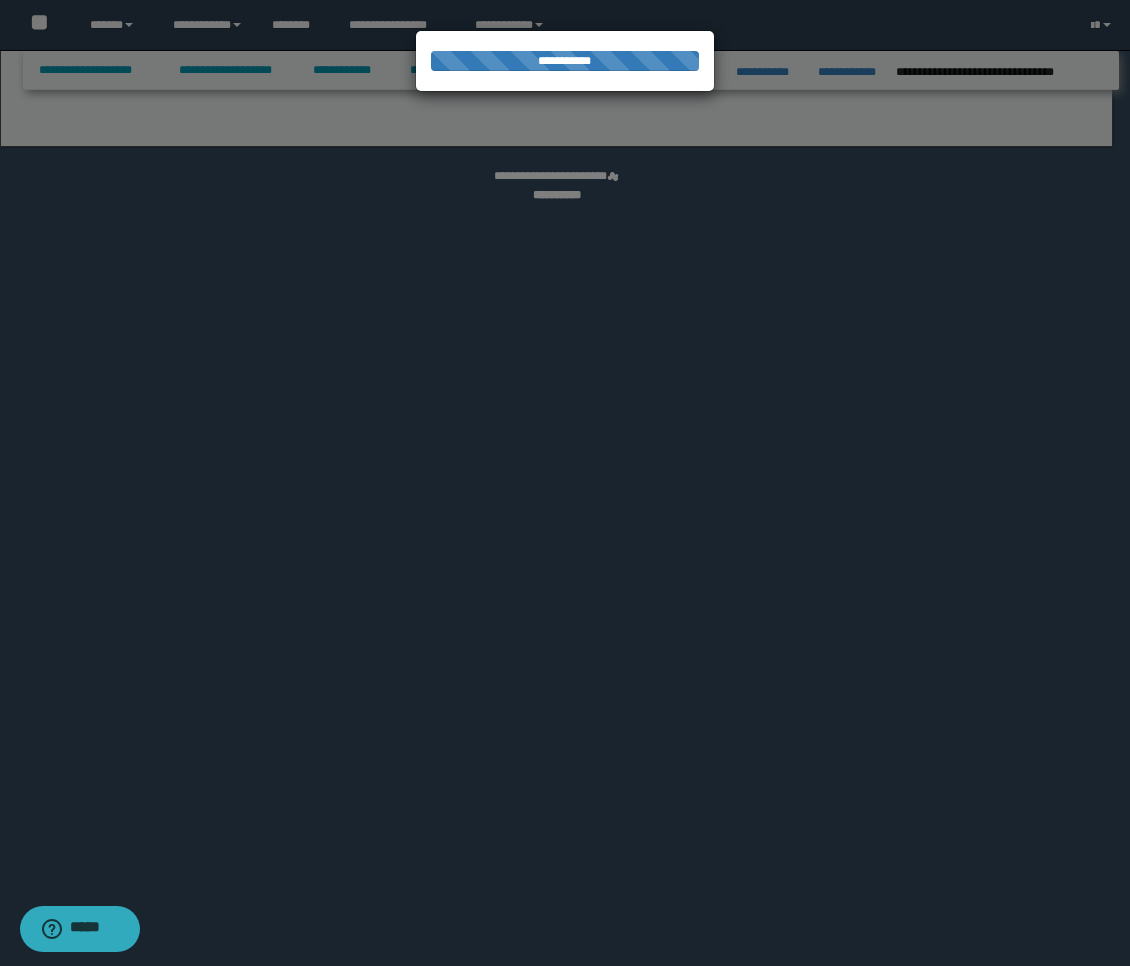 select on "*" 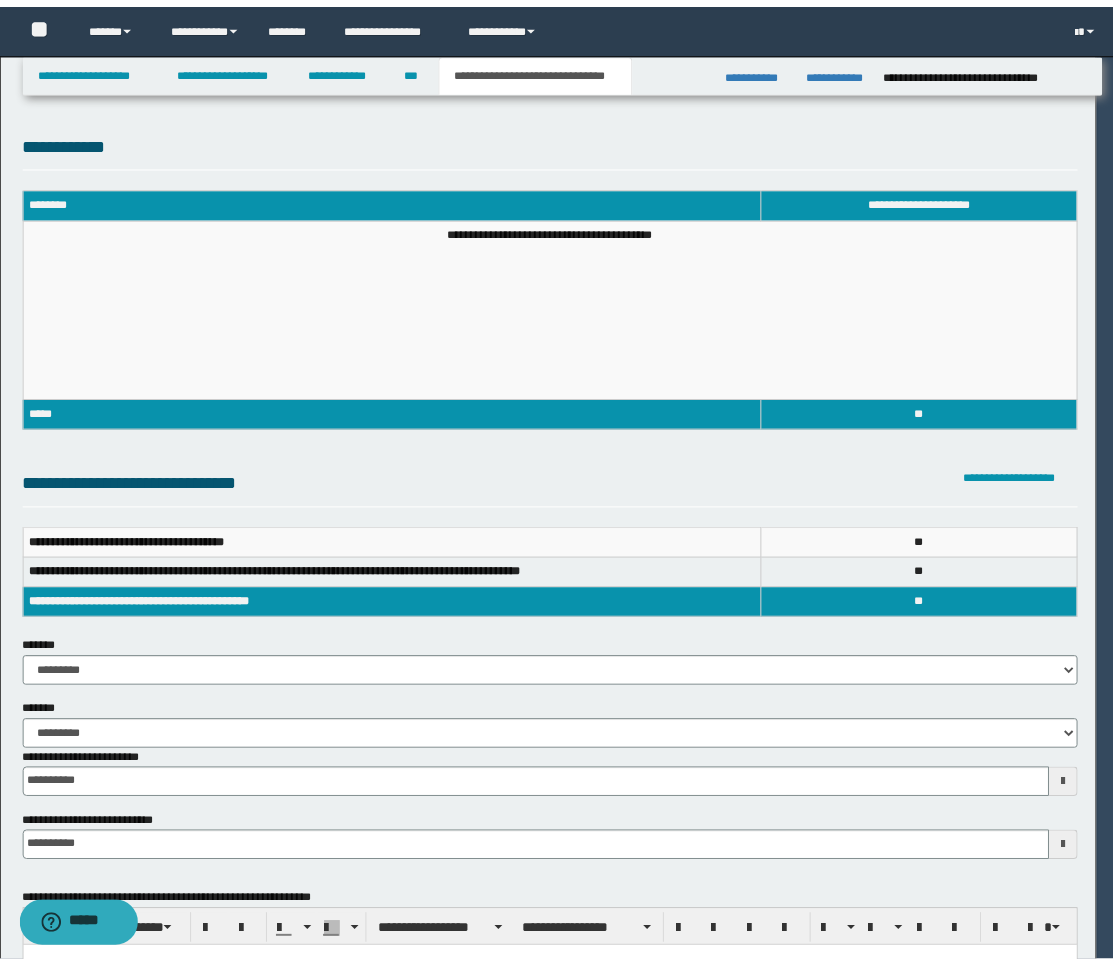 scroll, scrollTop: 0, scrollLeft: 0, axis: both 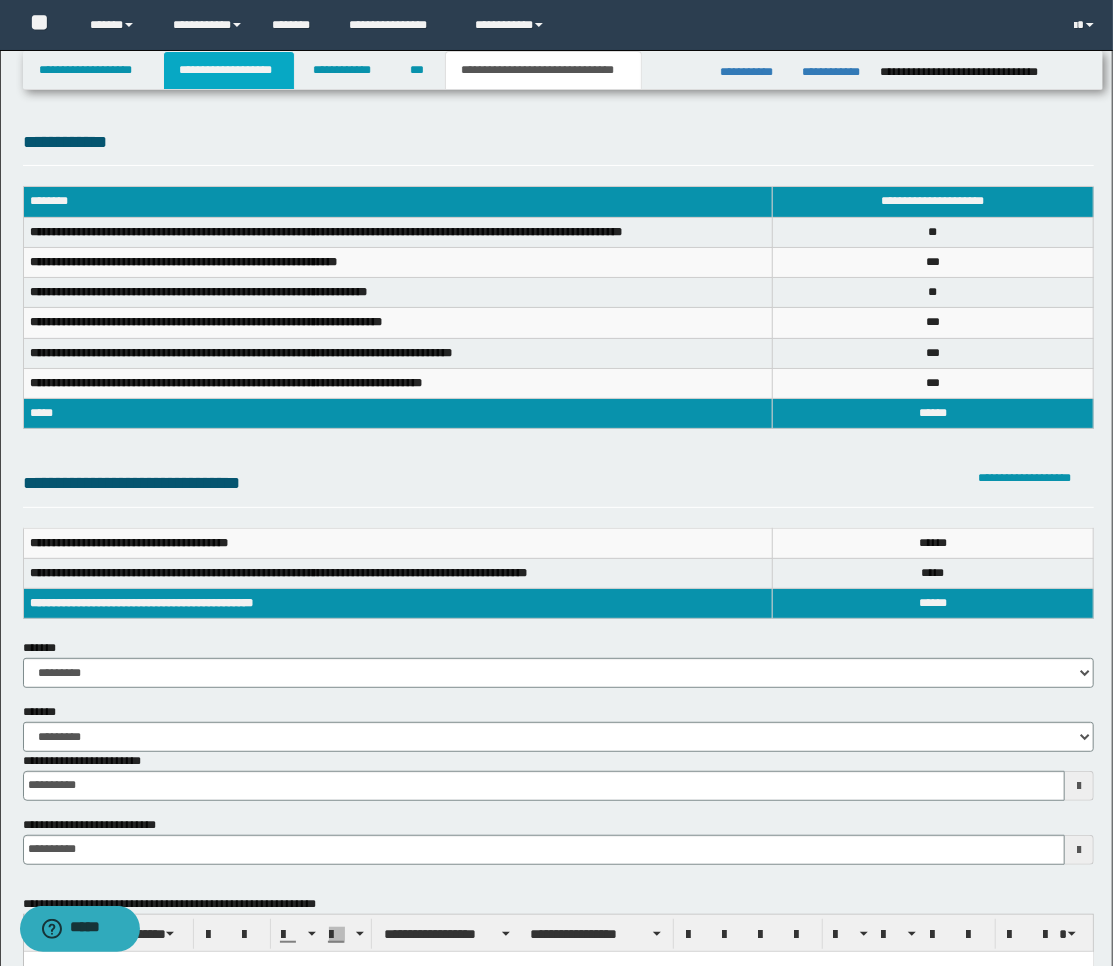 click on "**********" at bounding box center [229, 70] 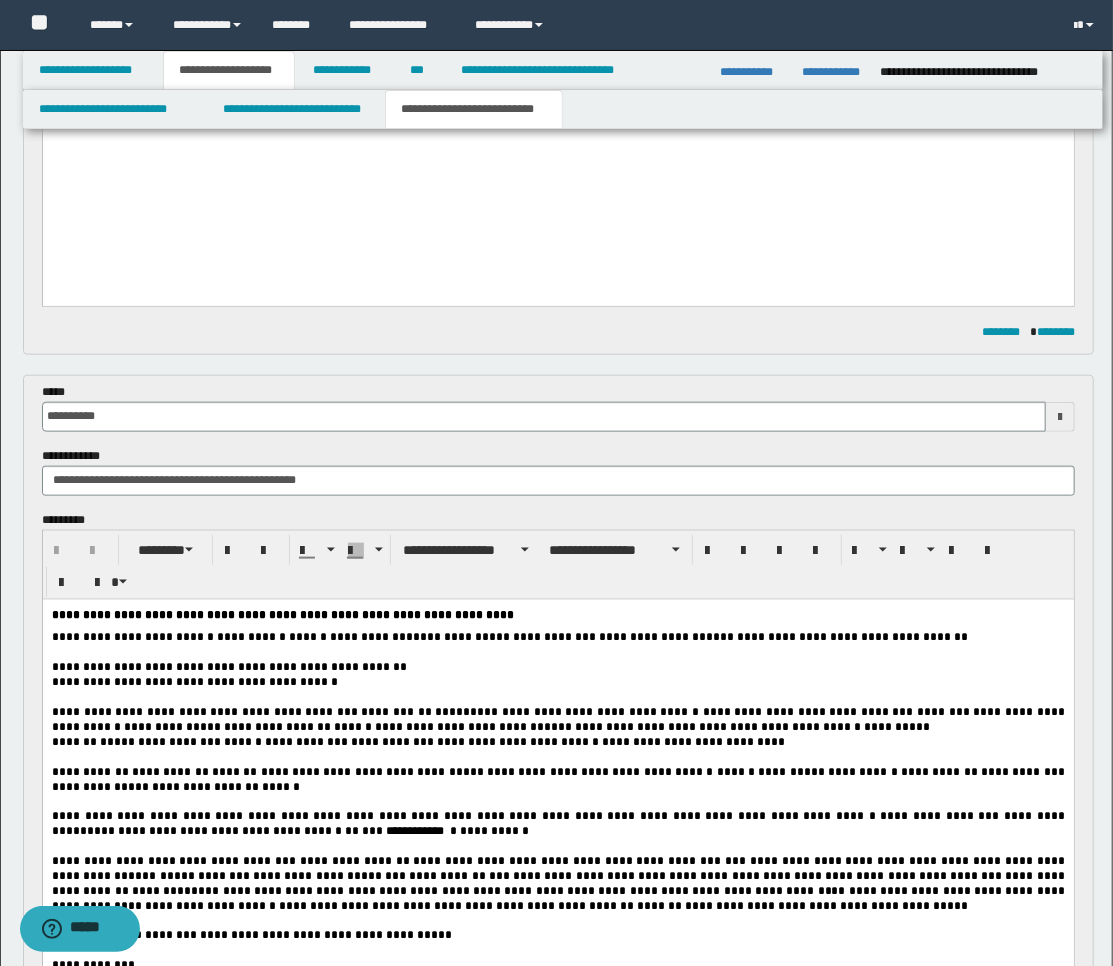 scroll, scrollTop: 888, scrollLeft: 0, axis: vertical 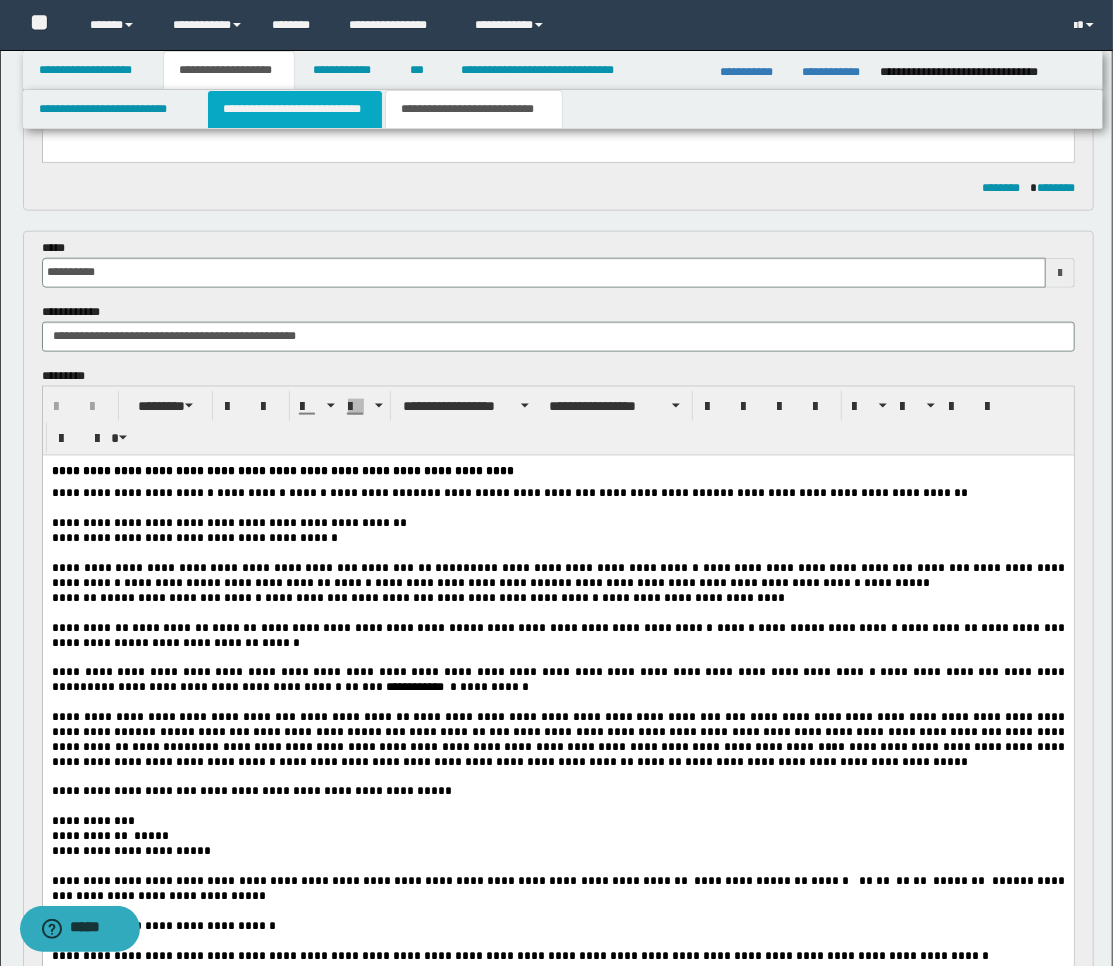 click on "**********" at bounding box center [295, 109] 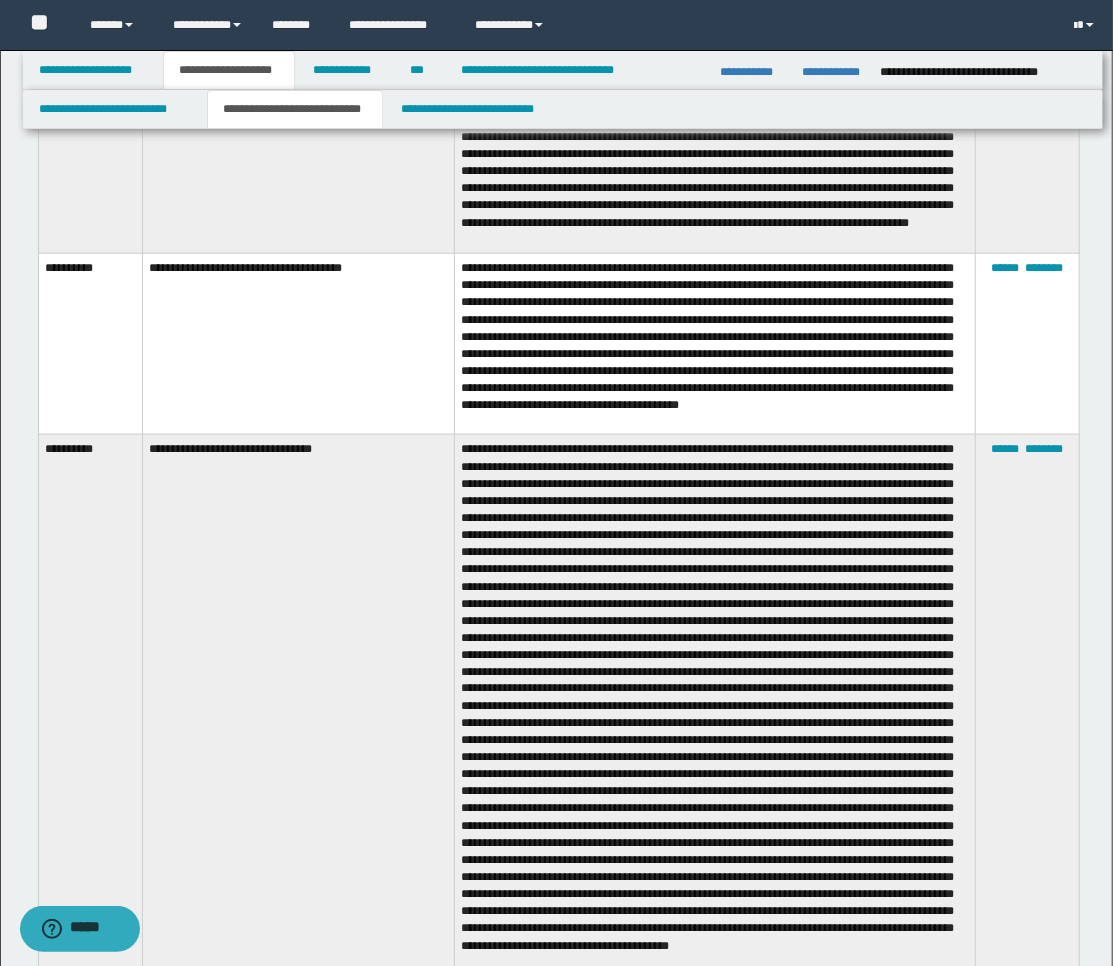 scroll, scrollTop: 4444, scrollLeft: 0, axis: vertical 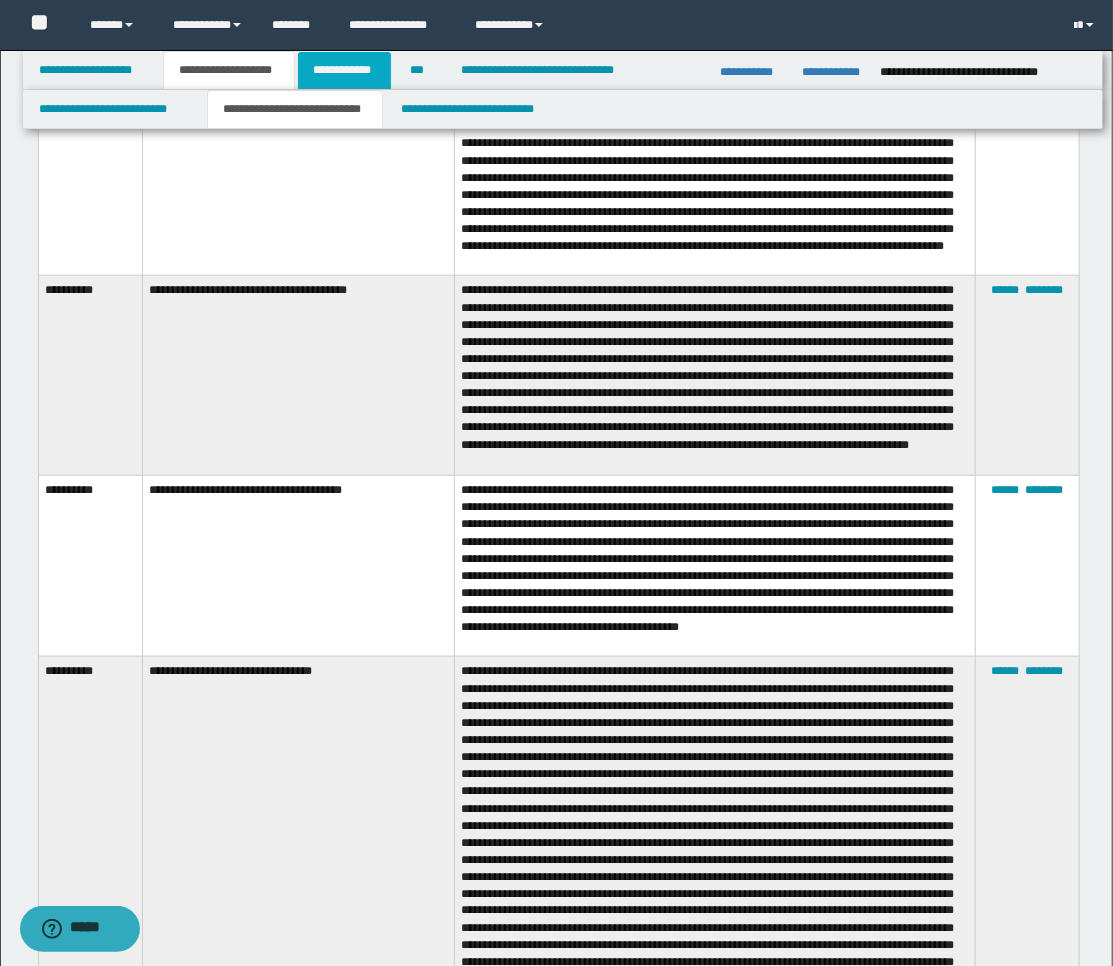 click on "**********" at bounding box center (344, 70) 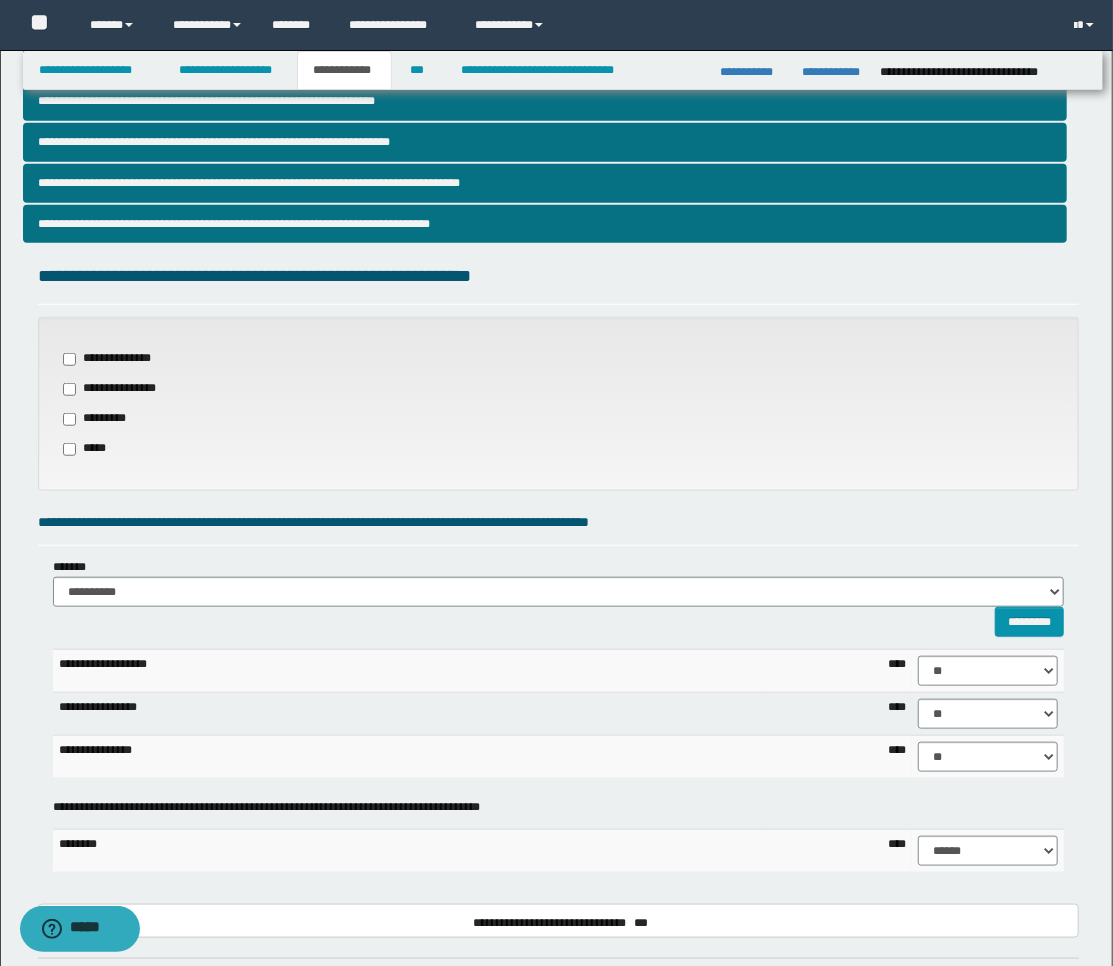 scroll, scrollTop: 283, scrollLeft: 0, axis: vertical 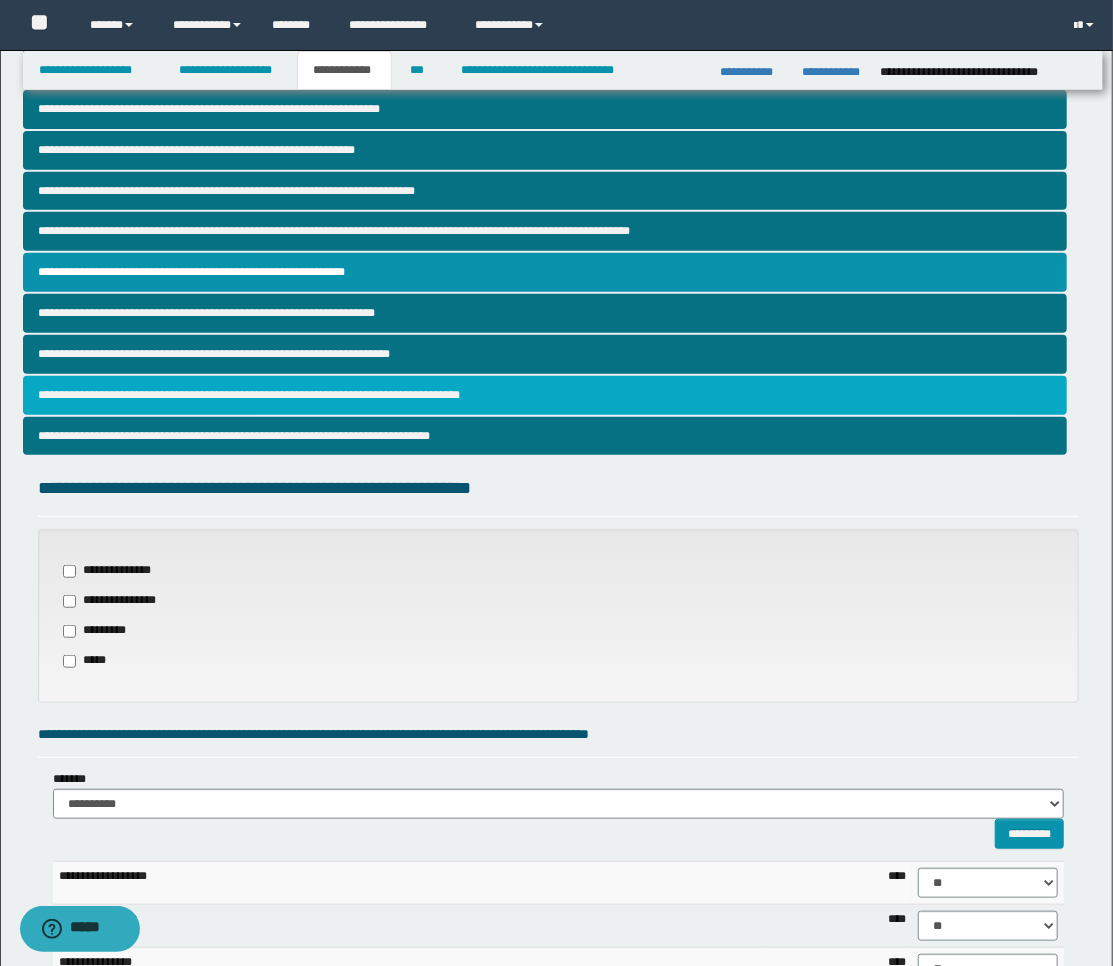 click on "**********" at bounding box center [545, 395] 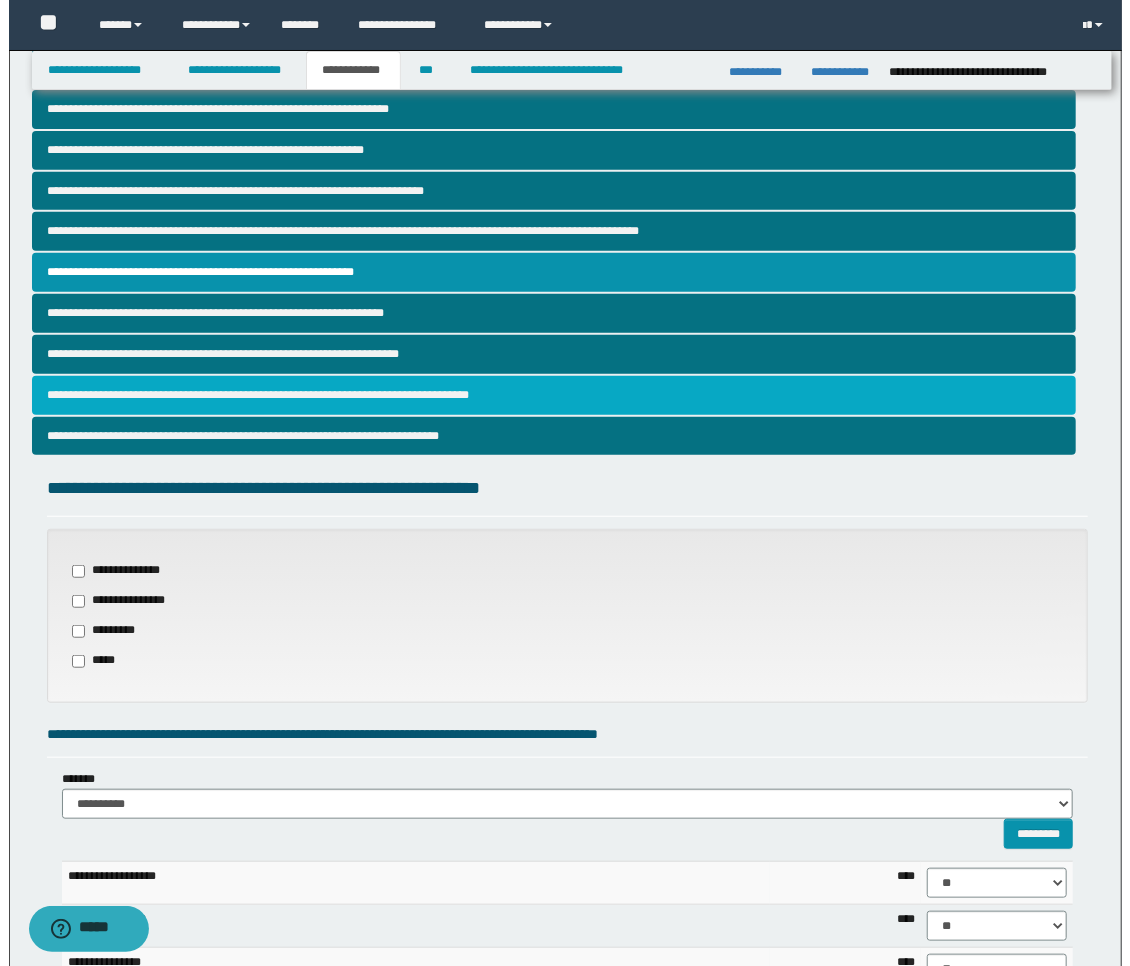 scroll, scrollTop: 0, scrollLeft: 0, axis: both 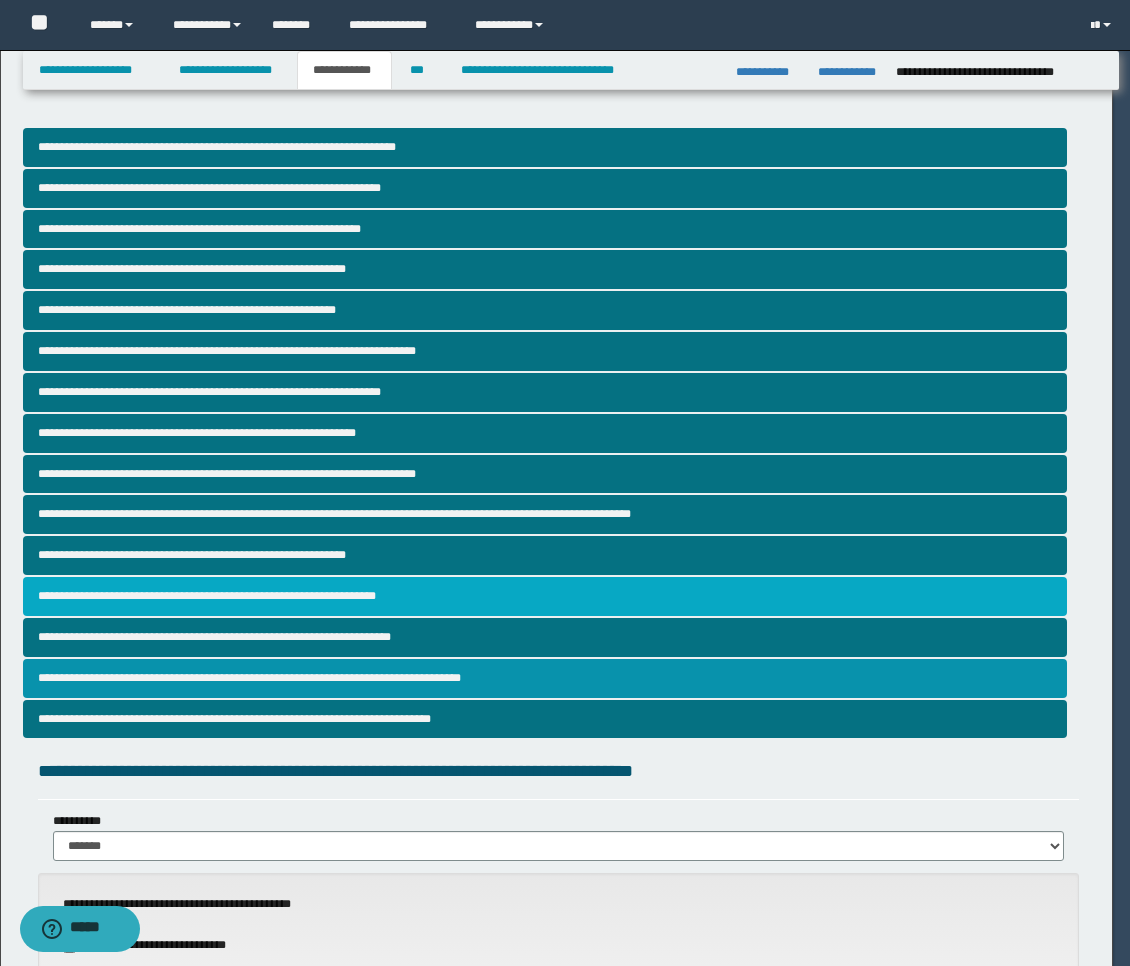 type on "**" 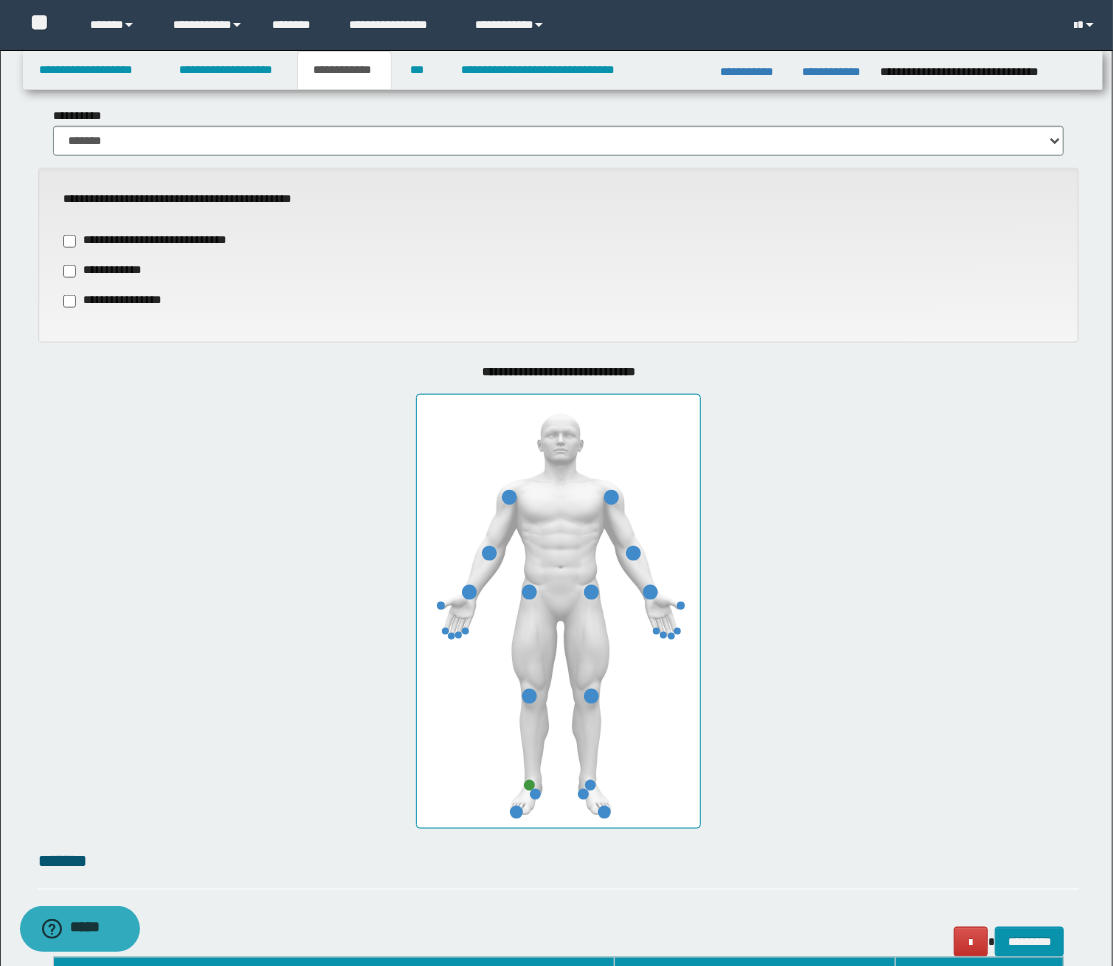 scroll, scrollTop: 666, scrollLeft: 0, axis: vertical 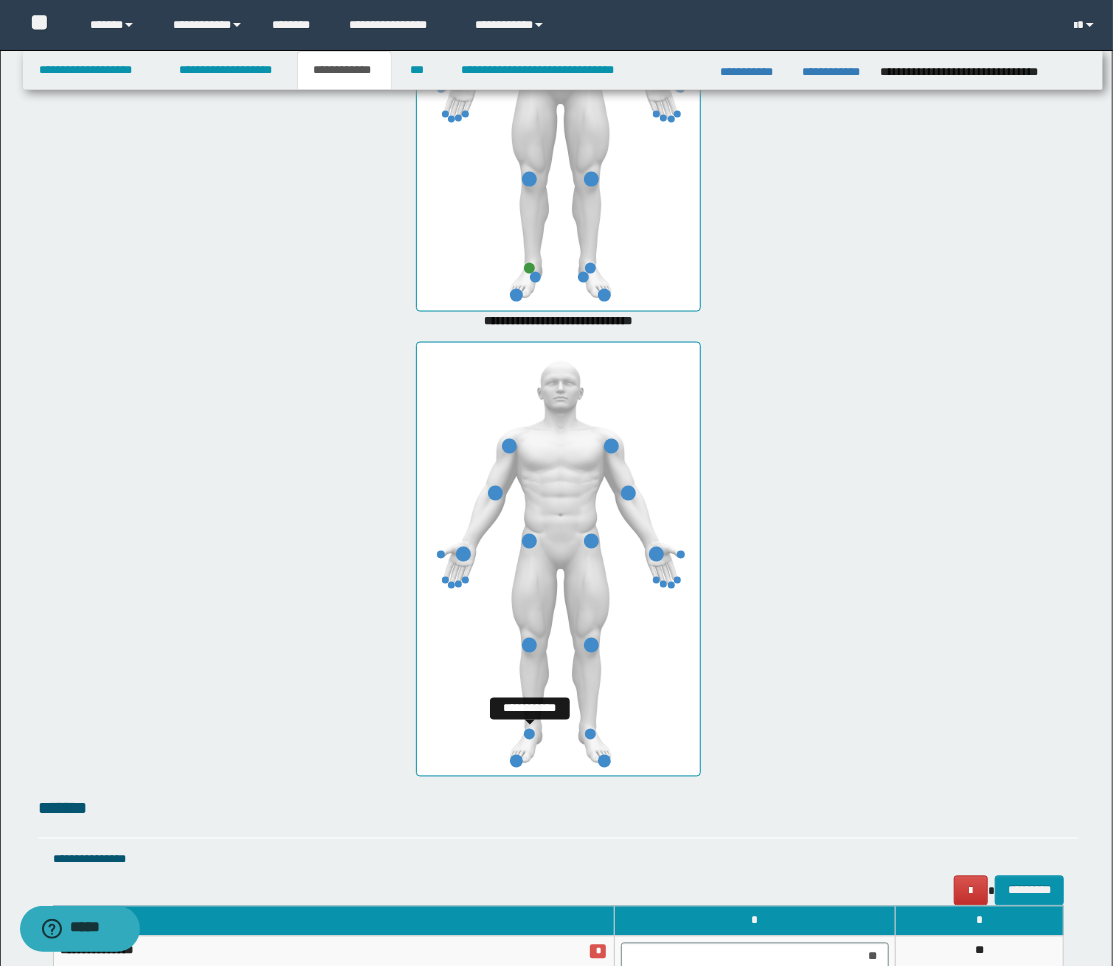 click at bounding box center (529, 734) 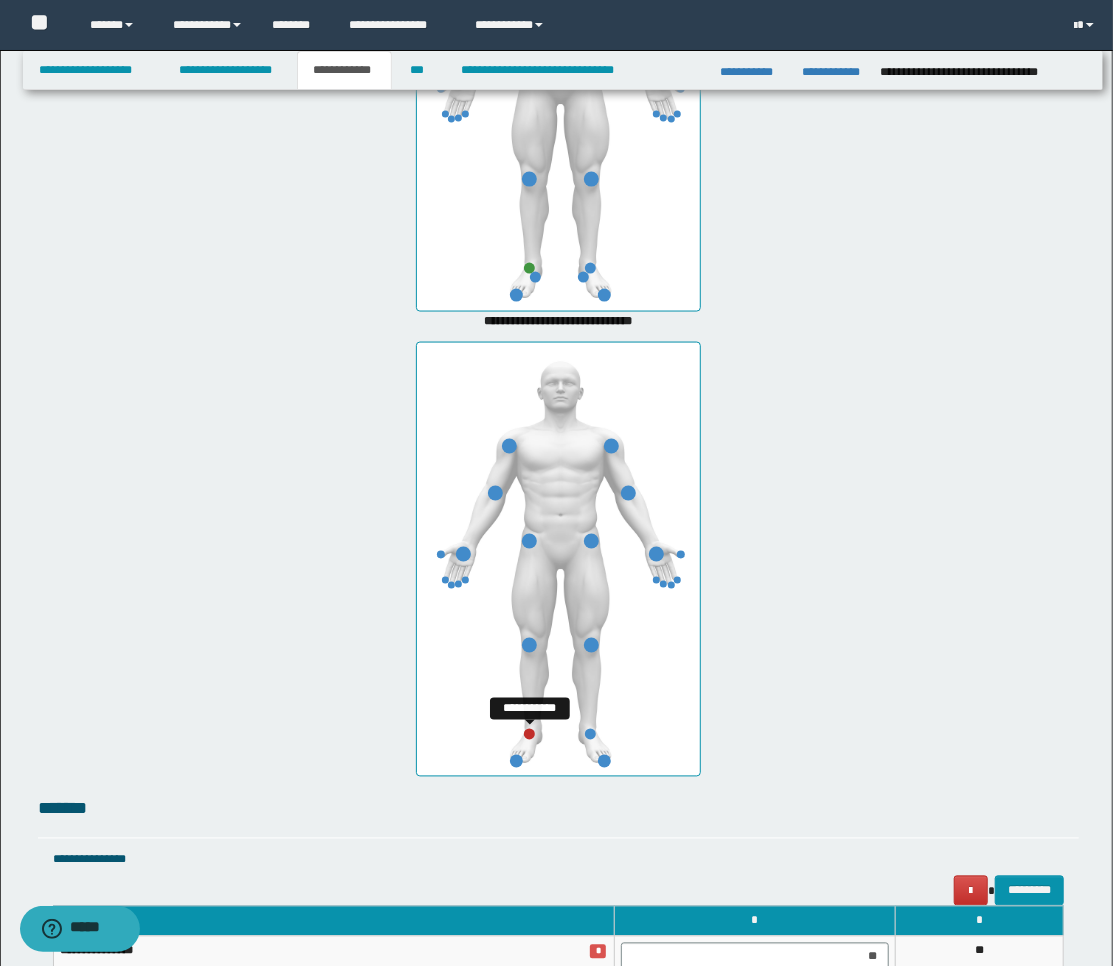 click at bounding box center [529, 734] 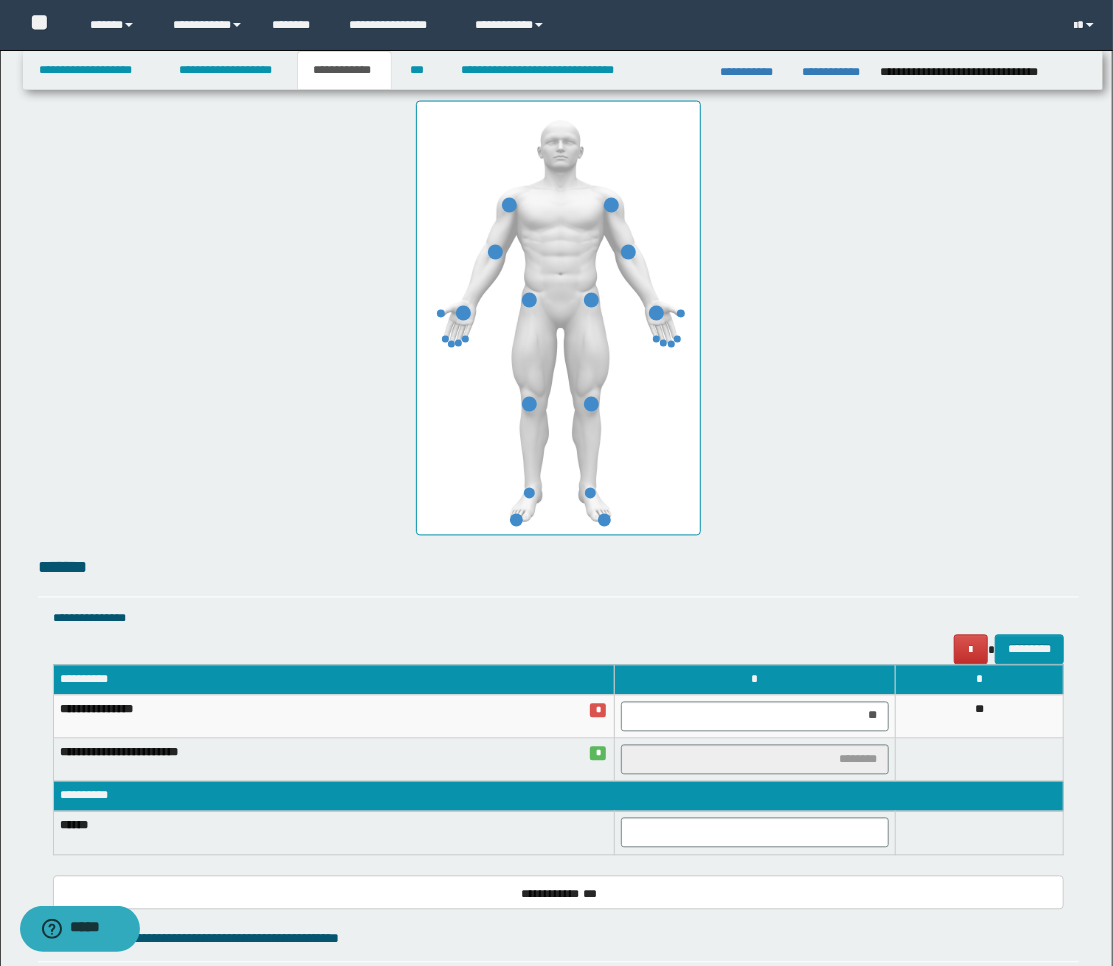 scroll, scrollTop: 1417, scrollLeft: 0, axis: vertical 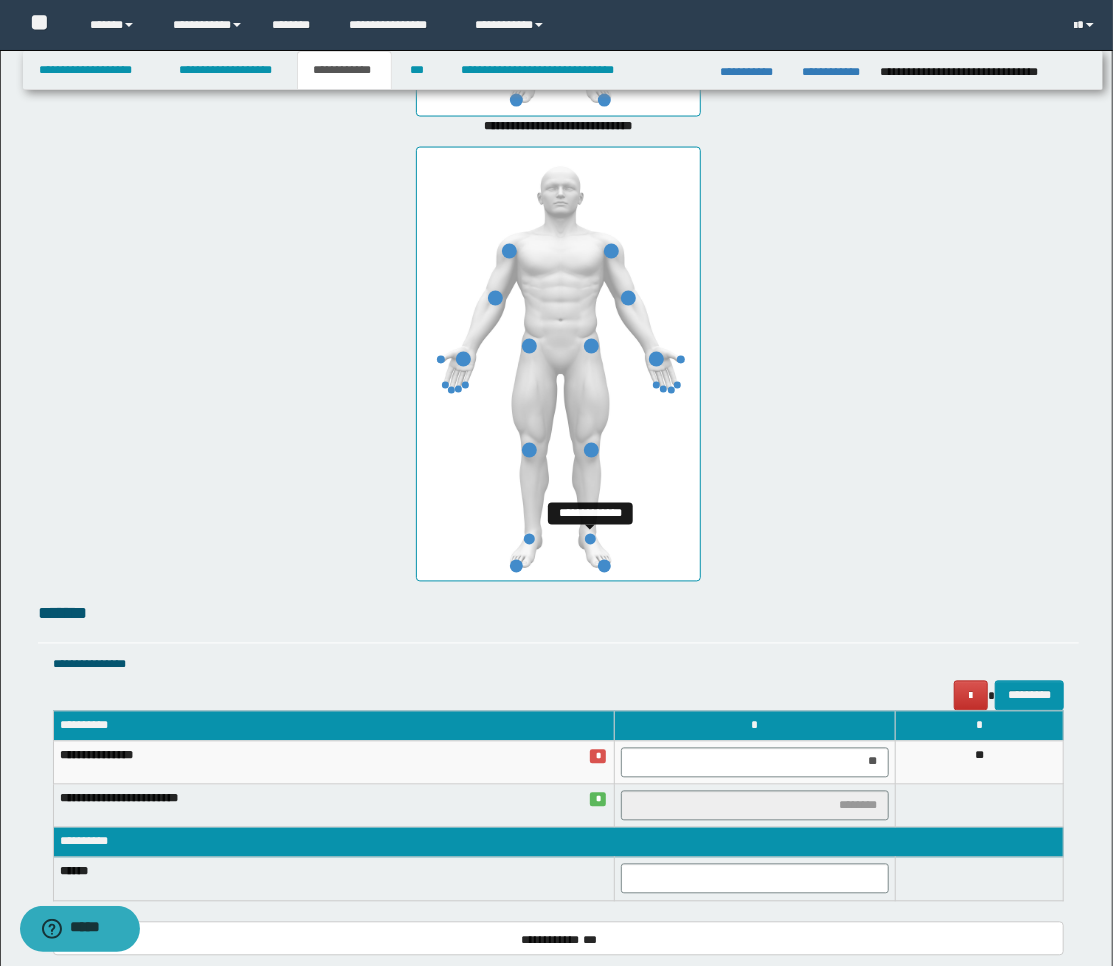 click at bounding box center [590, 539] 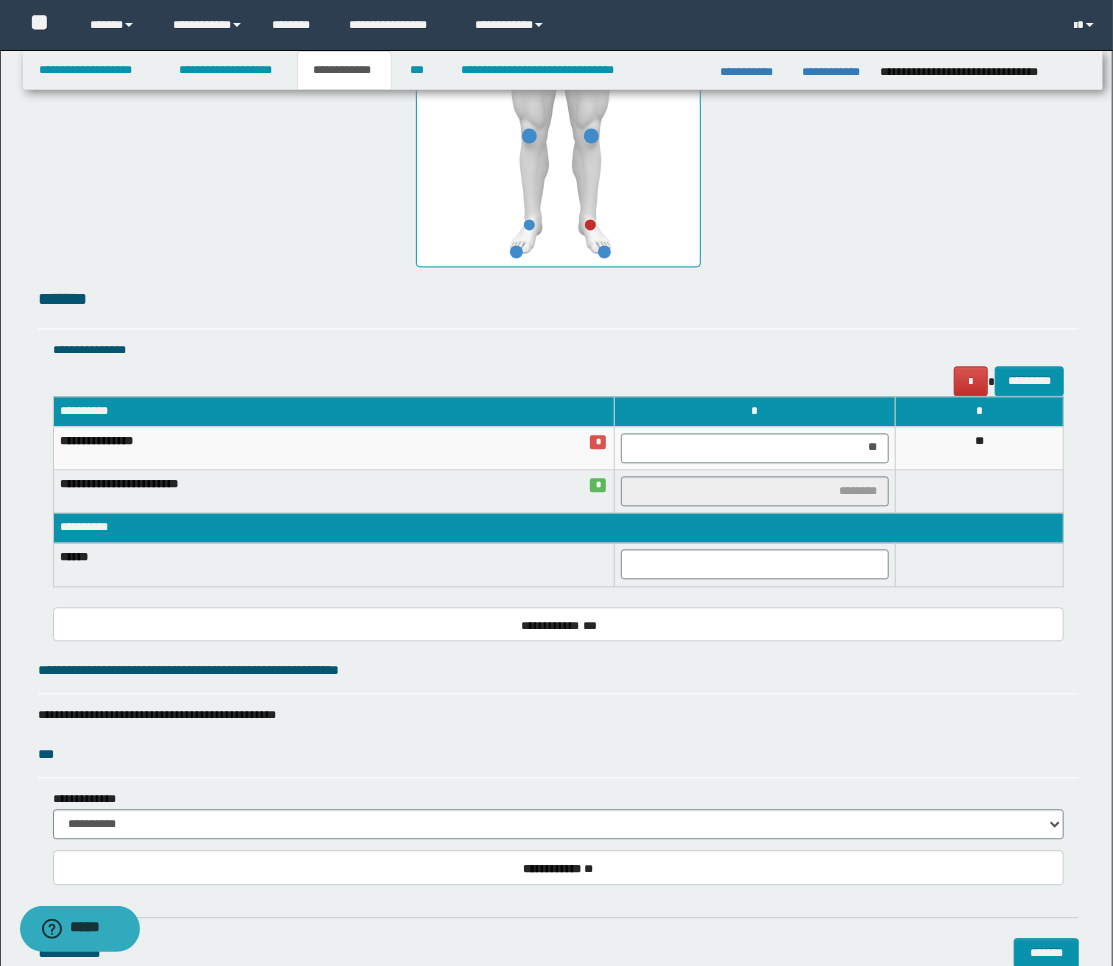 scroll, scrollTop: 2034, scrollLeft: 0, axis: vertical 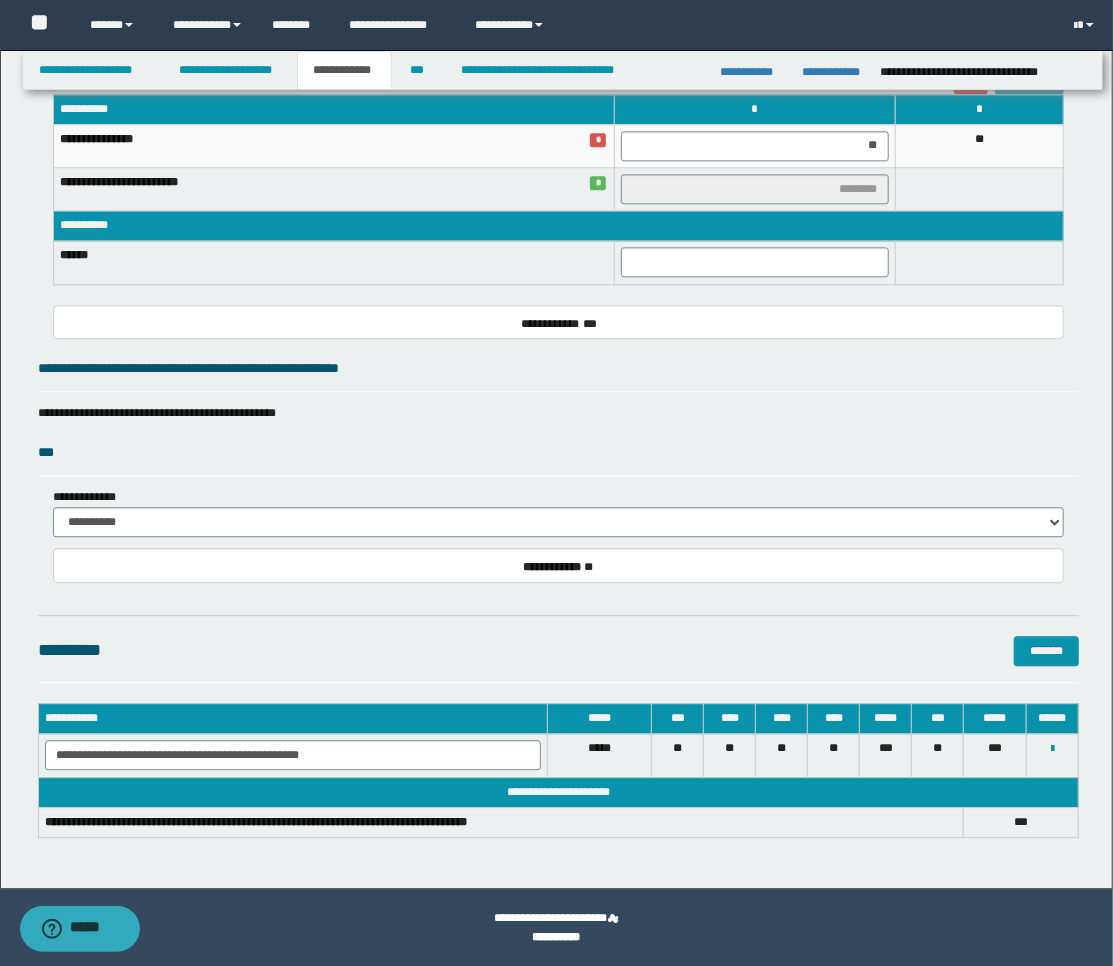 click on "**********" at bounding box center [559, 565] 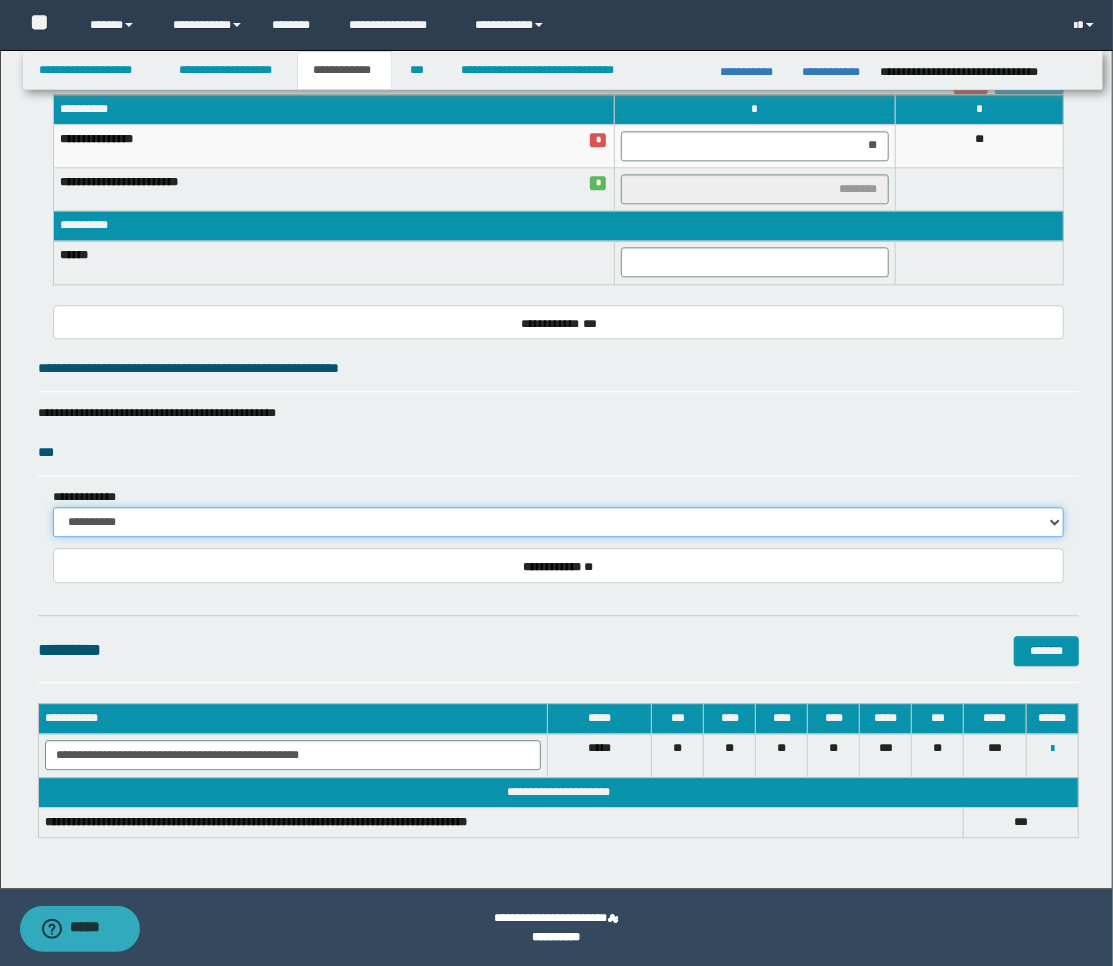 click on "**********" at bounding box center [559, 522] 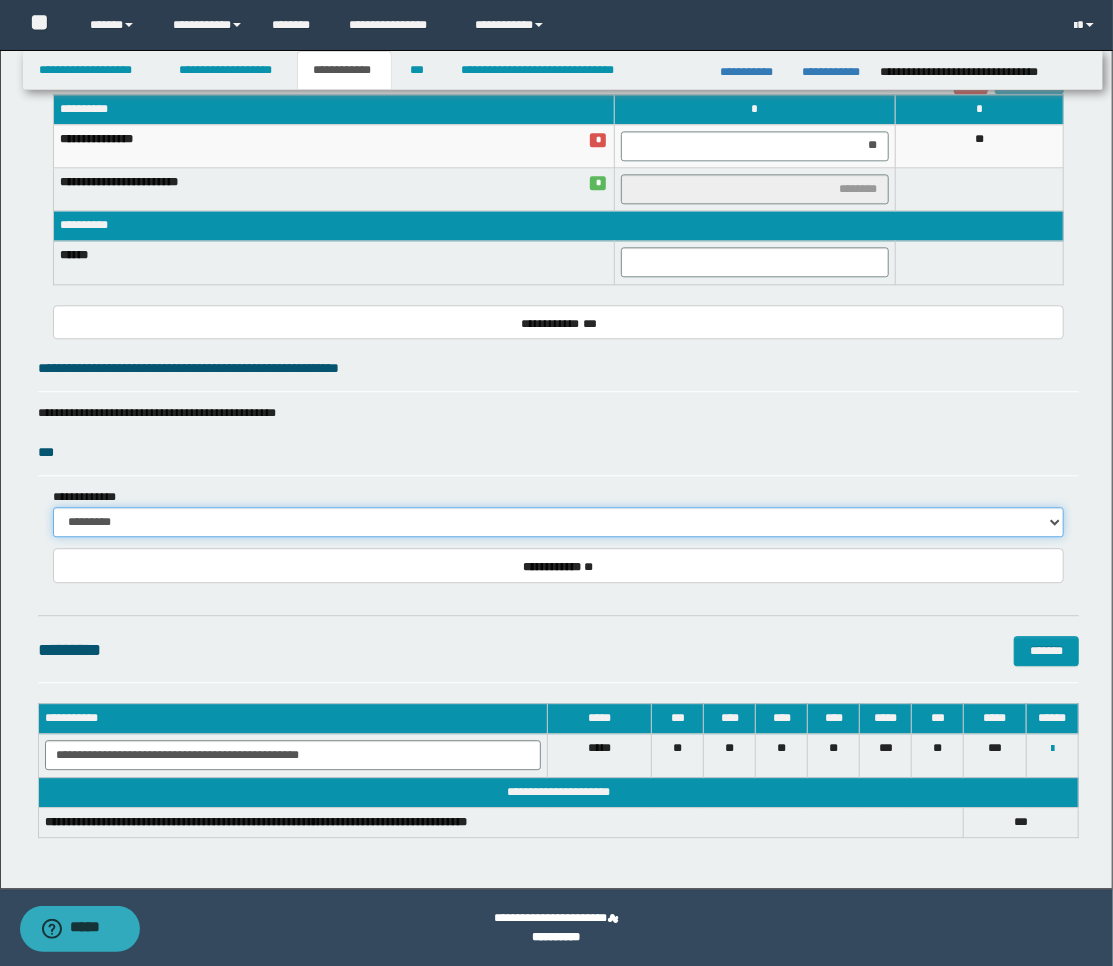 click on "**********" at bounding box center (559, 522) 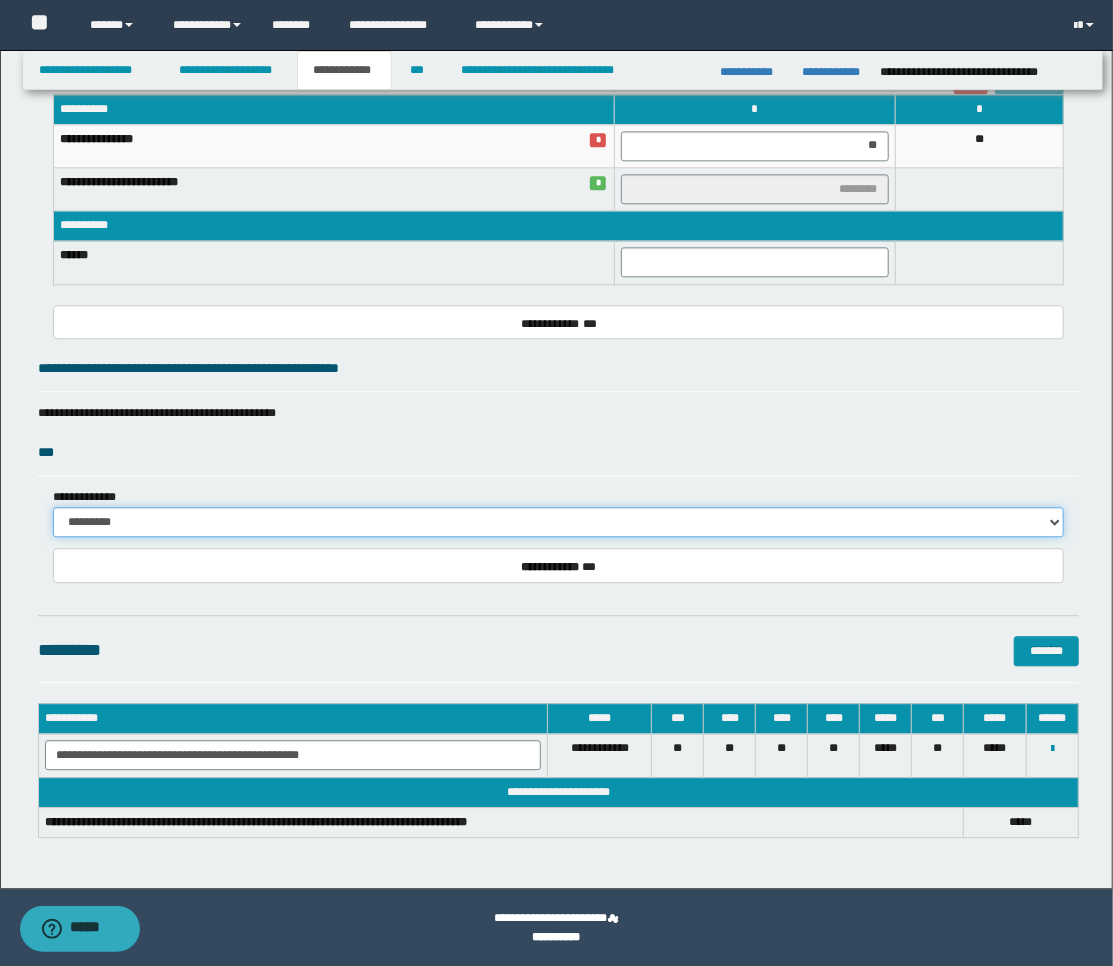 click on "**********" at bounding box center [559, 522] 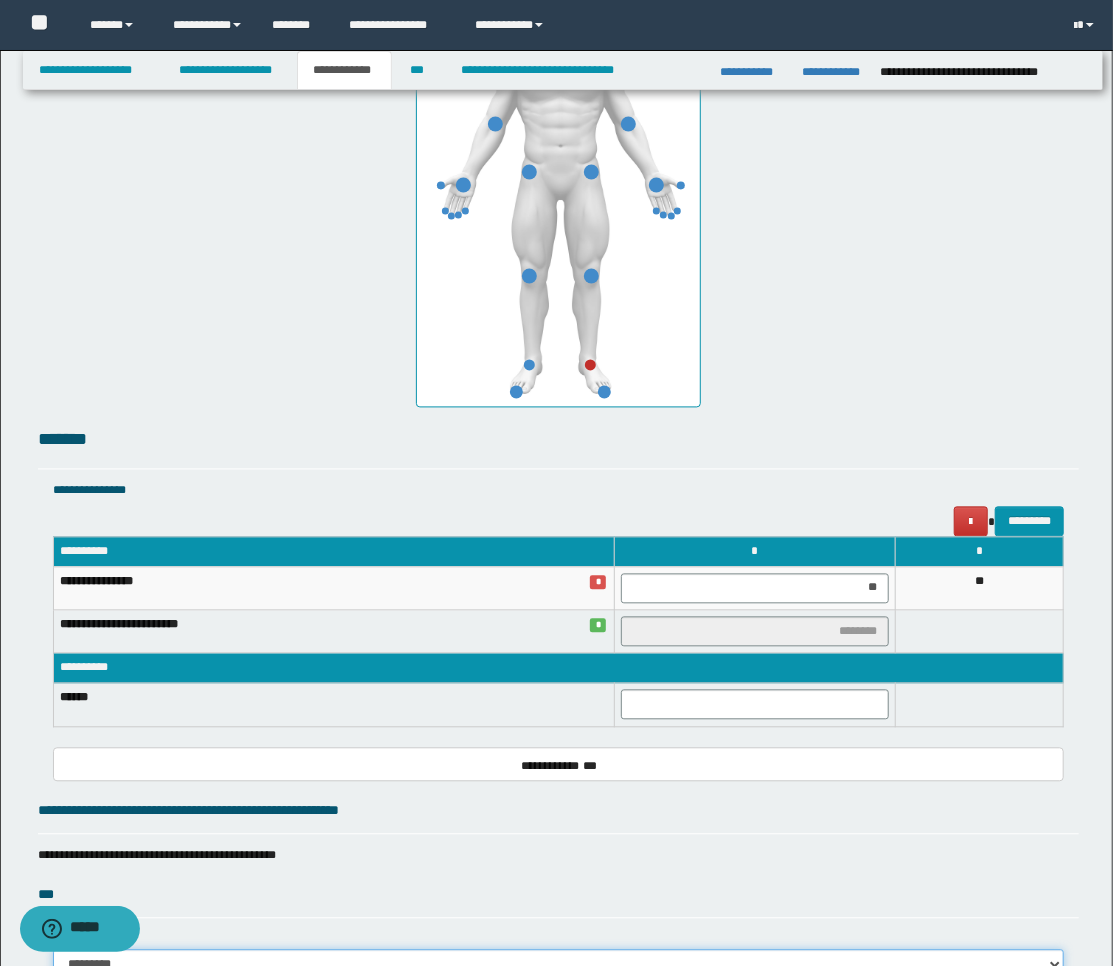 scroll, scrollTop: 1590, scrollLeft: 0, axis: vertical 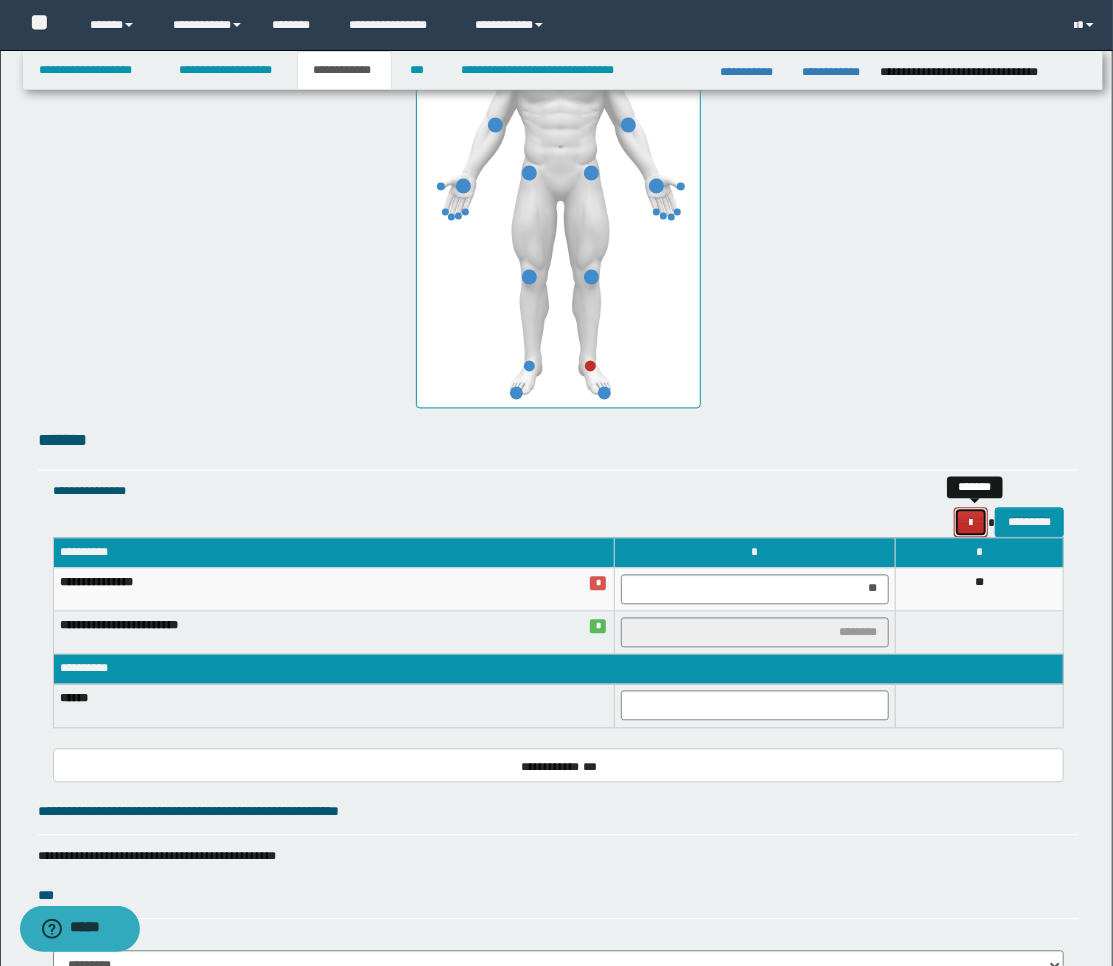 click at bounding box center (971, 524) 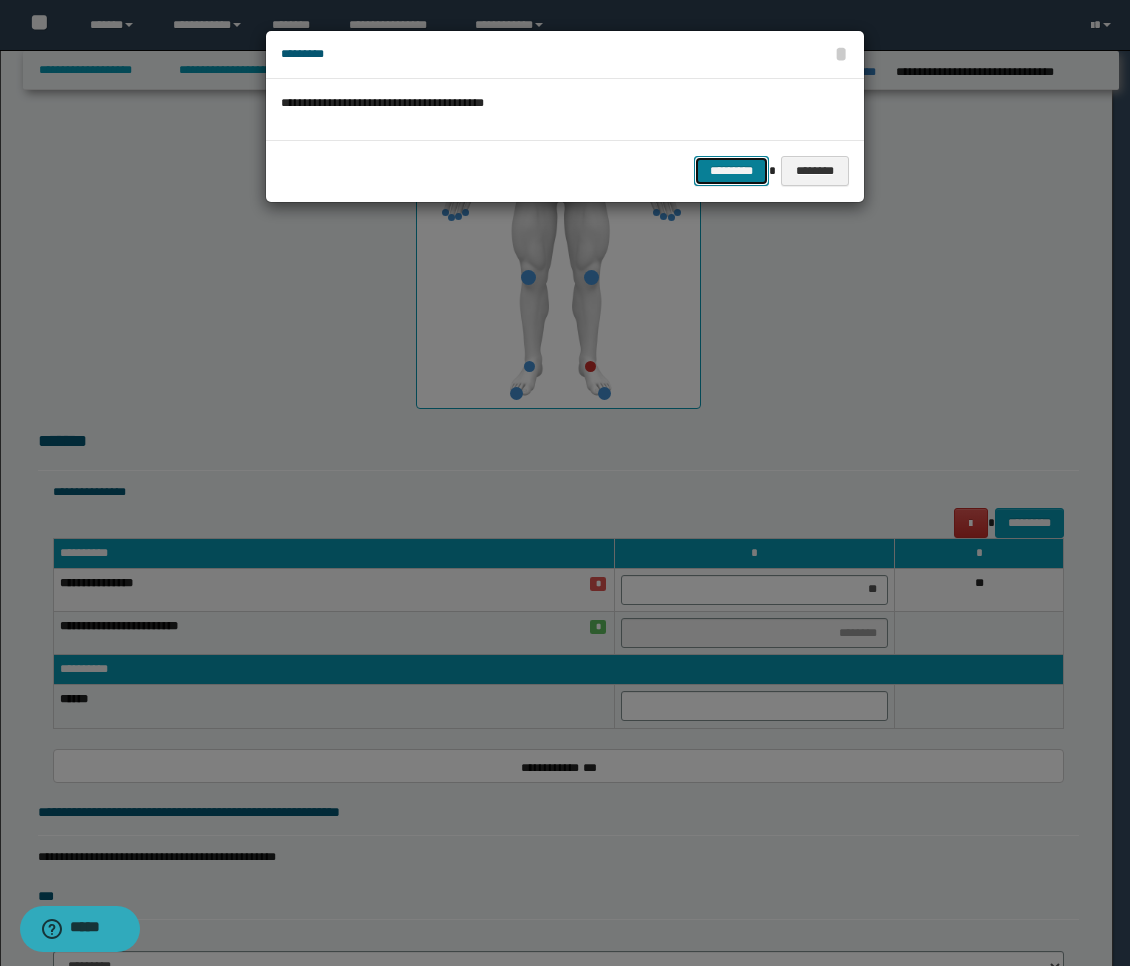 click on "*********" at bounding box center [731, 171] 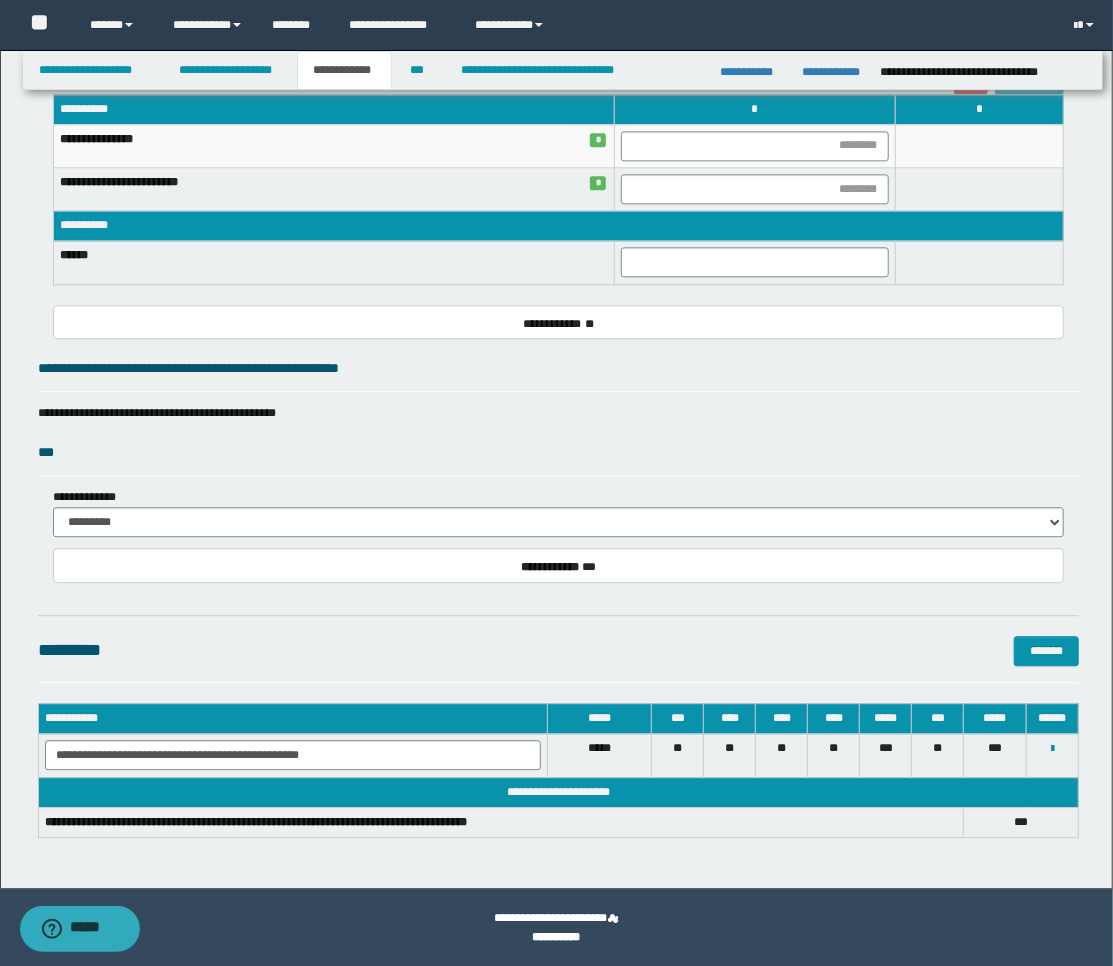 scroll, scrollTop: 1923, scrollLeft: 0, axis: vertical 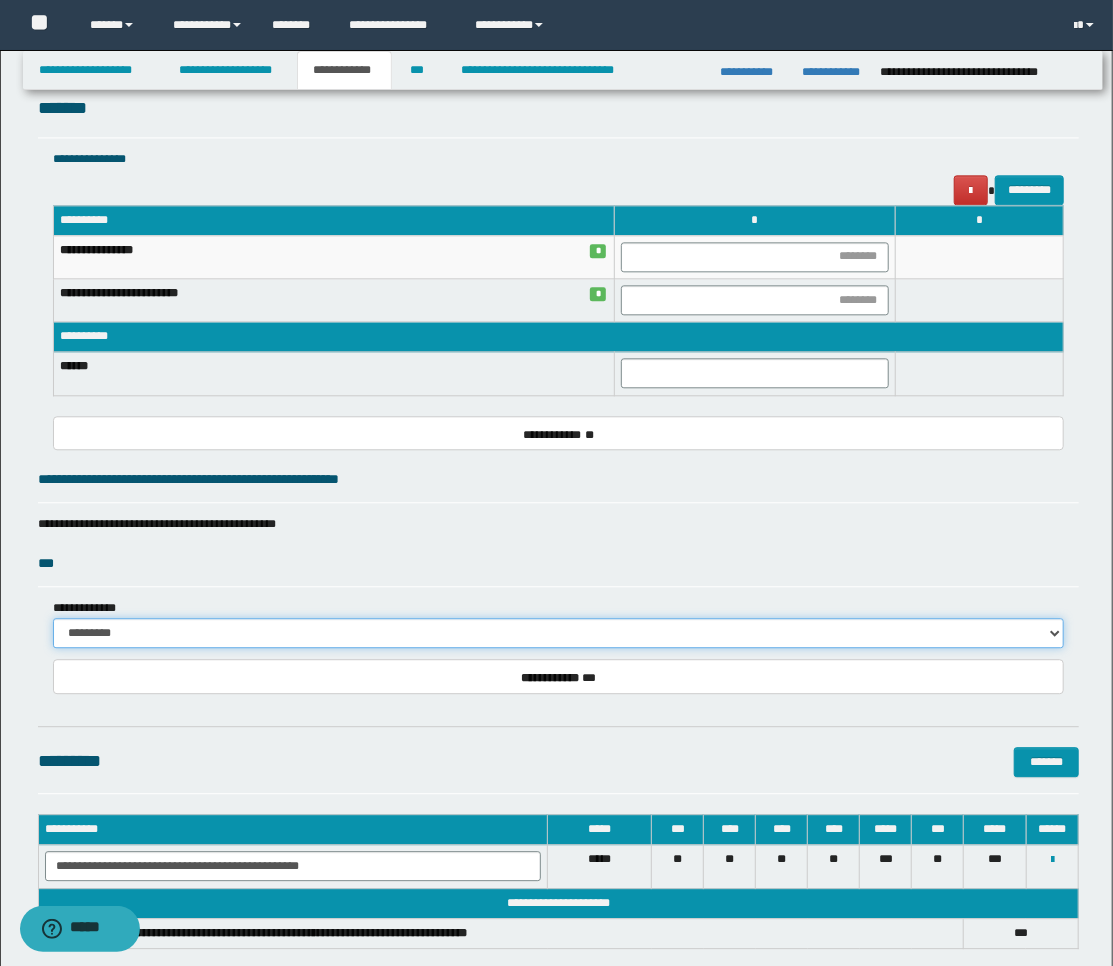 click on "**********" at bounding box center [559, 633] 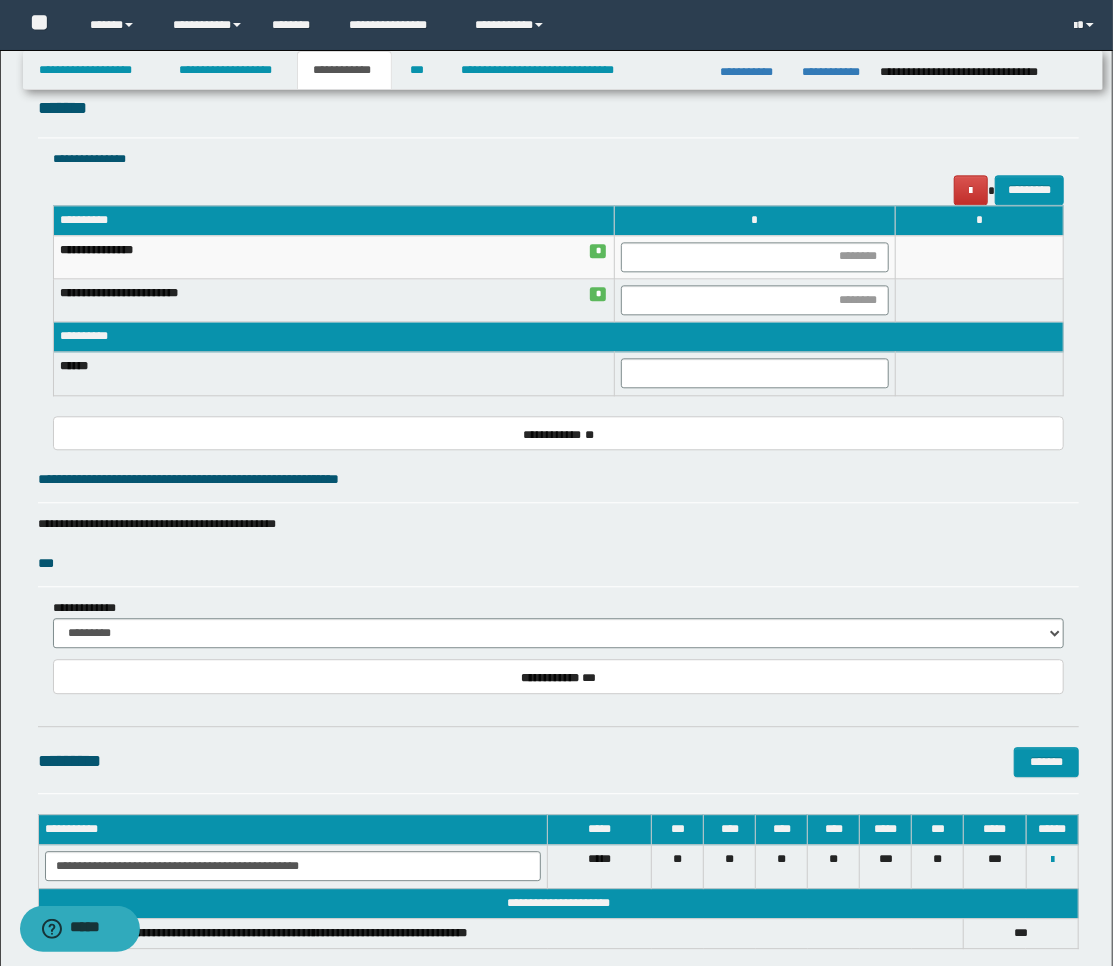 click on "***" at bounding box center (559, 563) 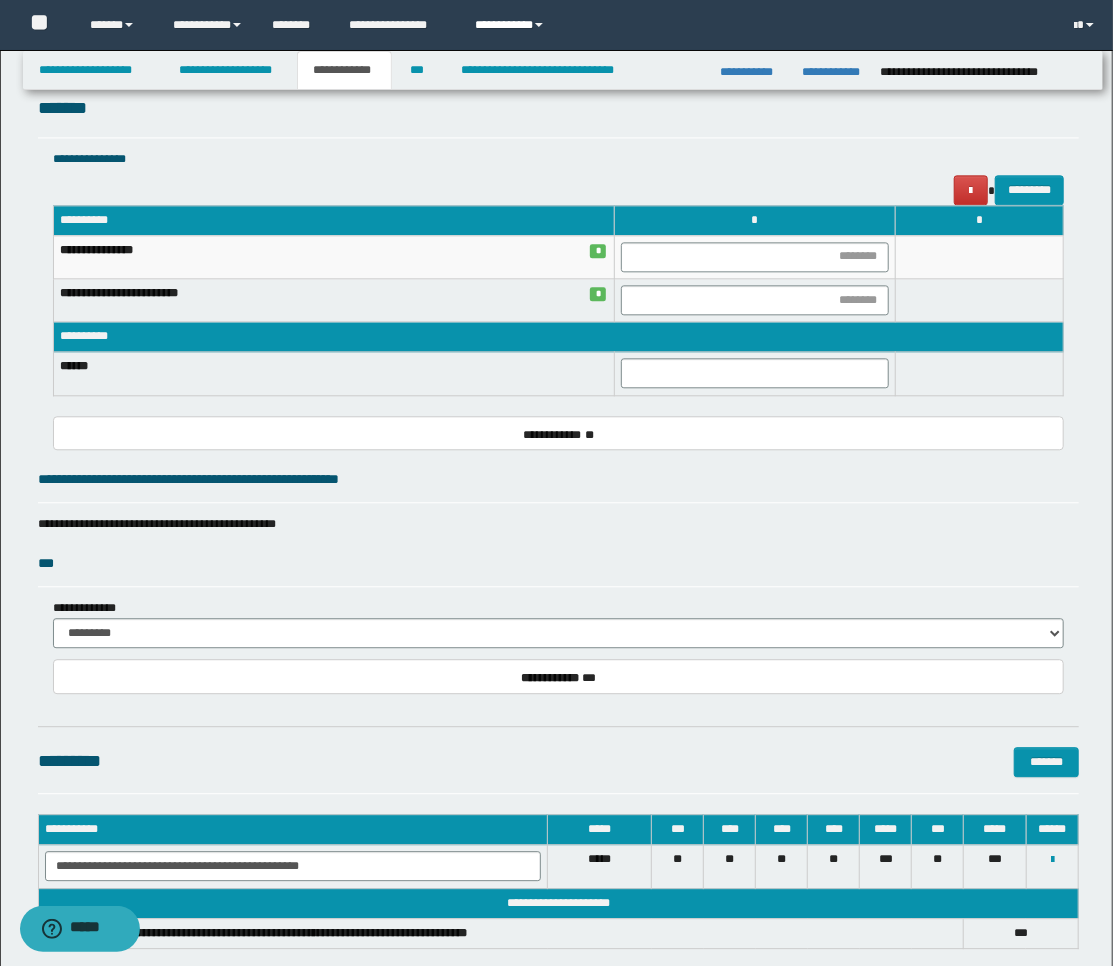 click on "**********" at bounding box center (511, 25) 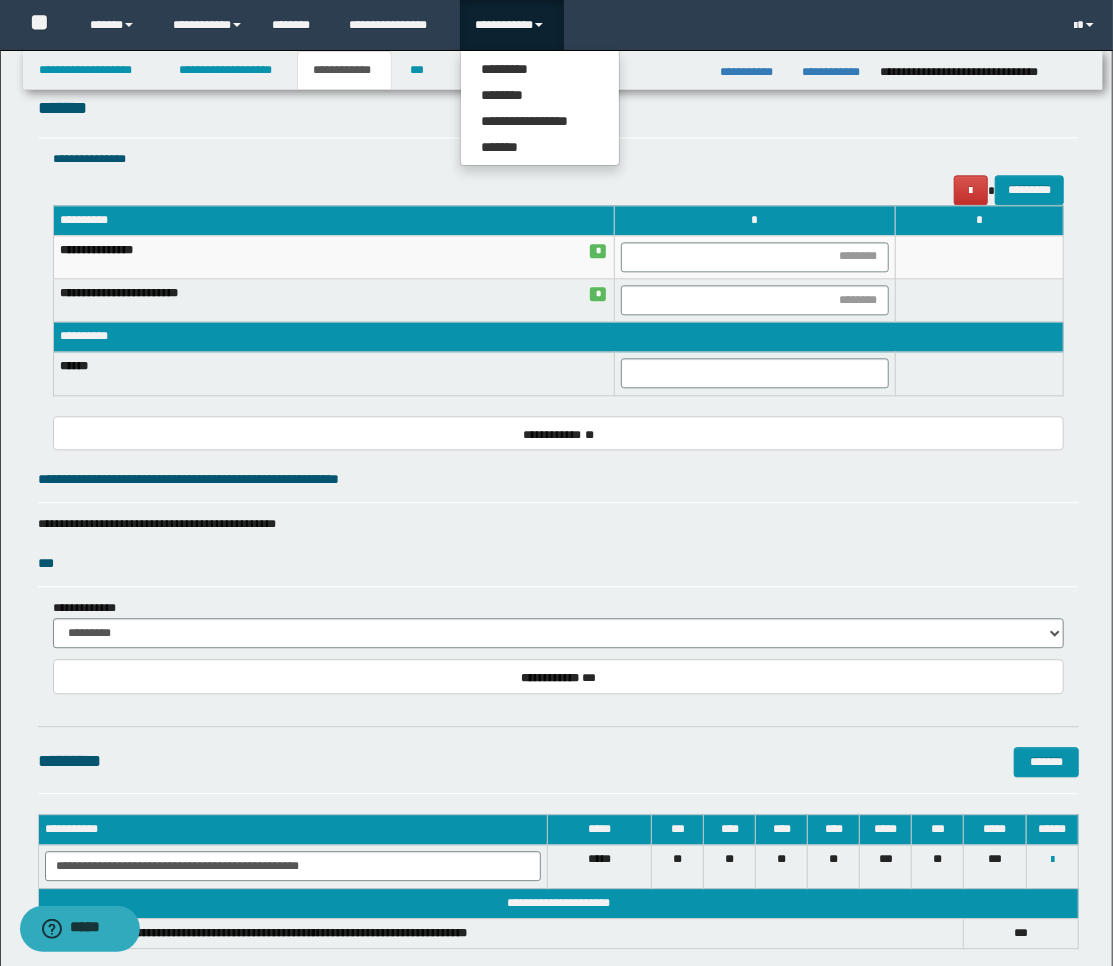 click on "*******" at bounding box center (559, 115) 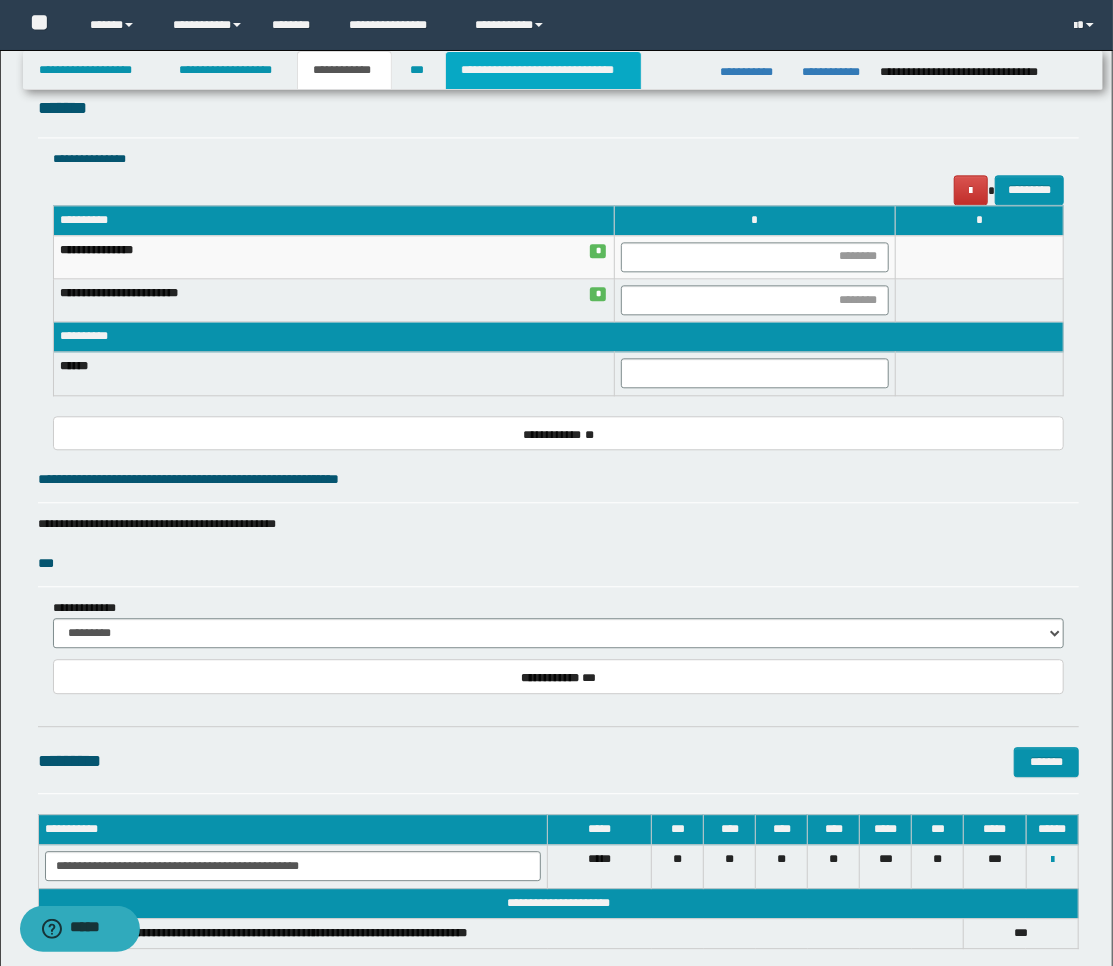 click on "**********" at bounding box center (543, 70) 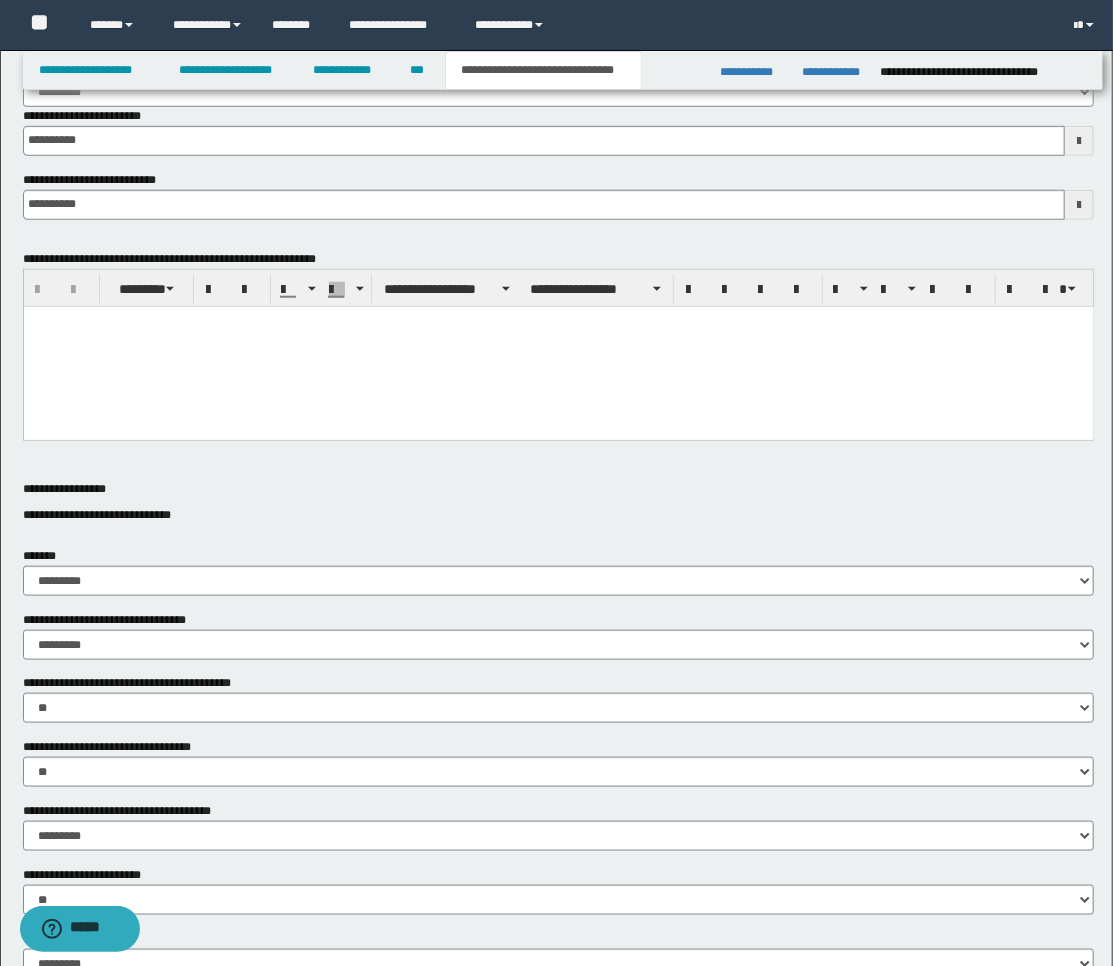 scroll, scrollTop: 96, scrollLeft: 0, axis: vertical 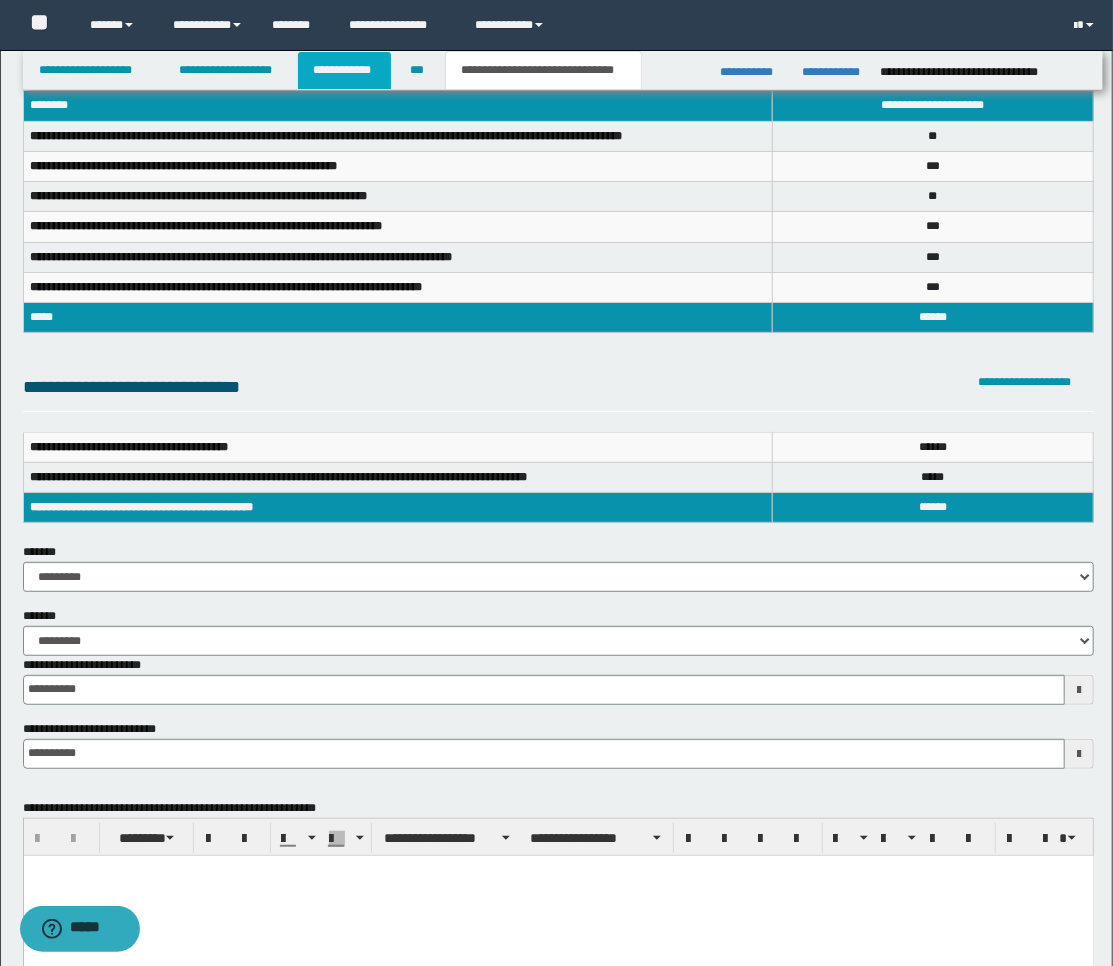 click on "**********" at bounding box center (344, 70) 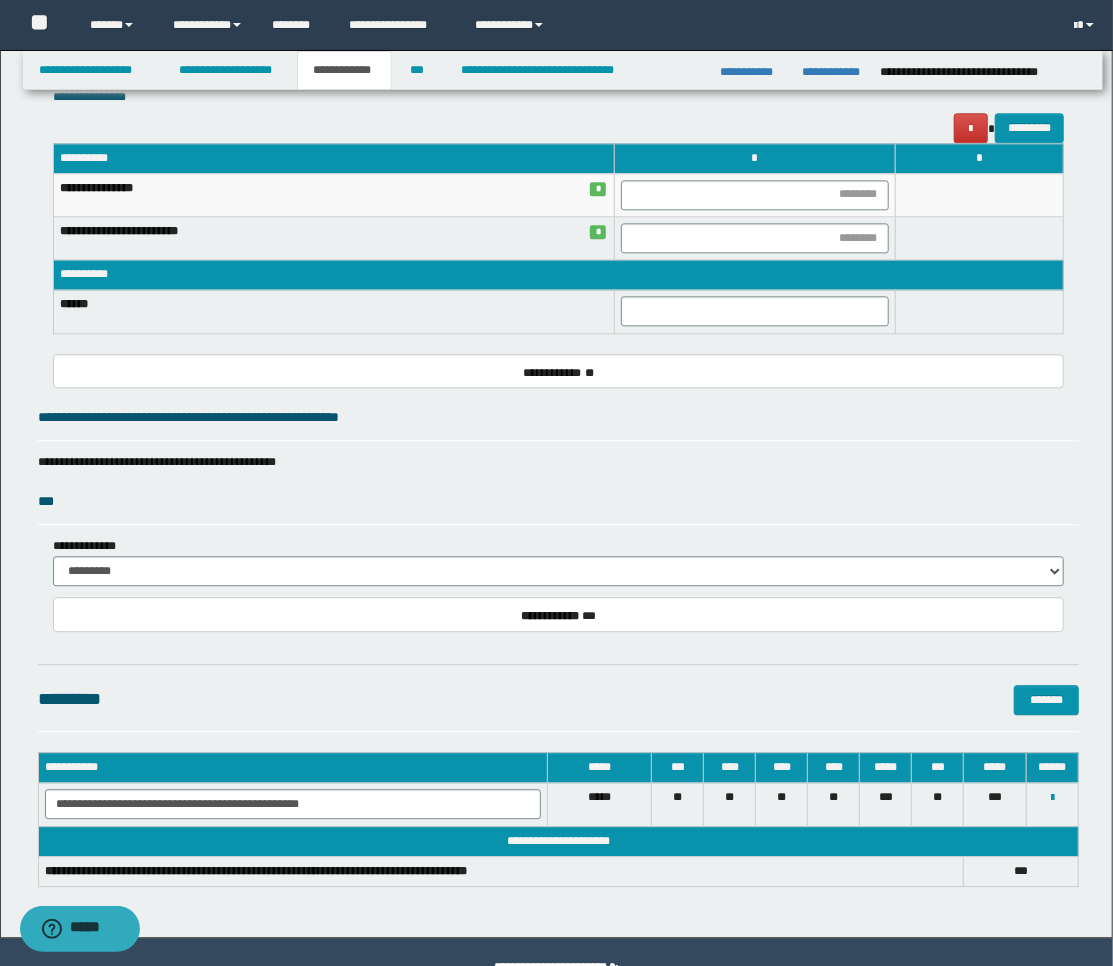 scroll, scrollTop: 2034, scrollLeft: 0, axis: vertical 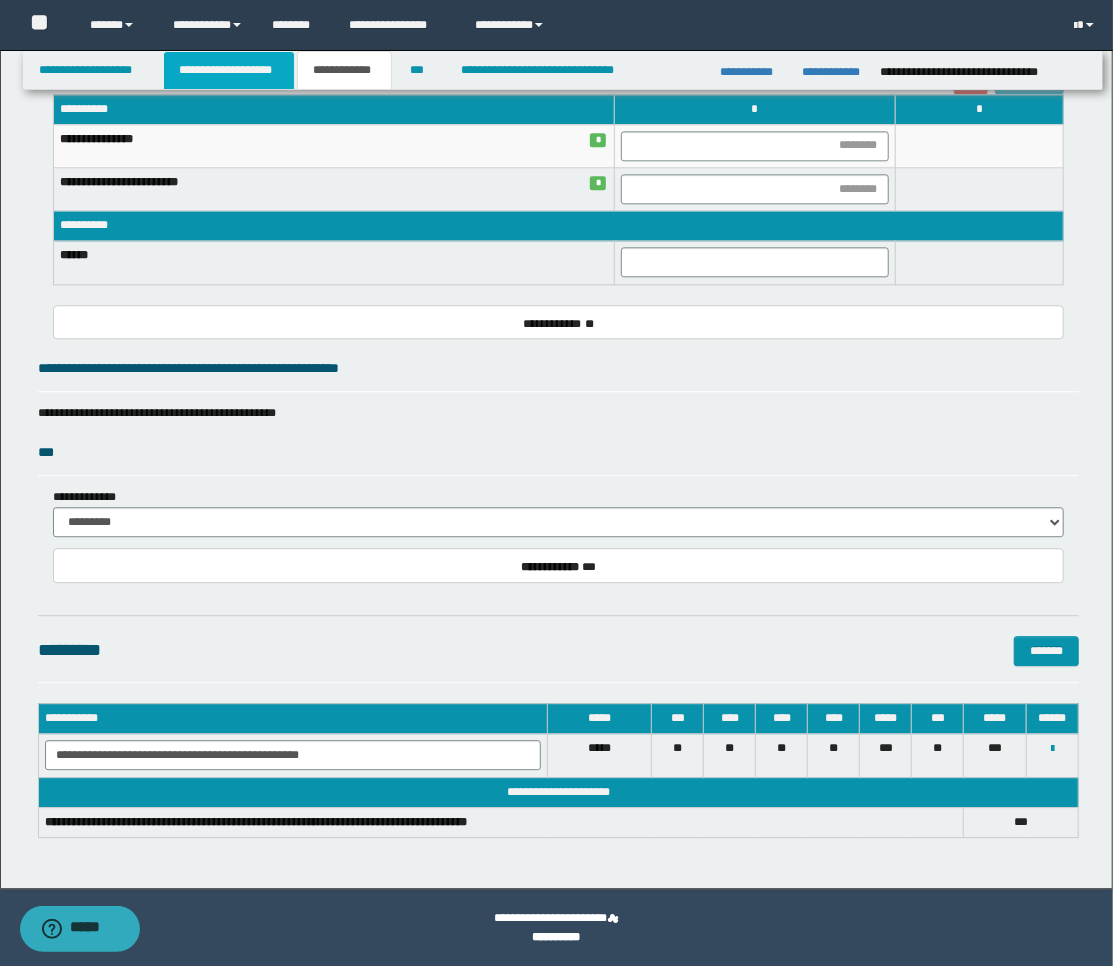 click on "**********" at bounding box center [229, 70] 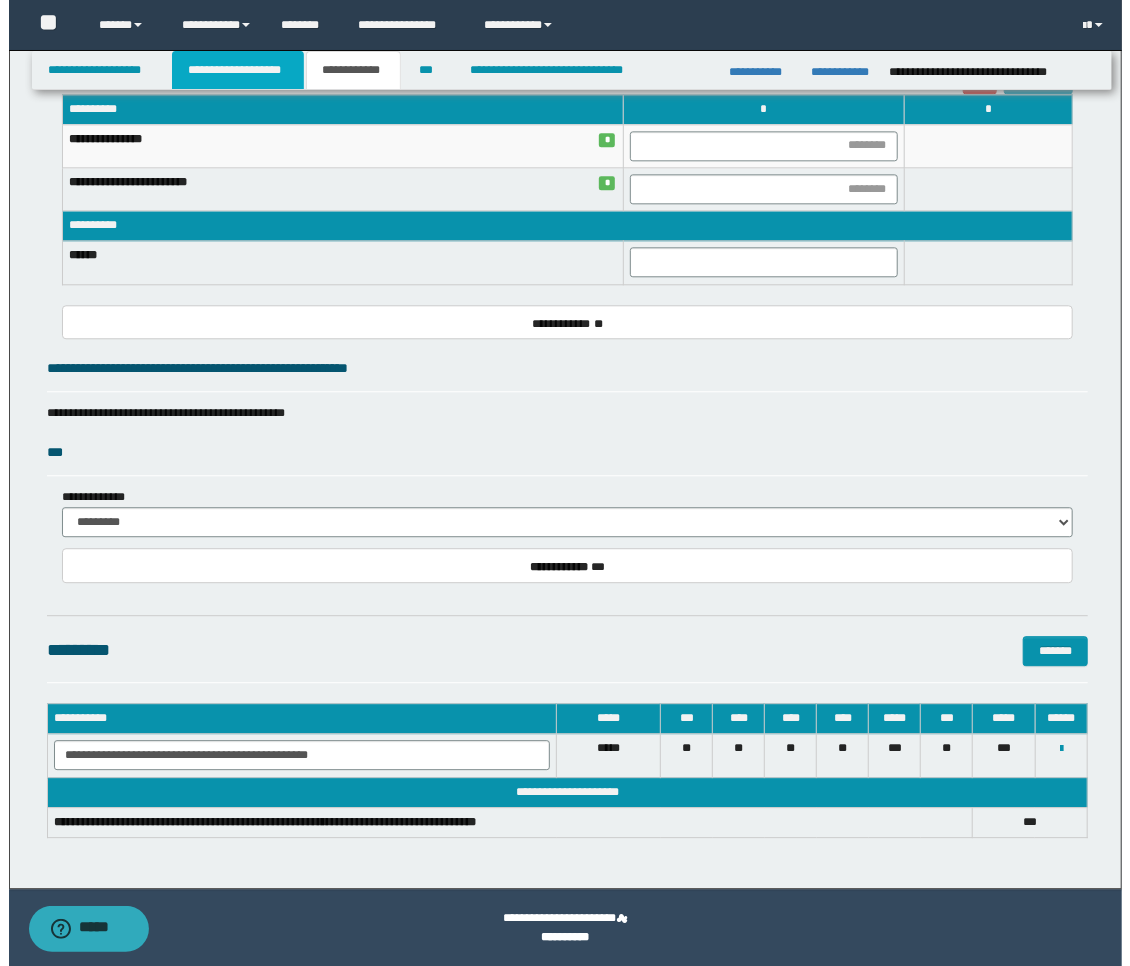 scroll, scrollTop: 2065, scrollLeft: 0, axis: vertical 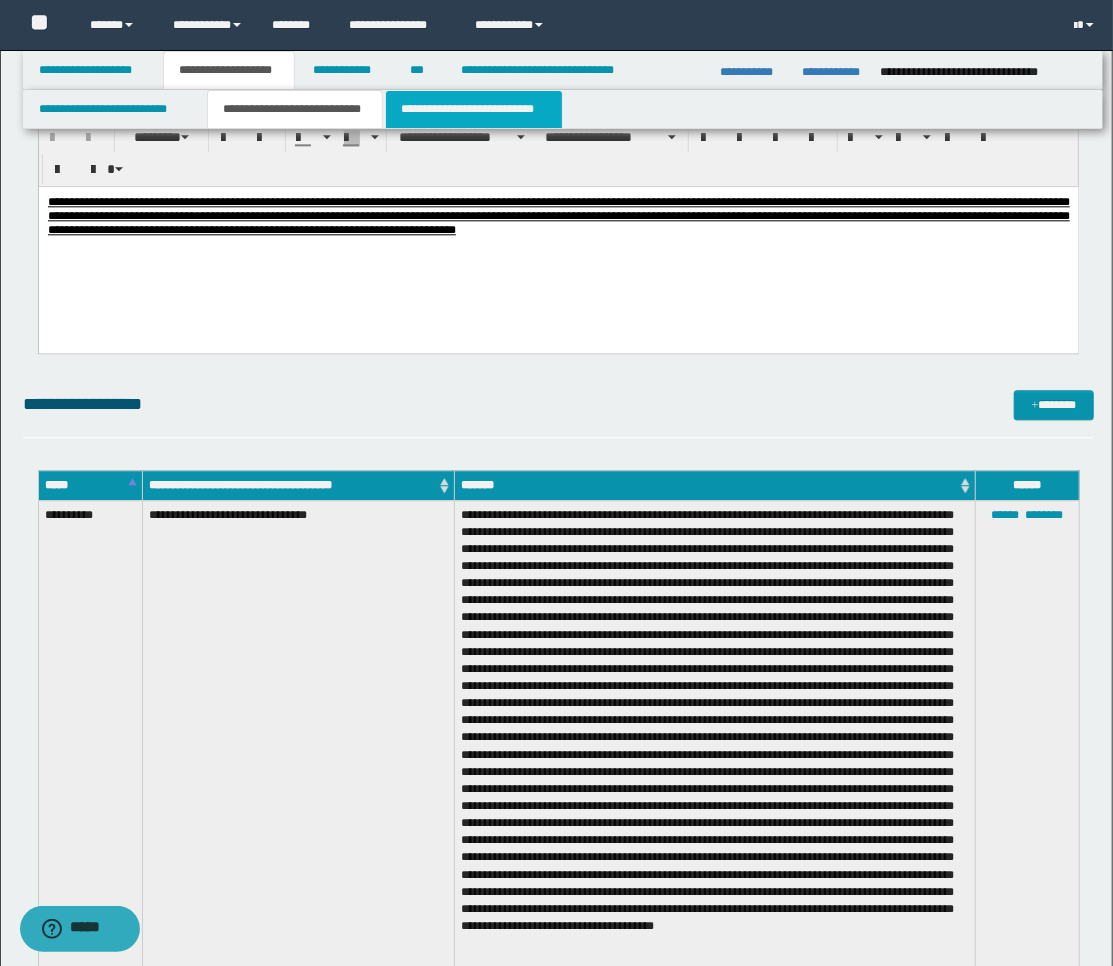 click on "**********" at bounding box center [474, 109] 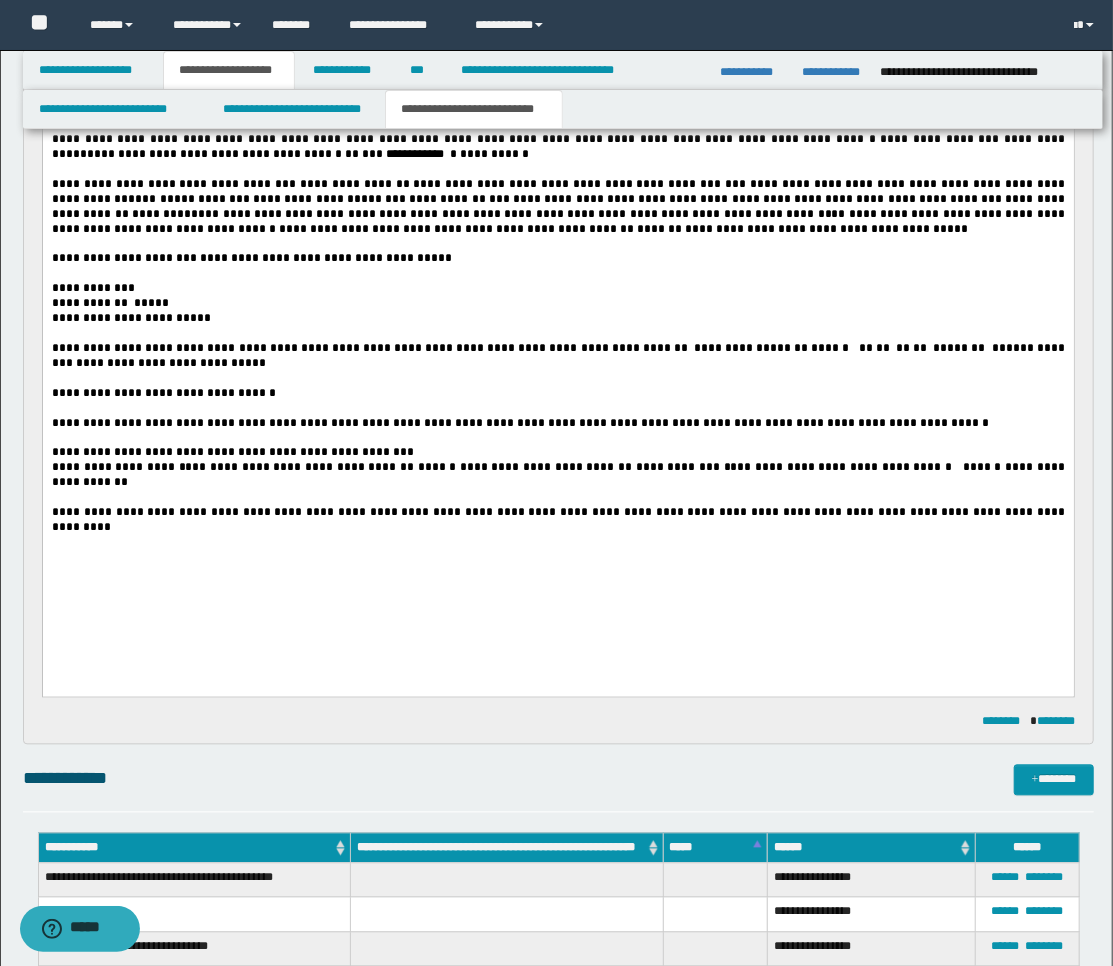 scroll, scrollTop: 1176, scrollLeft: 0, axis: vertical 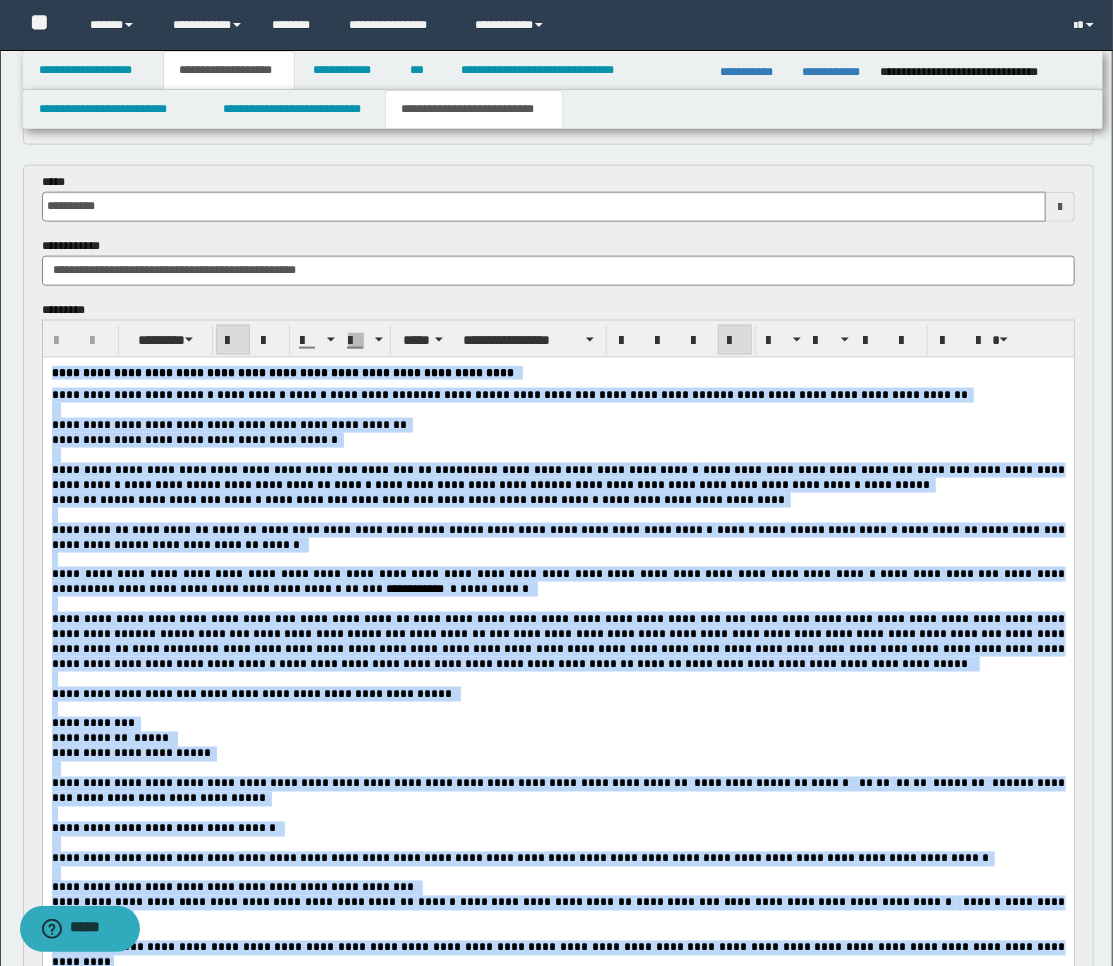 drag, startPoint x: 989, startPoint y: 1027, endPoint x: 78, endPoint y: 733, distance: 957.2654 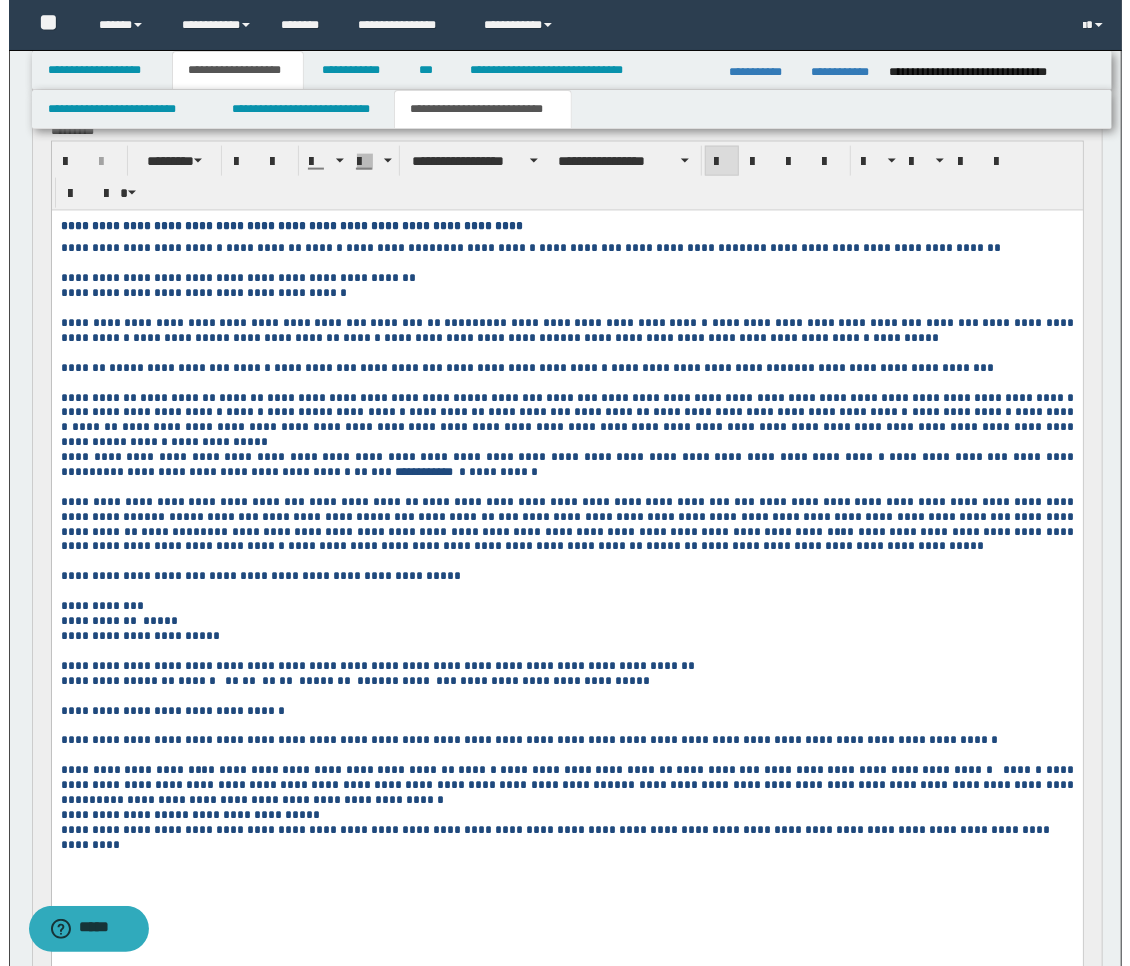 scroll, scrollTop: 1065, scrollLeft: 0, axis: vertical 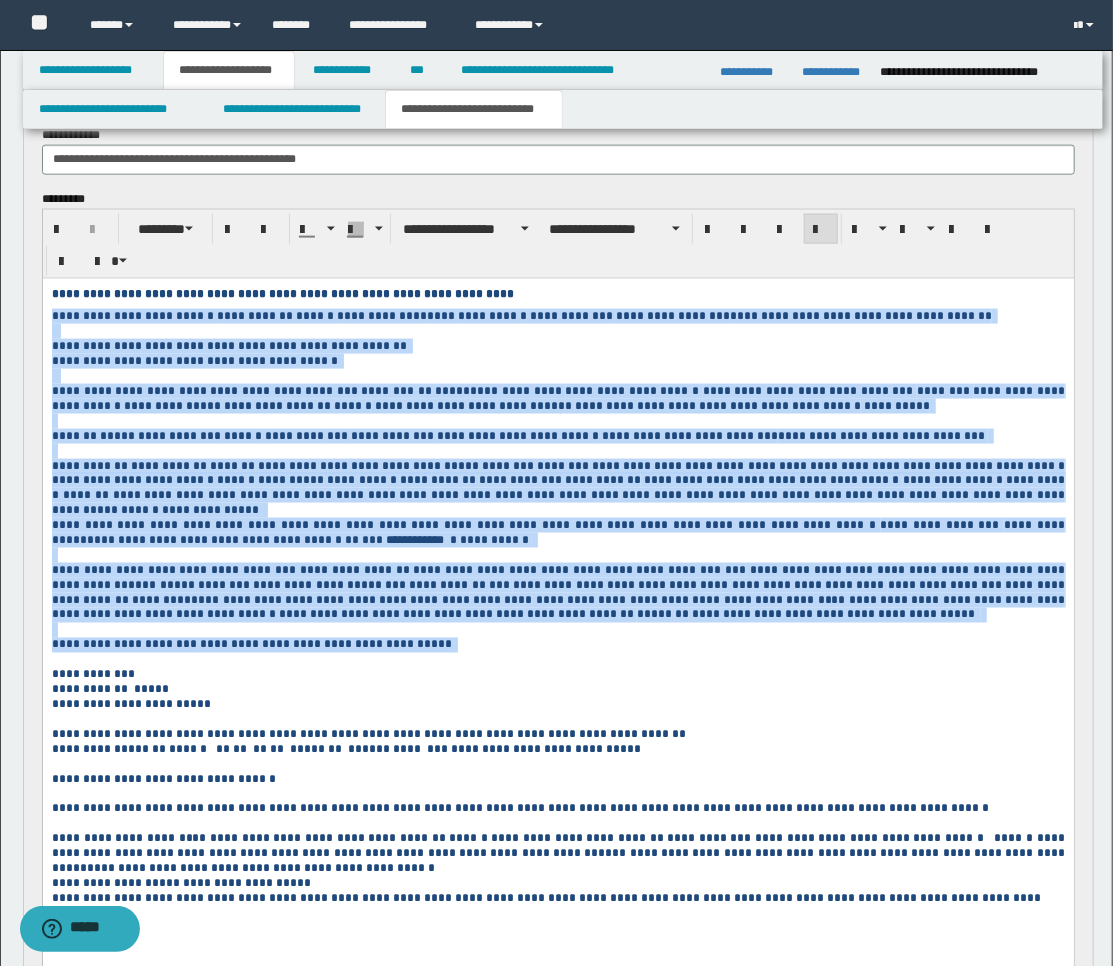 drag, startPoint x: 441, startPoint y: 668, endPoint x: 75, endPoint y: 600, distance: 372.26334 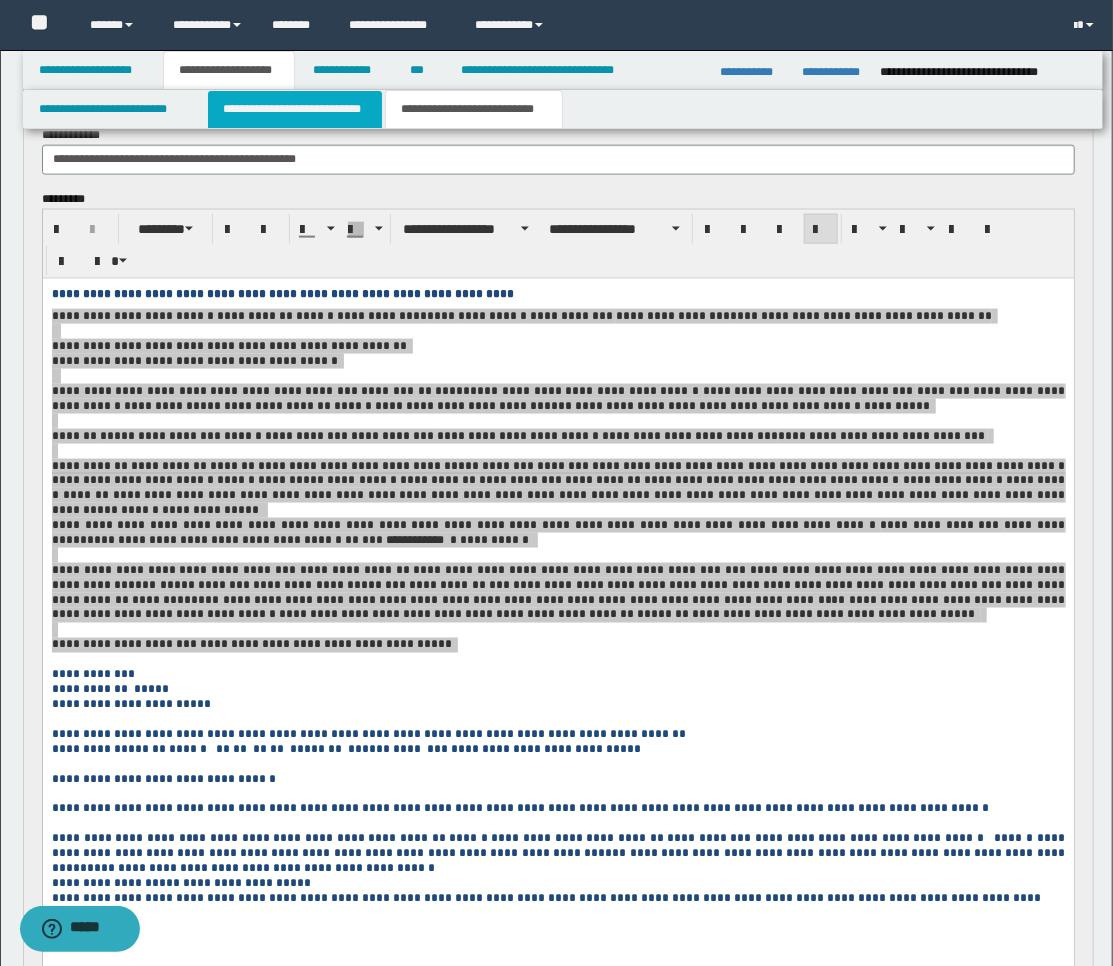 click on "**********" at bounding box center (295, 109) 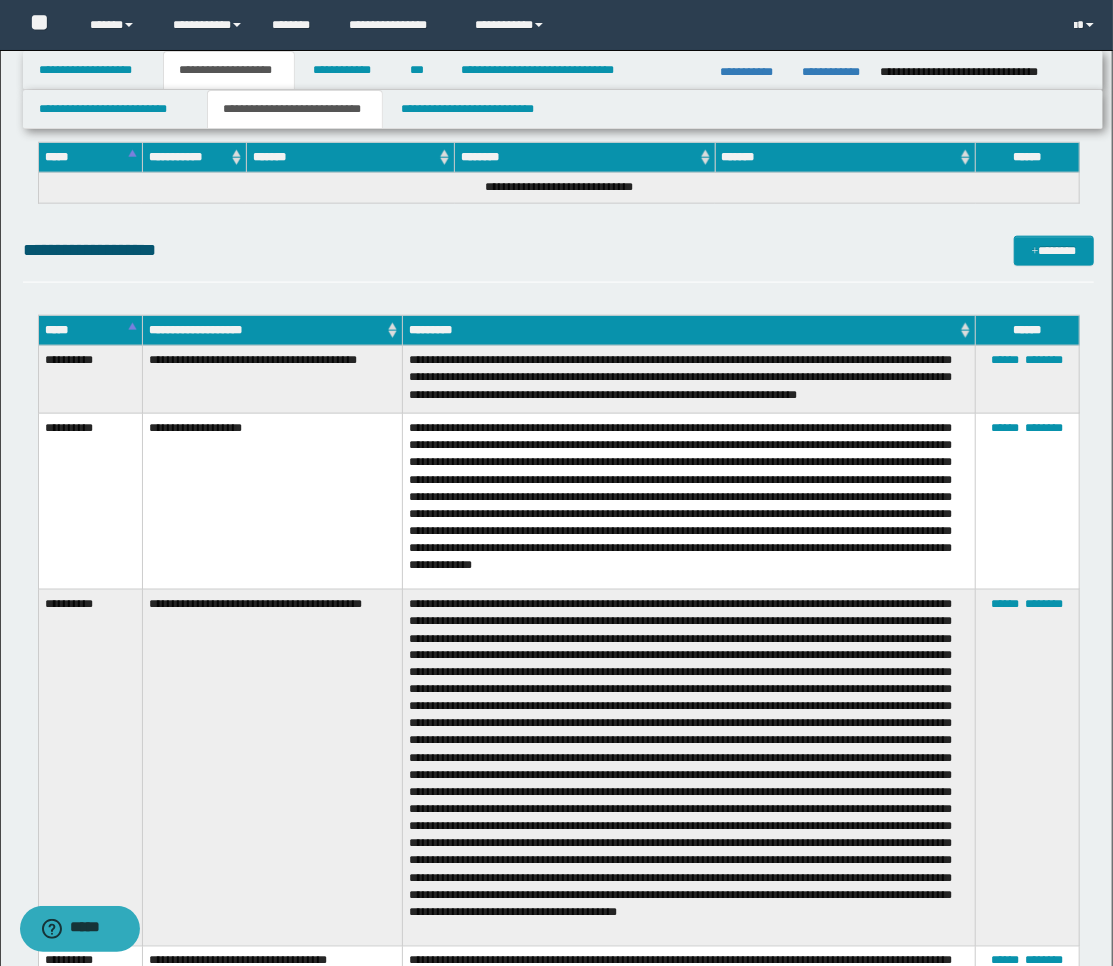 scroll, scrollTop: 7653, scrollLeft: 0, axis: vertical 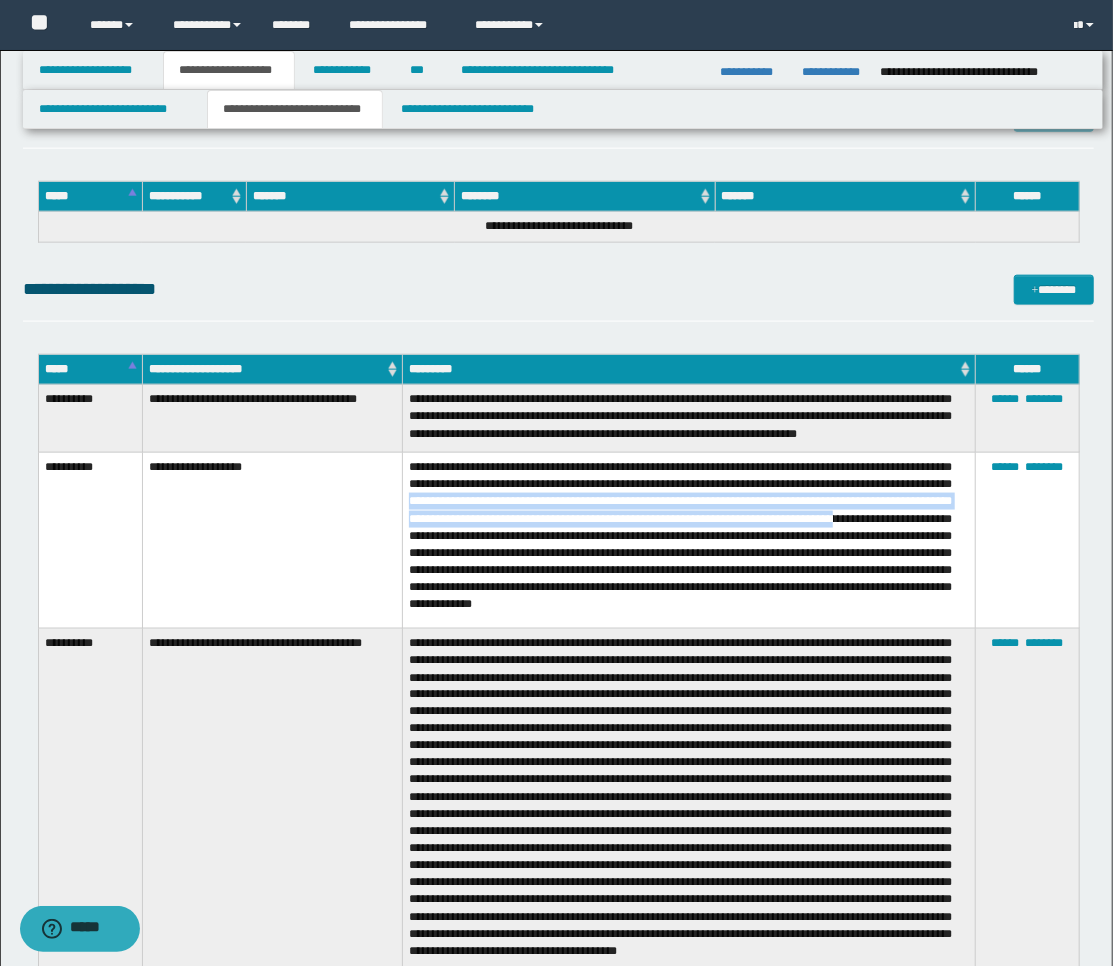 drag, startPoint x: 606, startPoint y: 498, endPoint x: 563, endPoint y: 528, distance: 52.43091 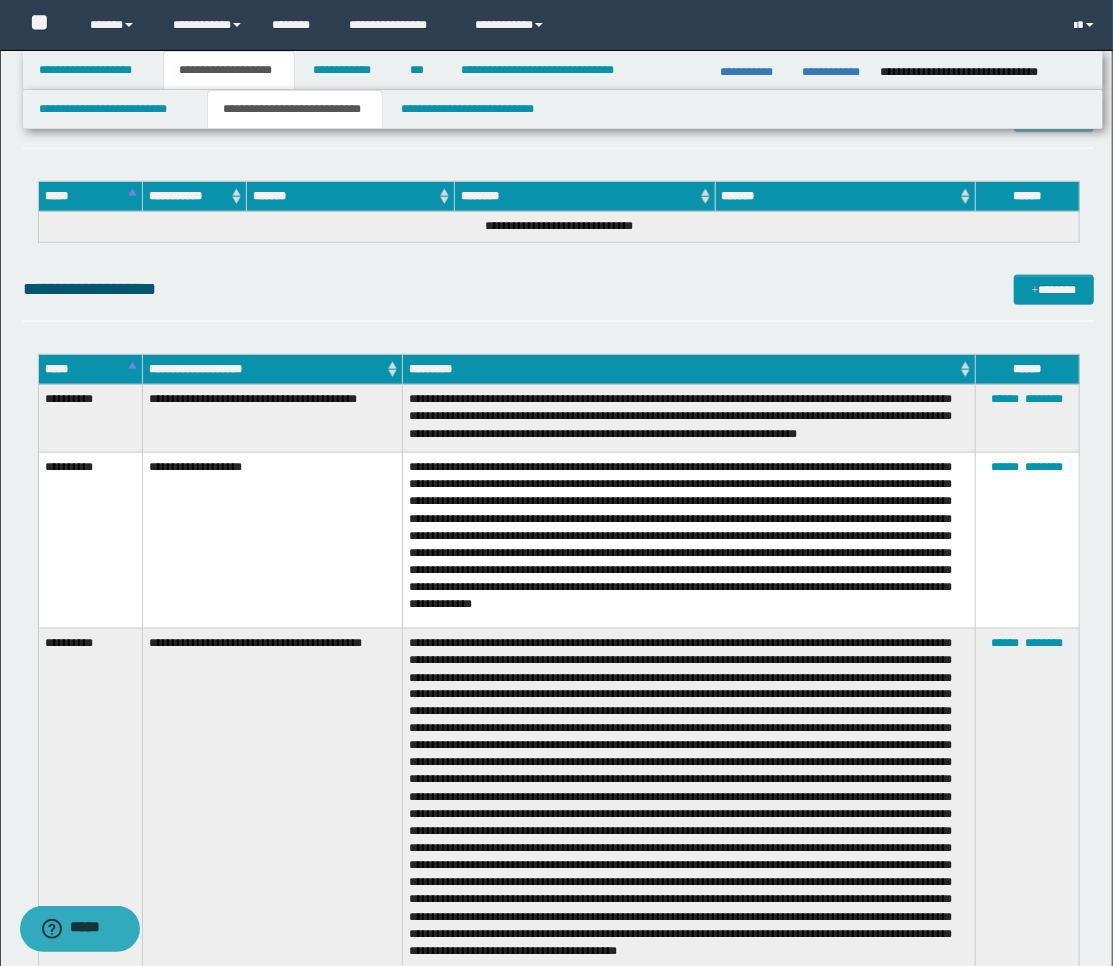 click on "**********" at bounding box center (689, 541) 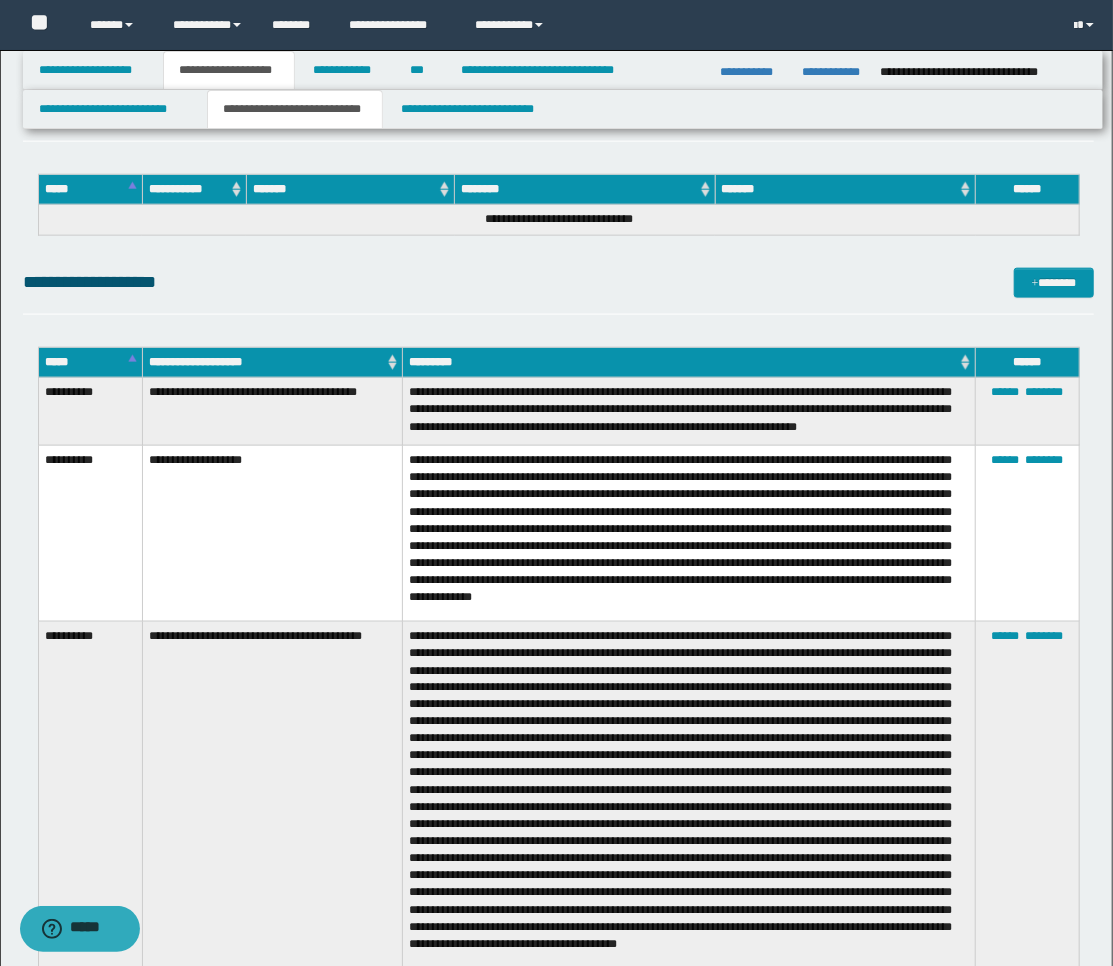 scroll, scrollTop: 7320, scrollLeft: 0, axis: vertical 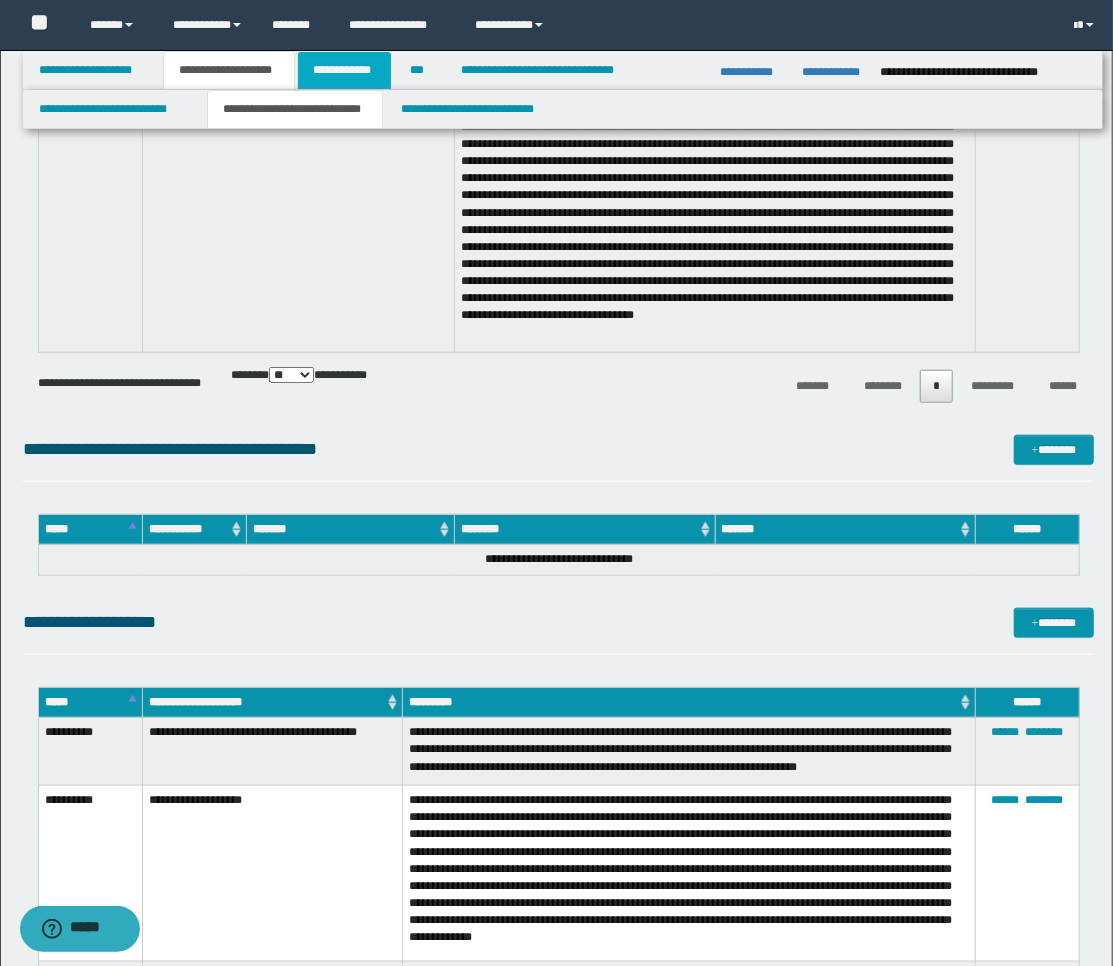 click on "**********" at bounding box center (344, 70) 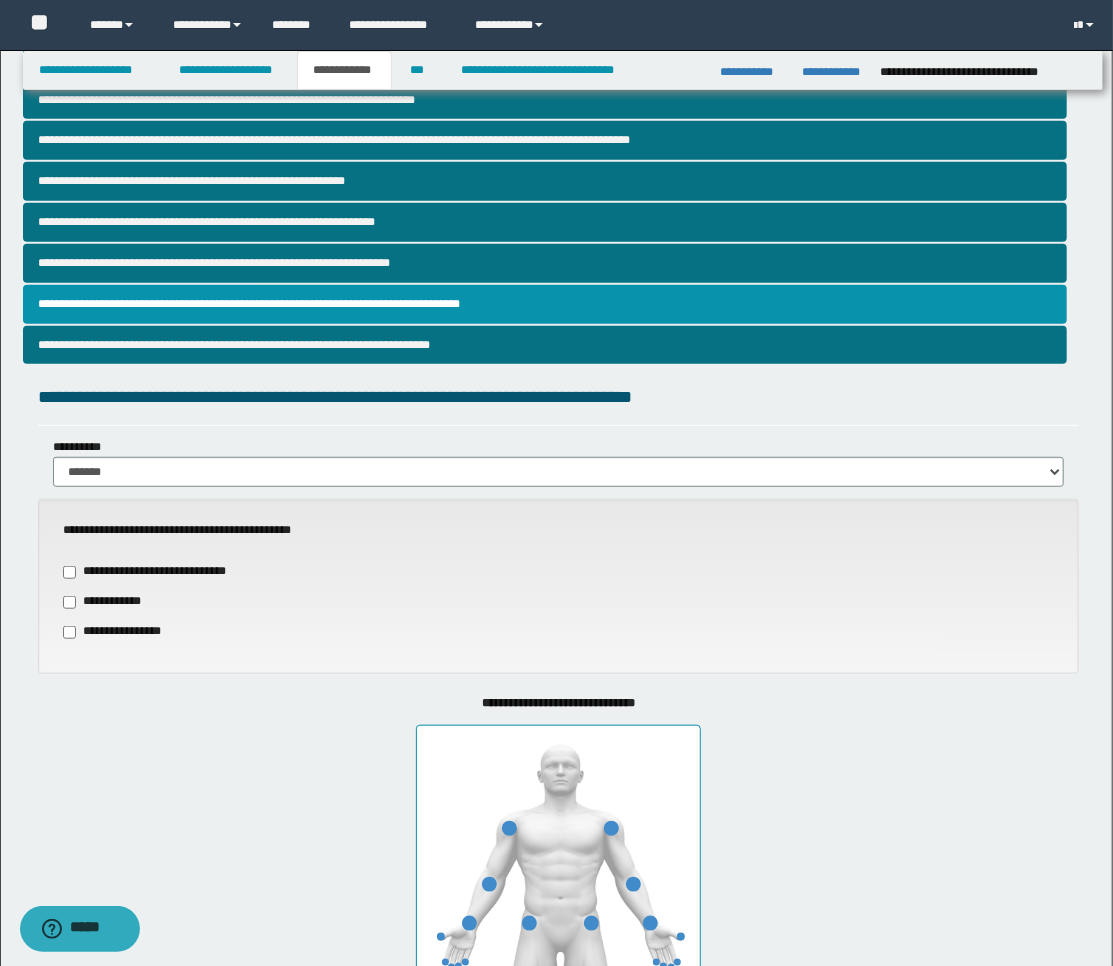 scroll, scrollTop: 256, scrollLeft: 0, axis: vertical 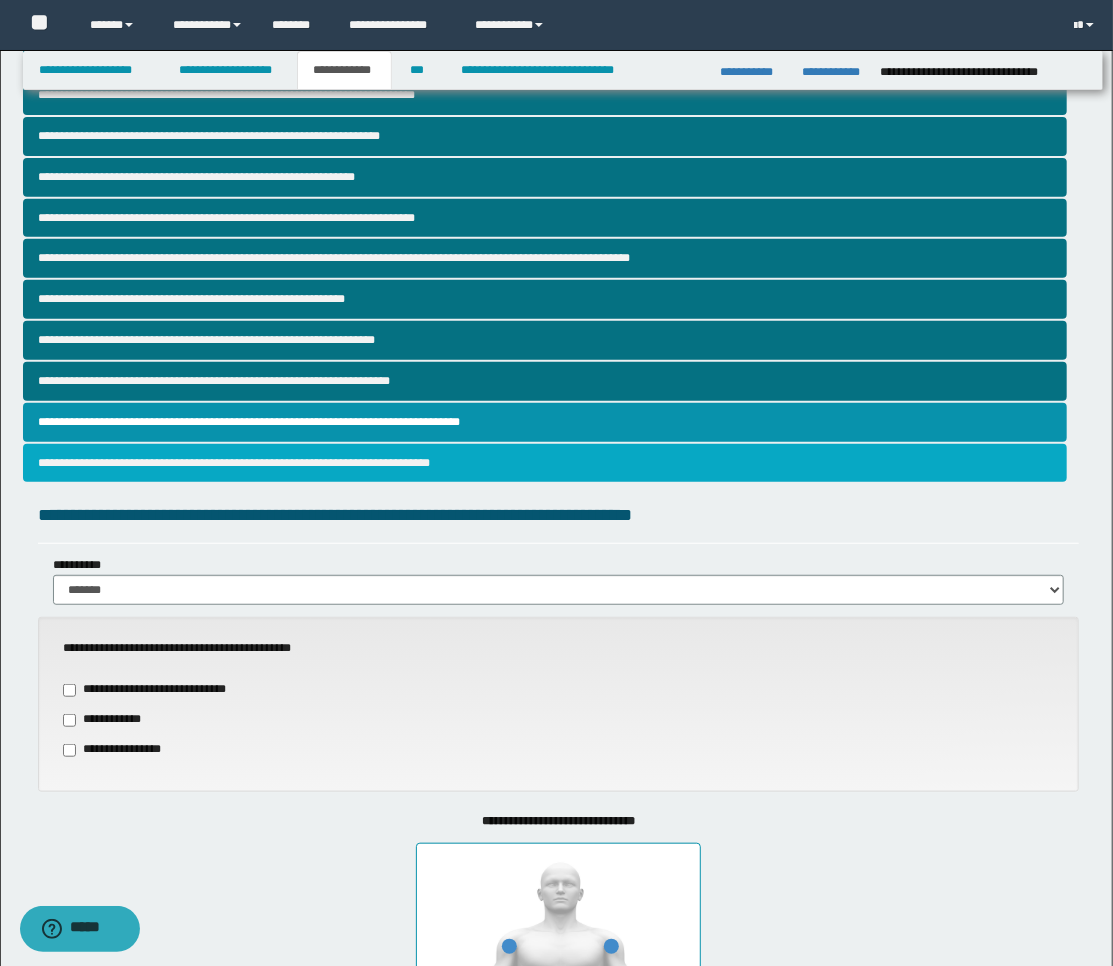 click on "**********" at bounding box center (545, 463) 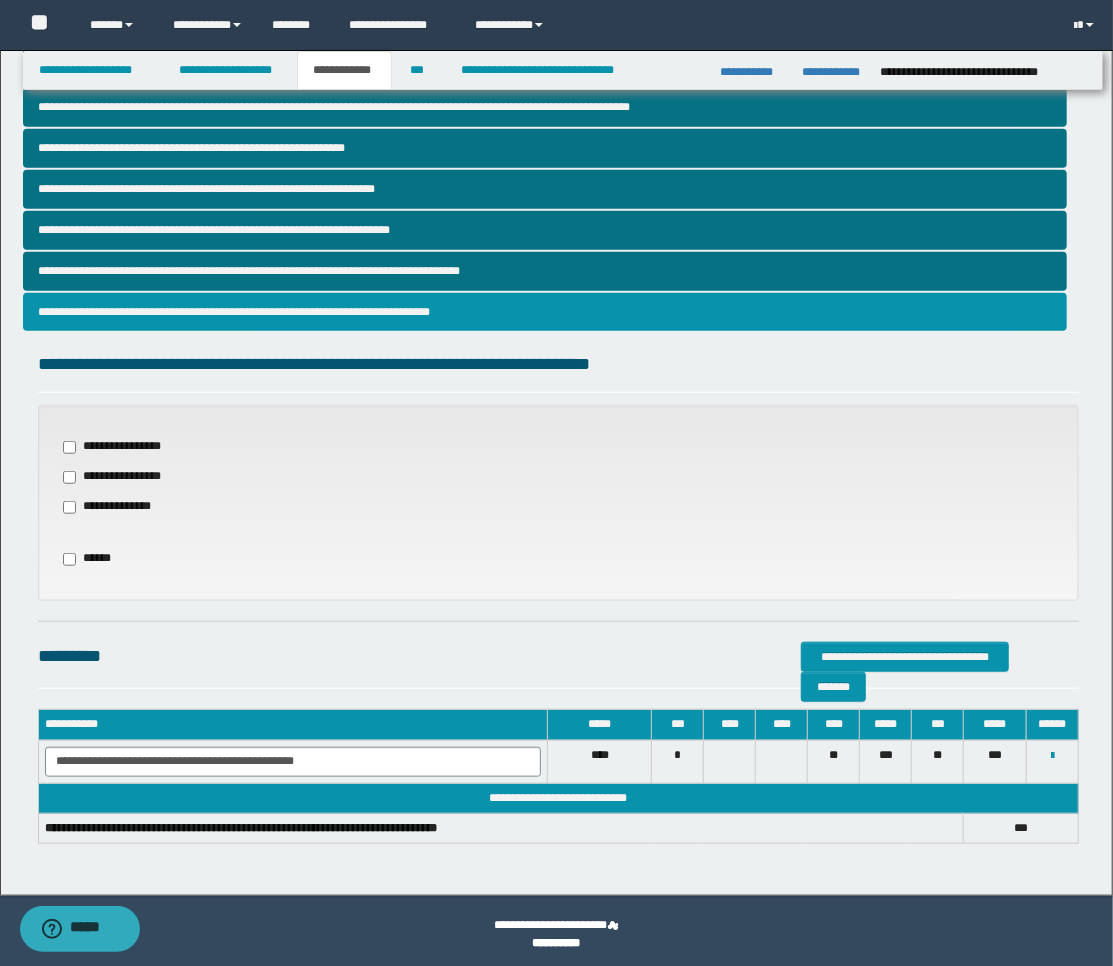 scroll, scrollTop: 413, scrollLeft: 0, axis: vertical 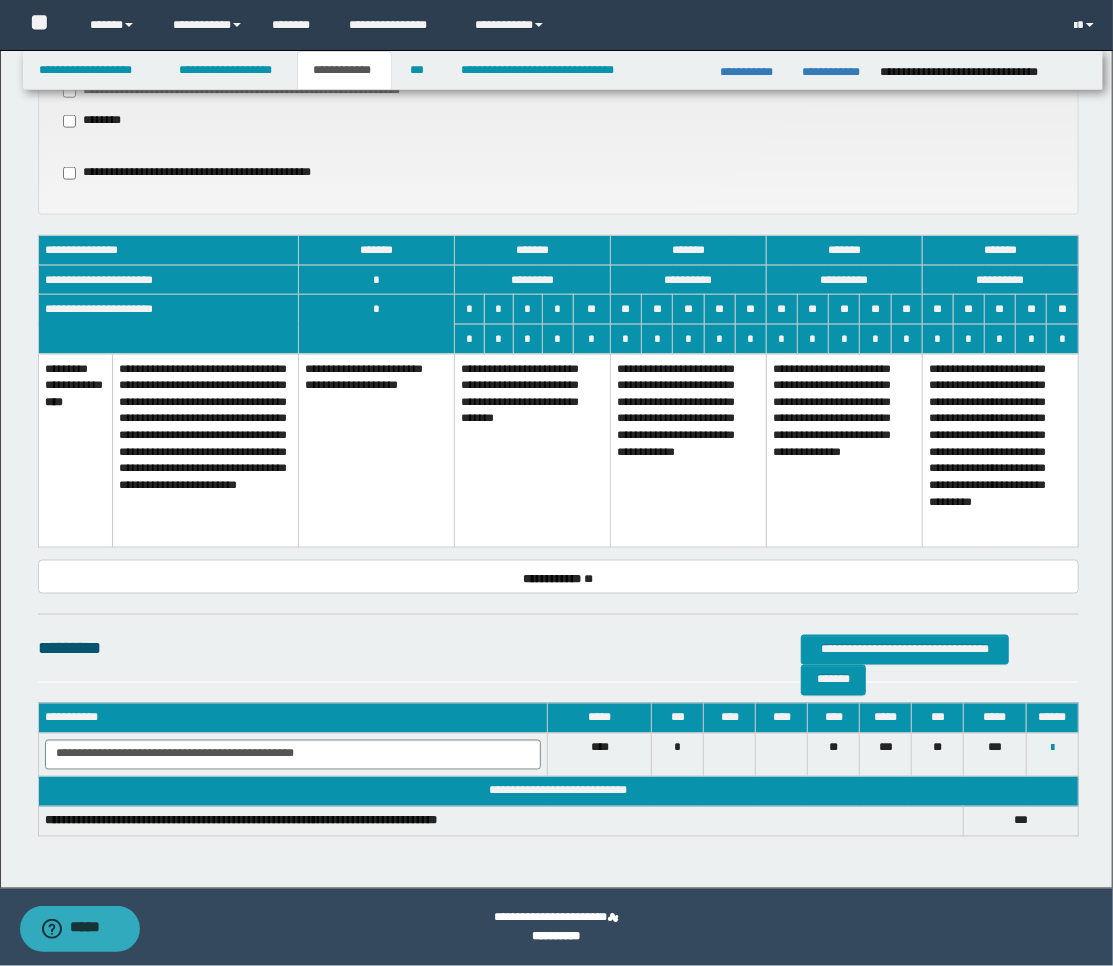 click on "**********" at bounding box center [689, 451] 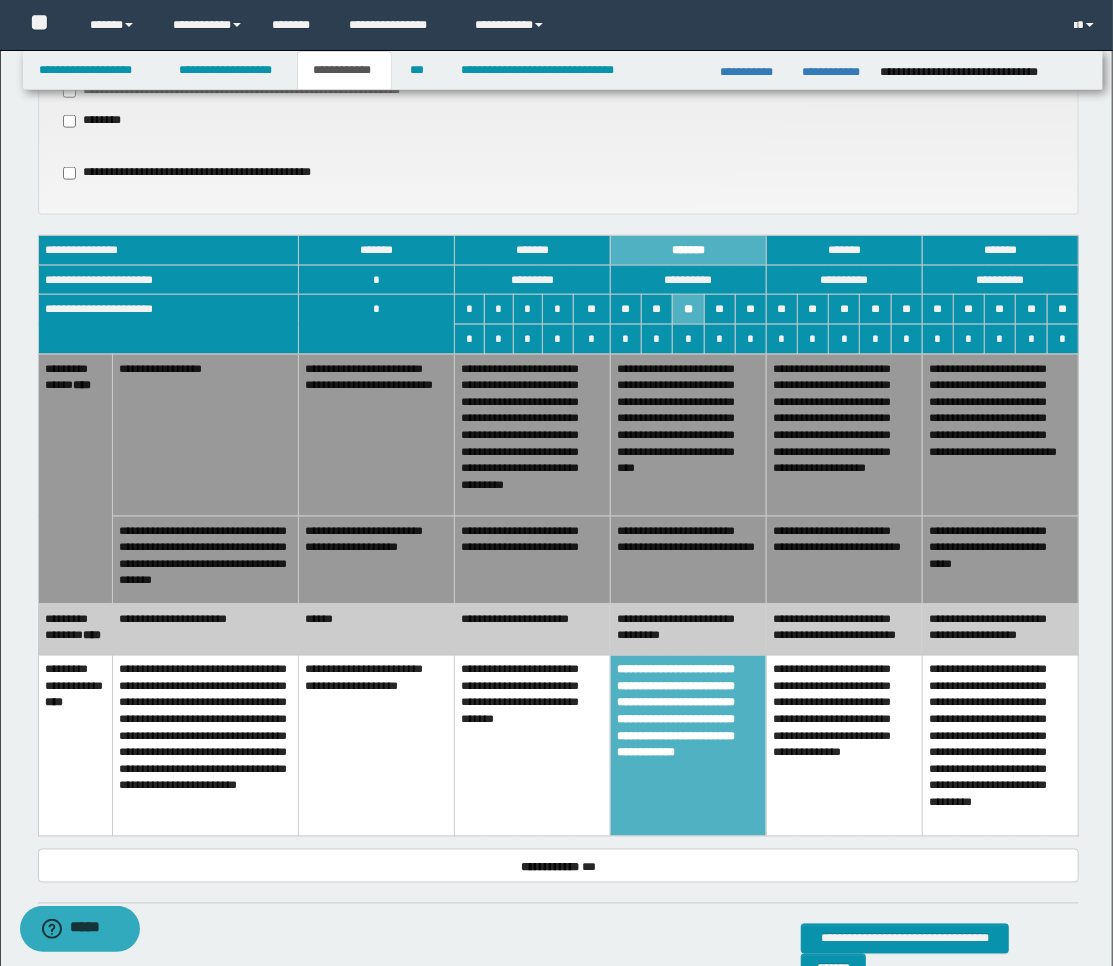click on "**********" at bounding box center (533, 560) 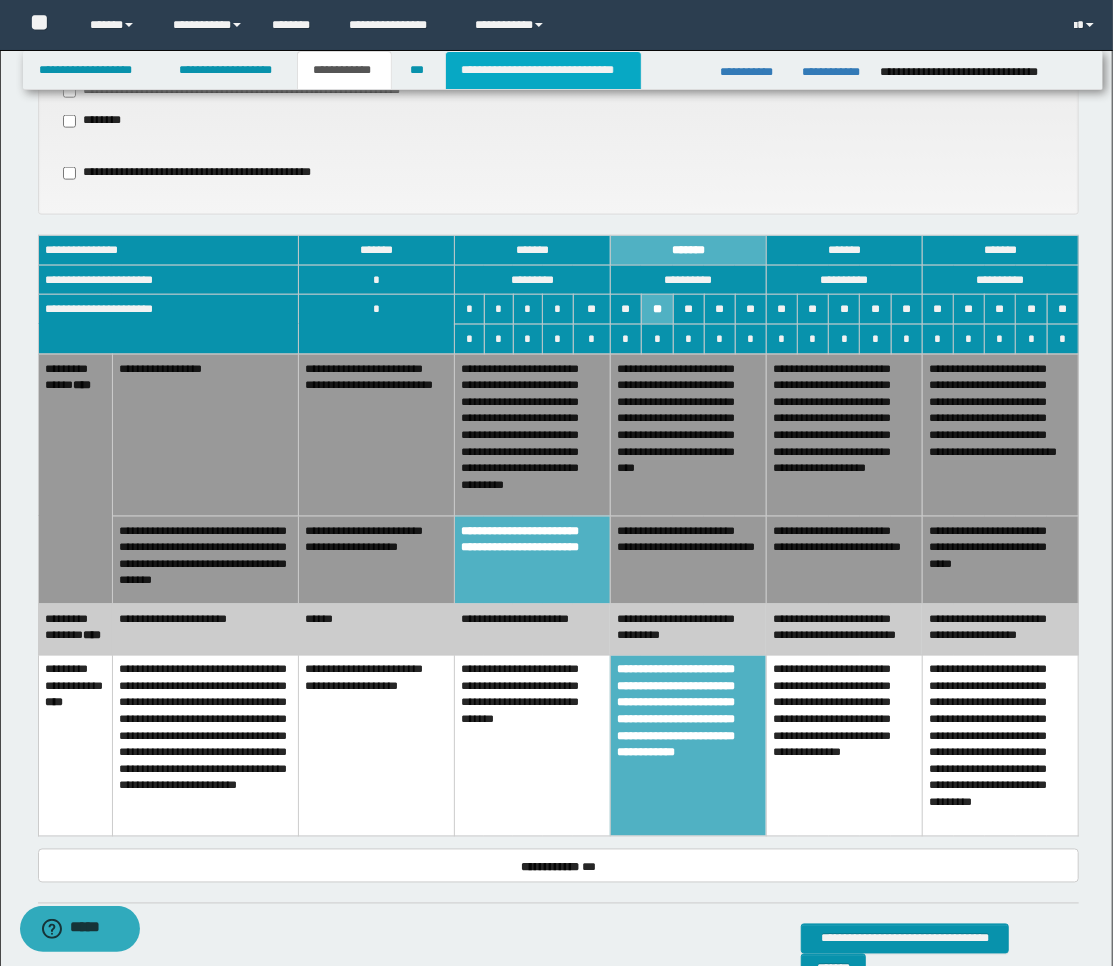 click on "**********" at bounding box center [543, 70] 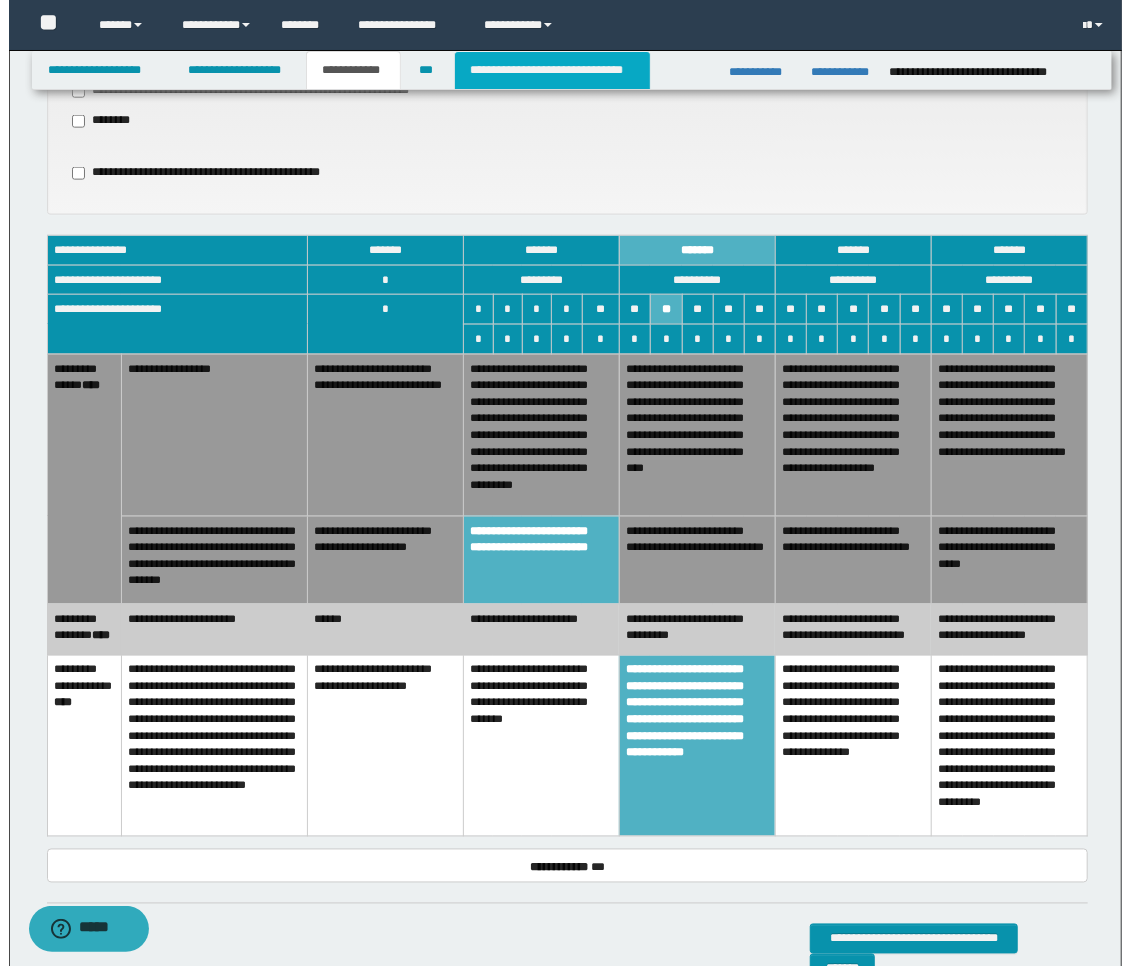 type on "**********" 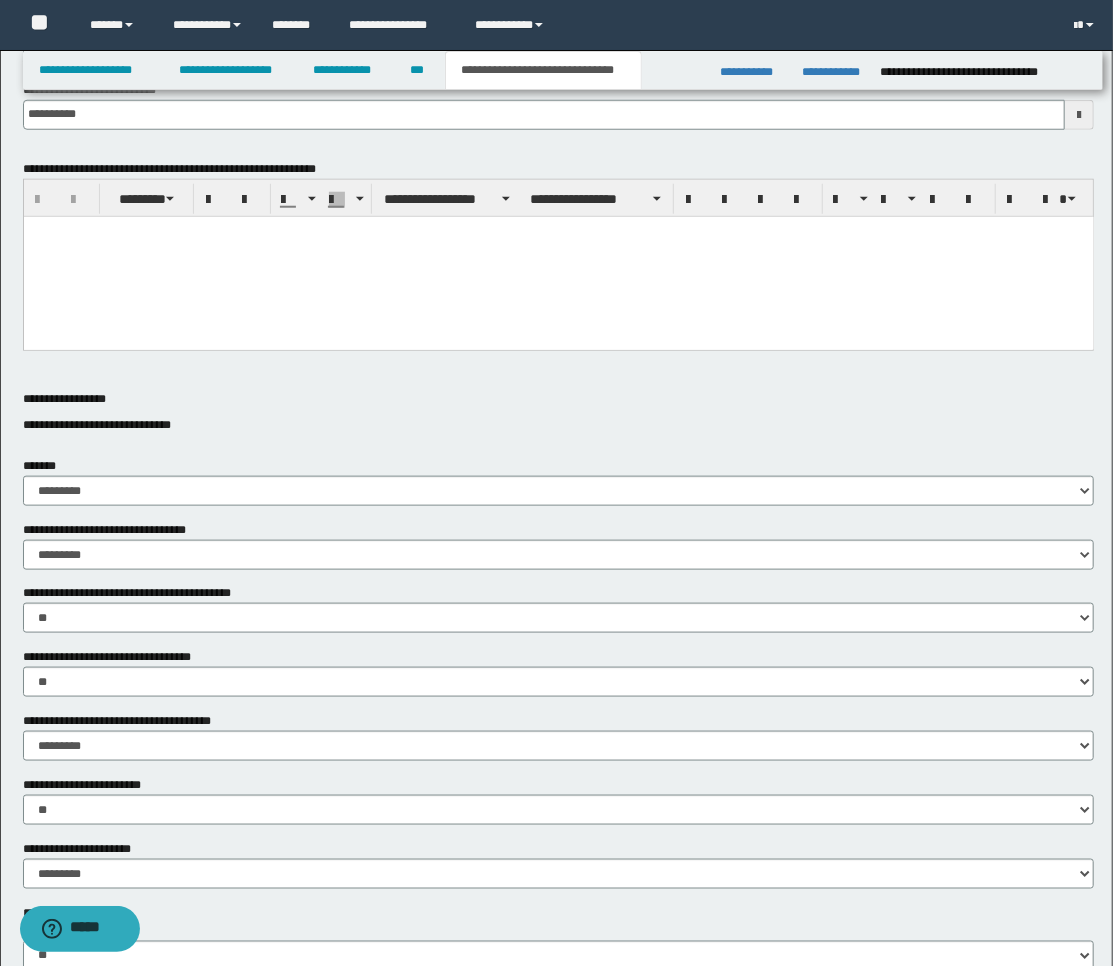 scroll, scrollTop: 363, scrollLeft: 0, axis: vertical 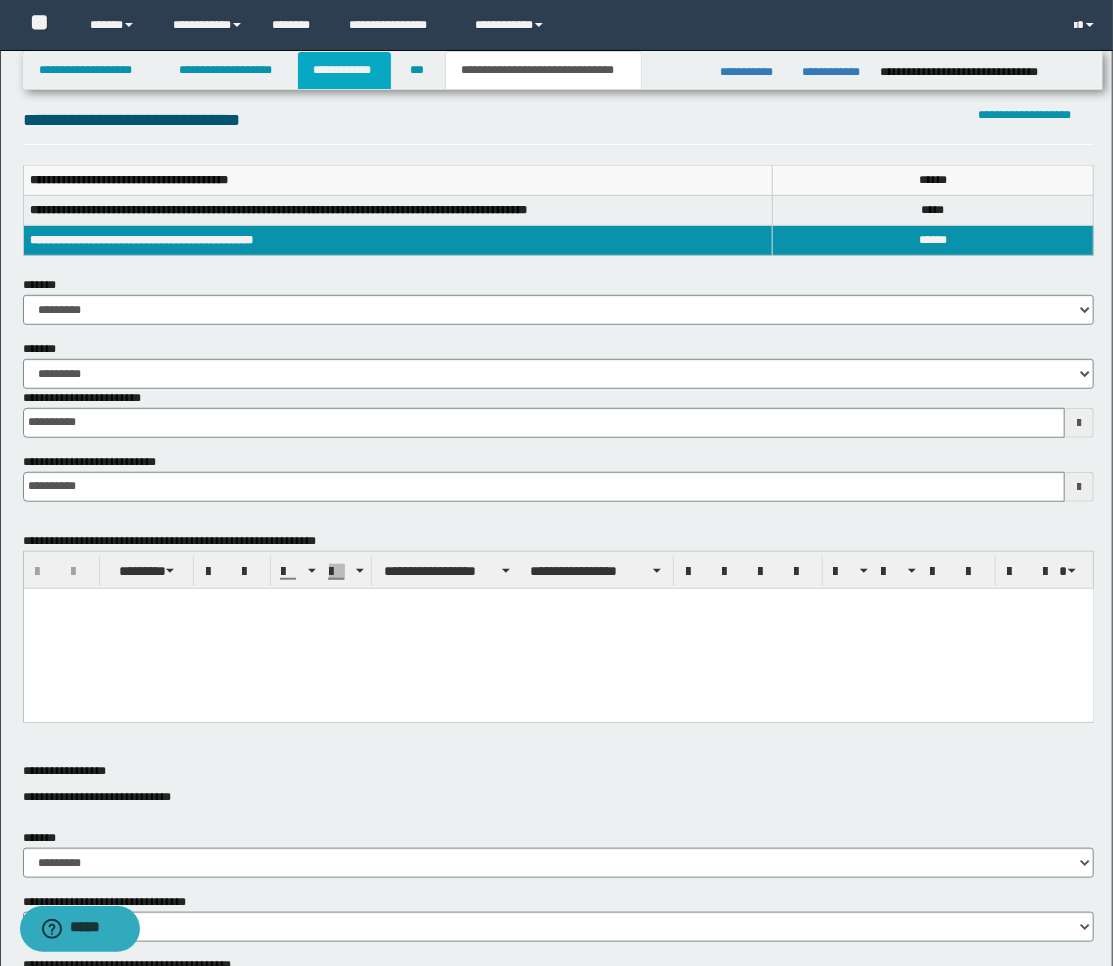 click on "**********" at bounding box center [344, 70] 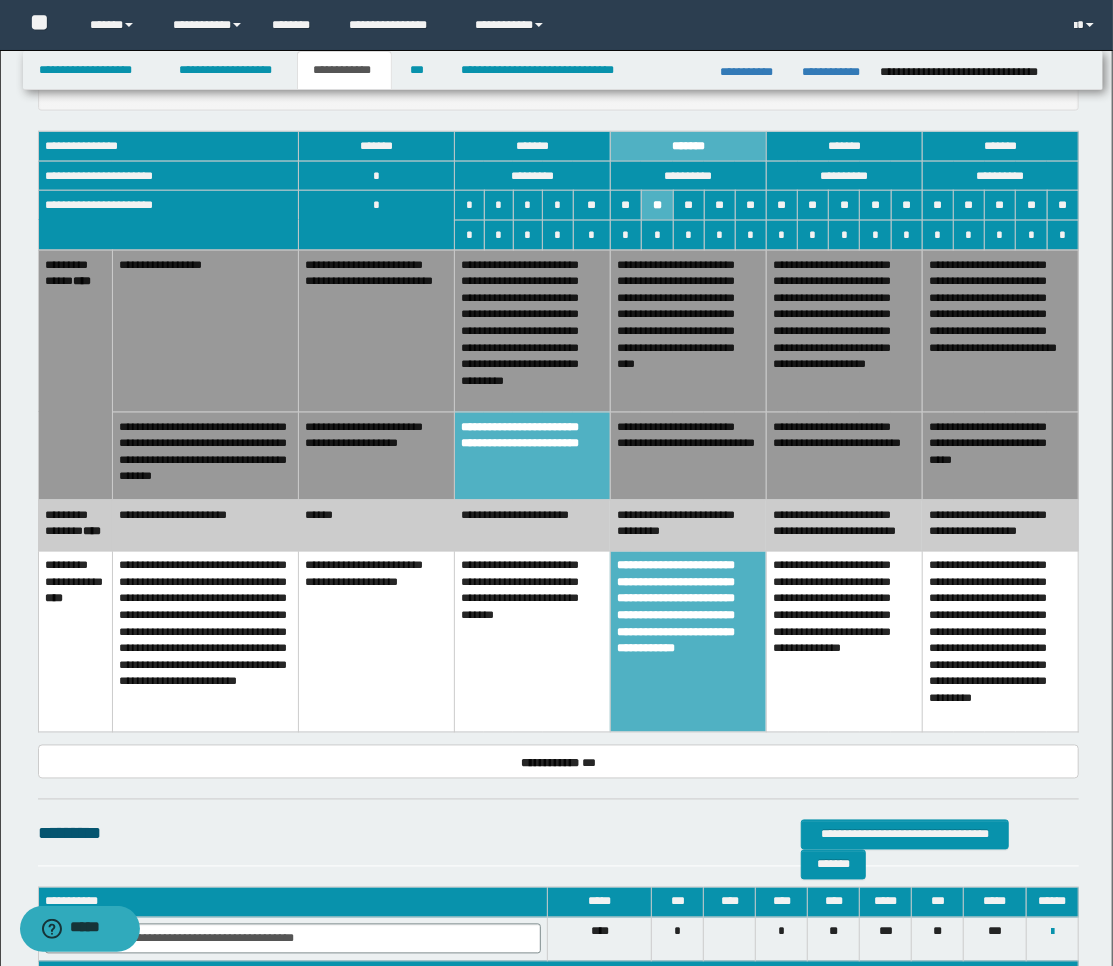 scroll, scrollTop: 1141, scrollLeft: 0, axis: vertical 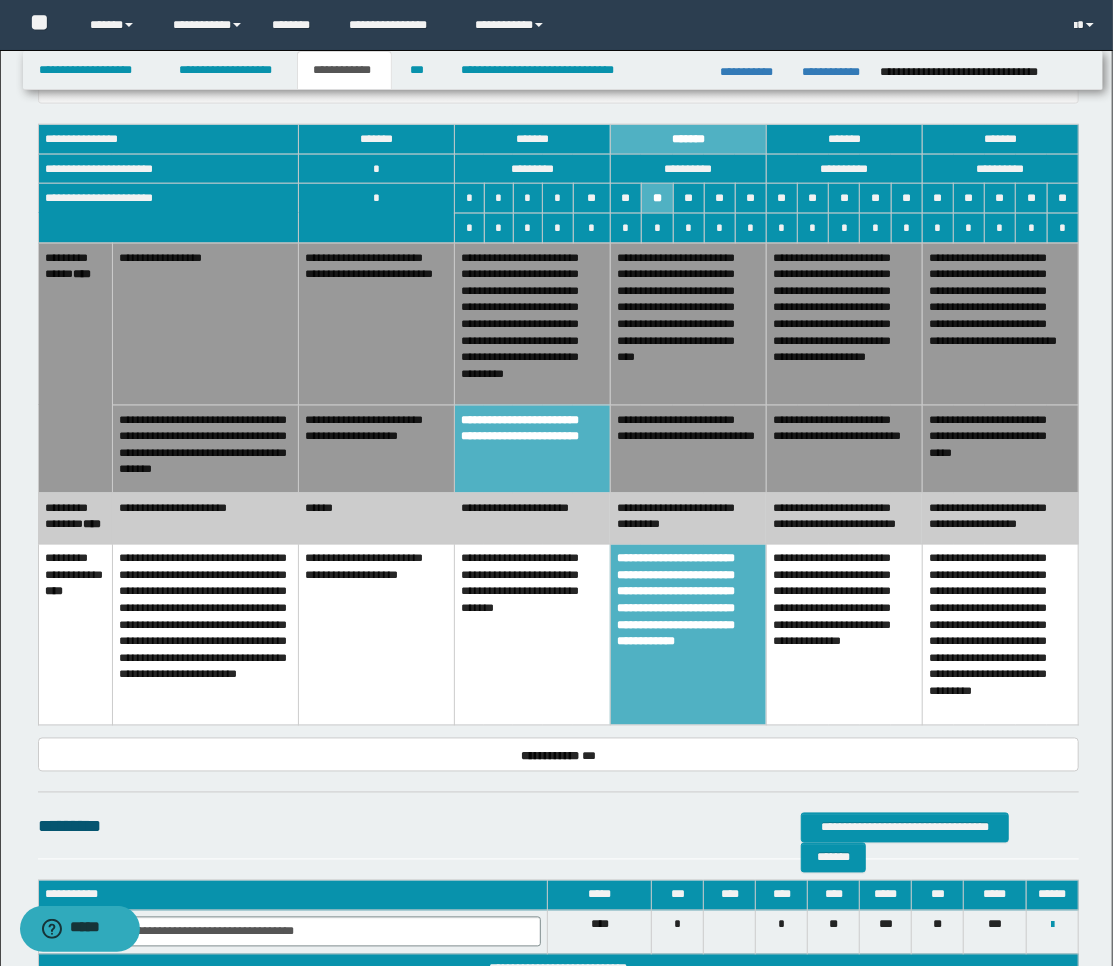 click on "**********" at bounding box center [688, 518] 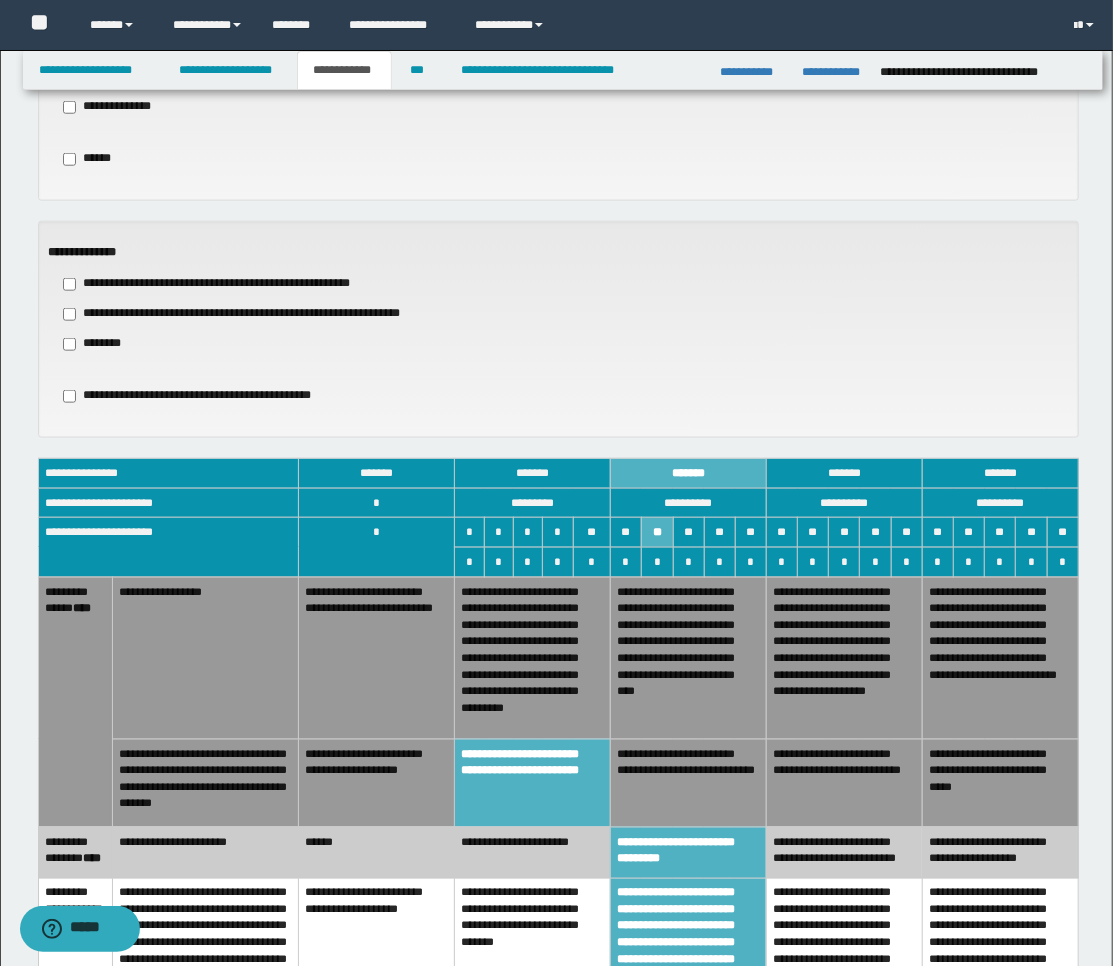 scroll, scrollTop: 363, scrollLeft: 0, axis: vertical 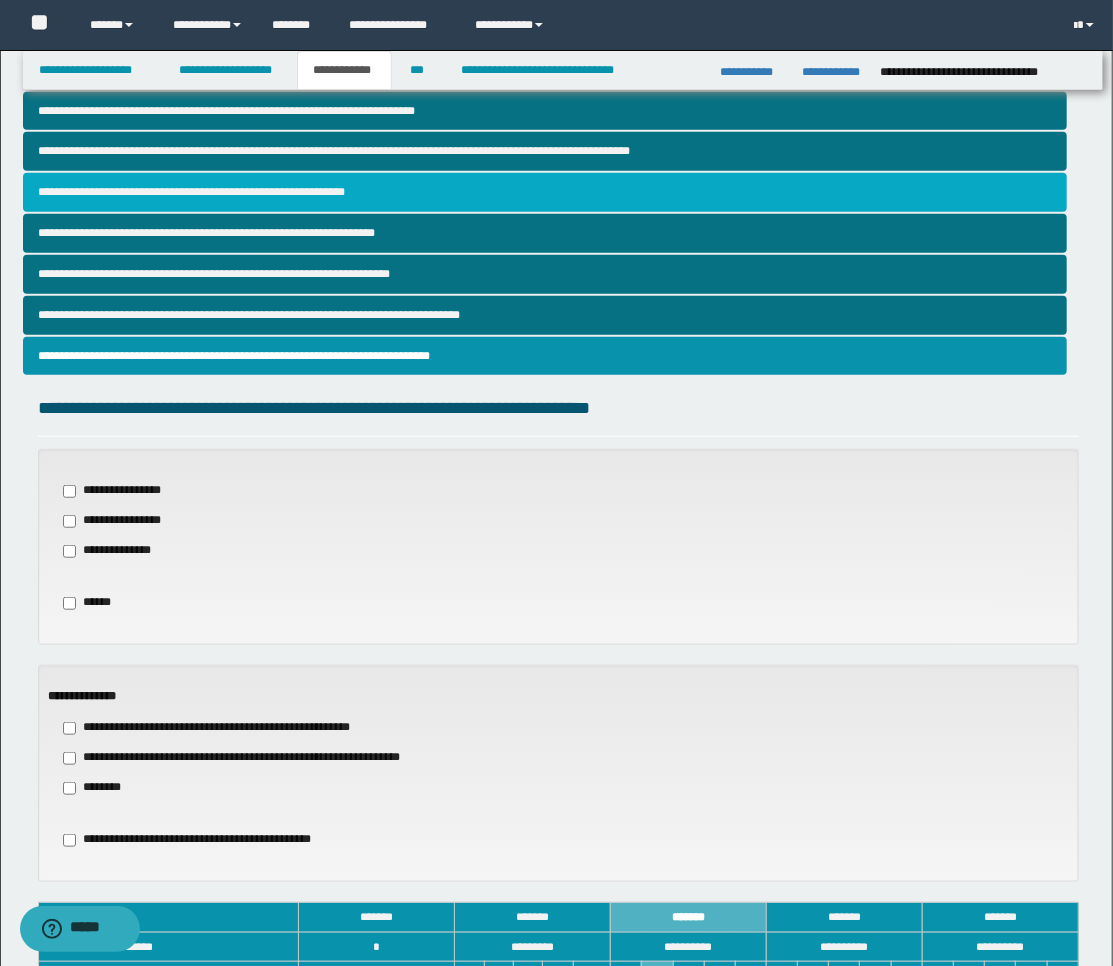 click on "**********" at bounding box center [545, 192] 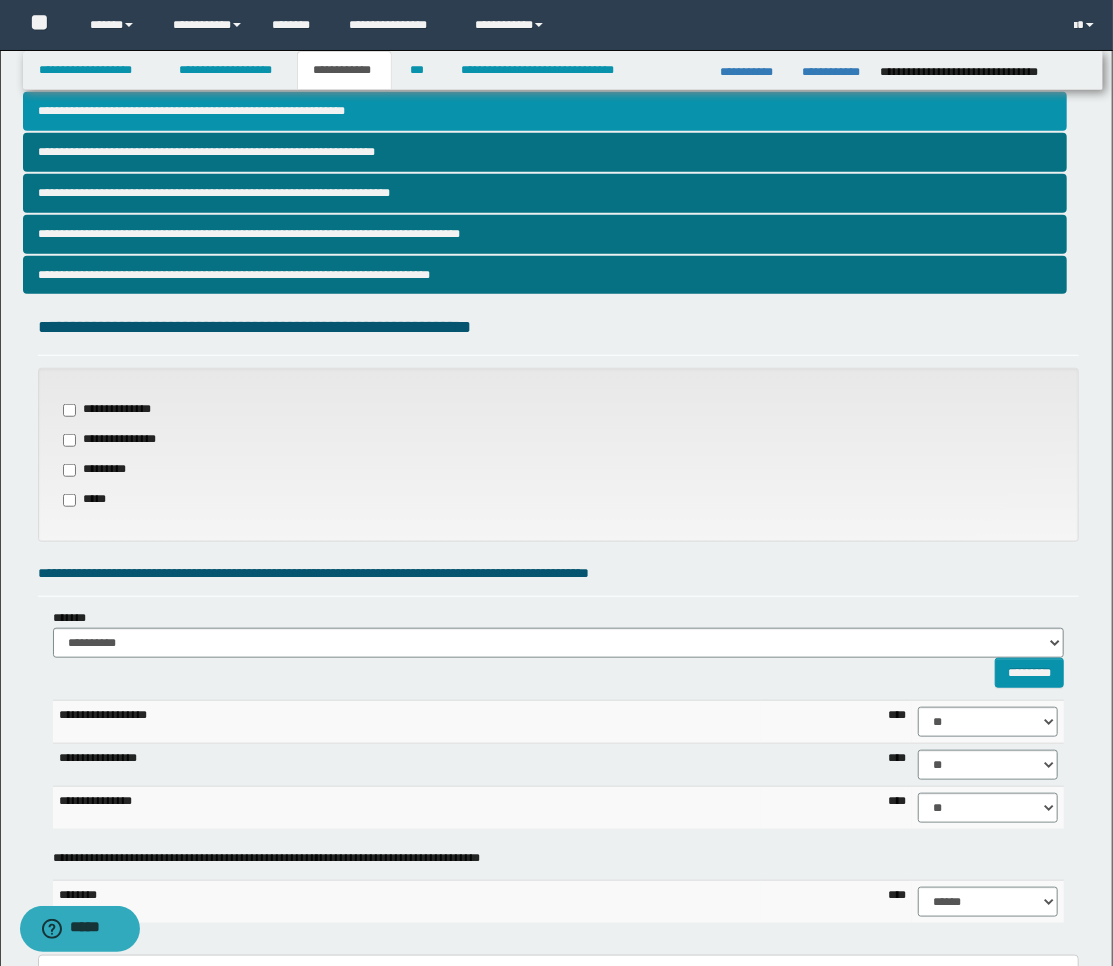 scroll, scrollTop: 838, scrollLeft: 0, axis: vertical 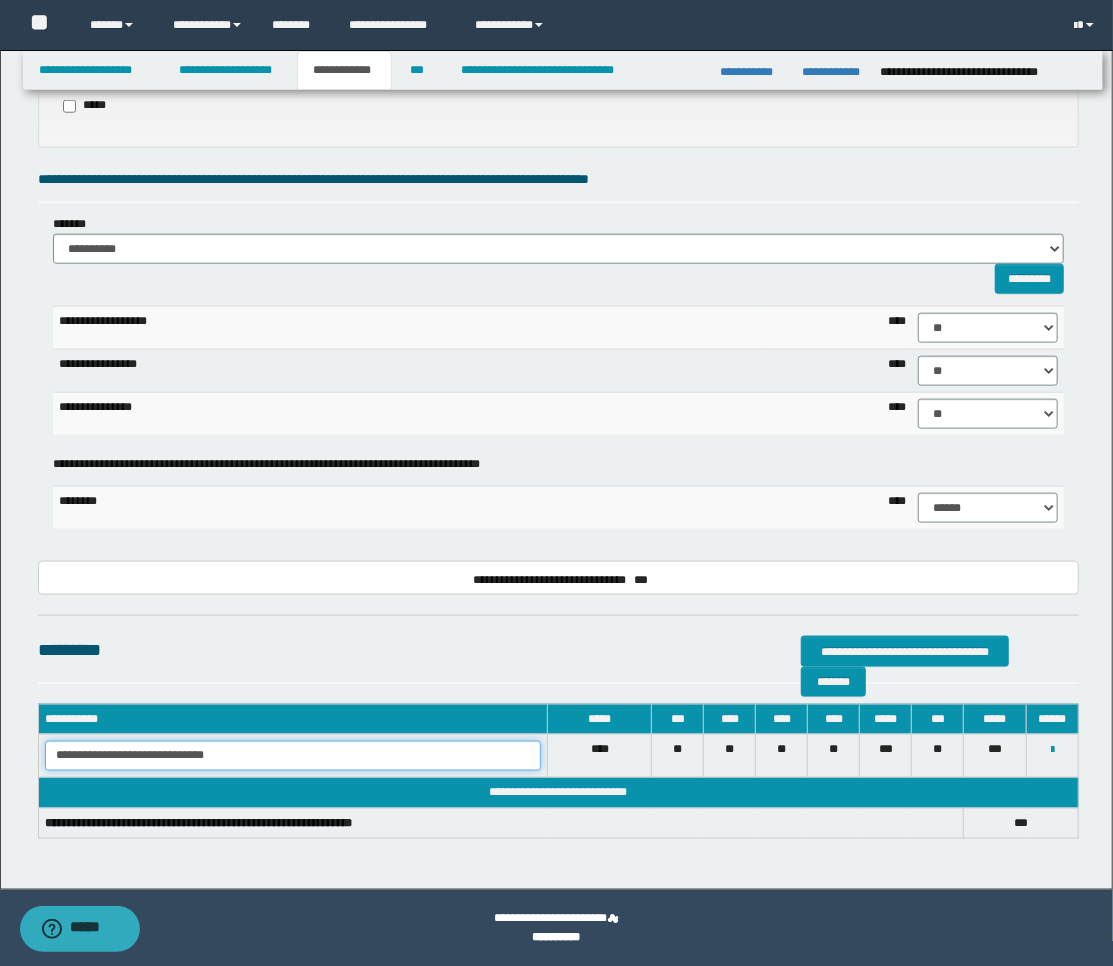 drag, startPoint x: 442, startPoint y: 754, endPoint x: -16, endPoint y: 714, distance: 459.7434 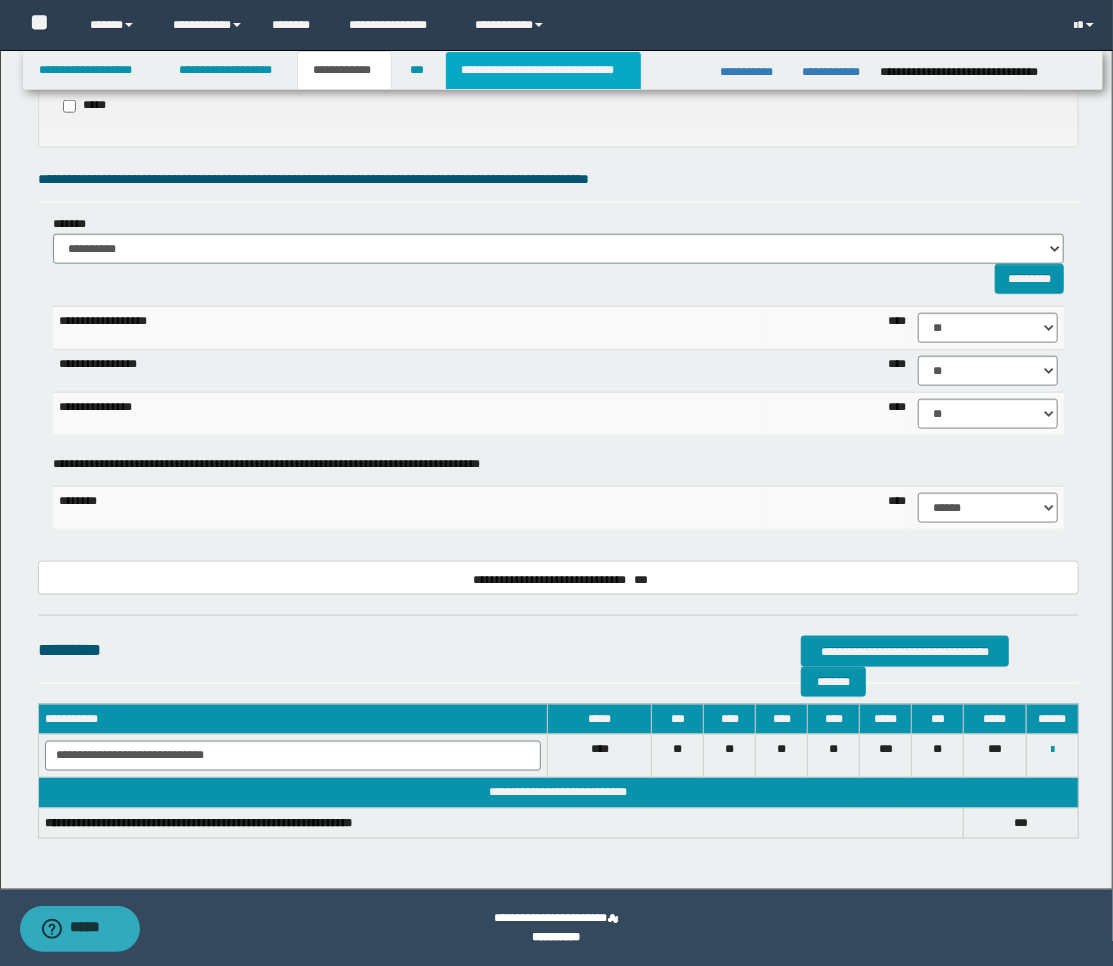 click on "**********" at bounding box center (543, 70) 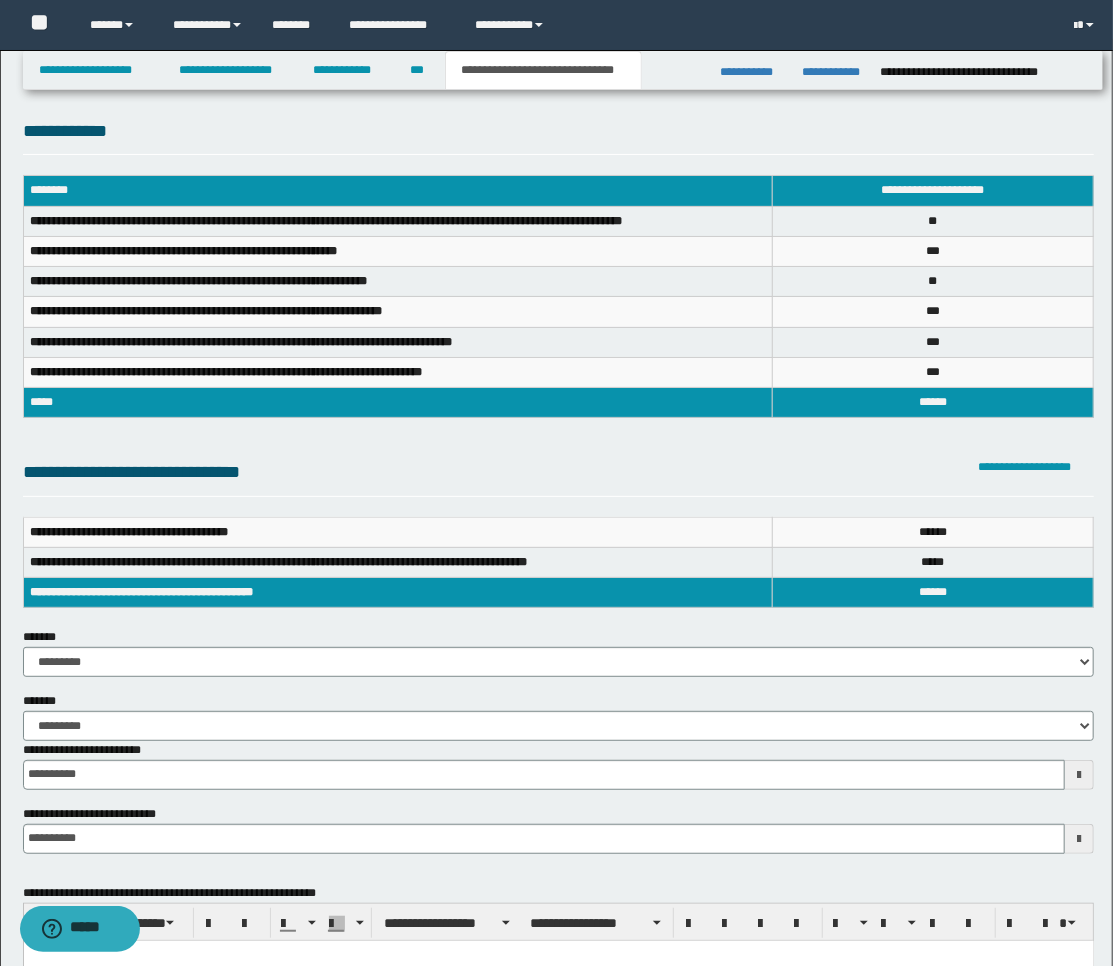 scroll, scrollTop: 0, scrollLeft: 0, axis: both 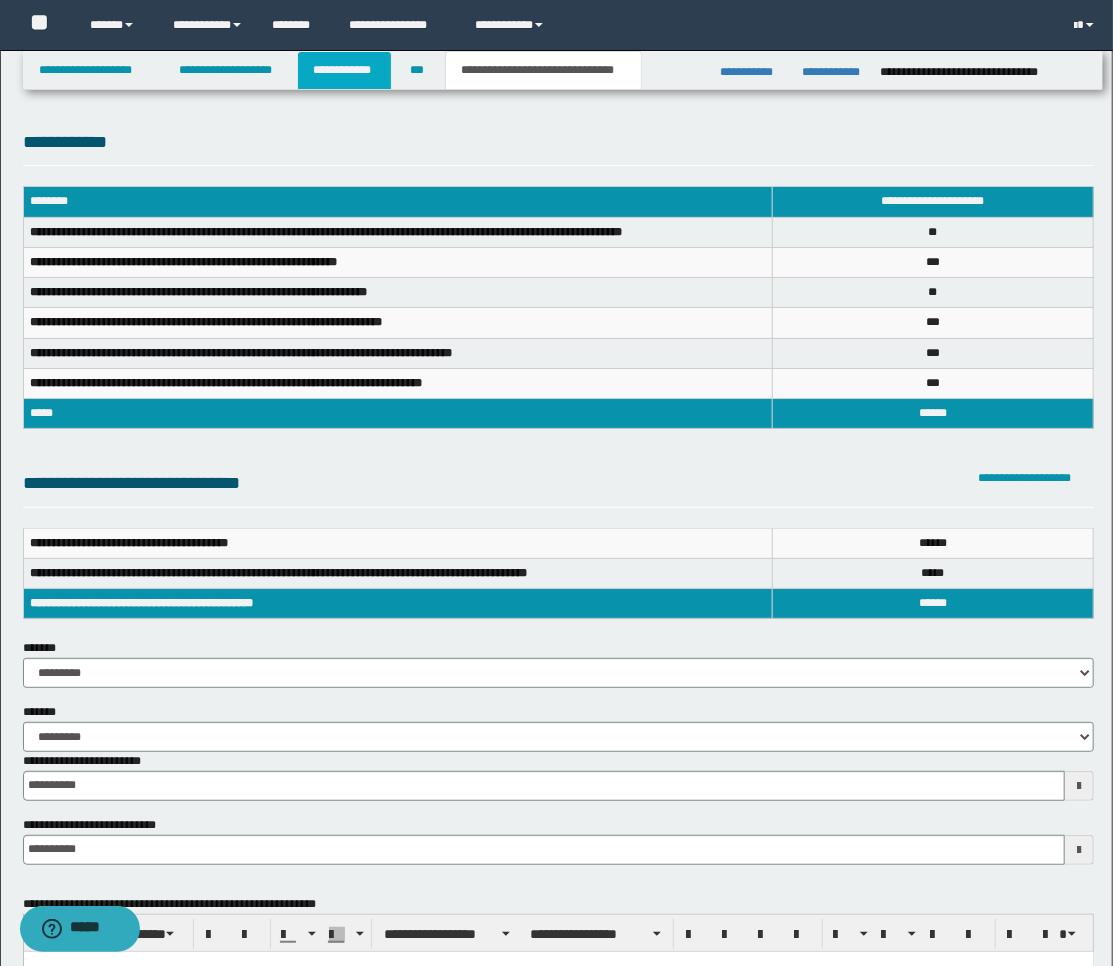 click on "**********" at bounding box center [344, 70] 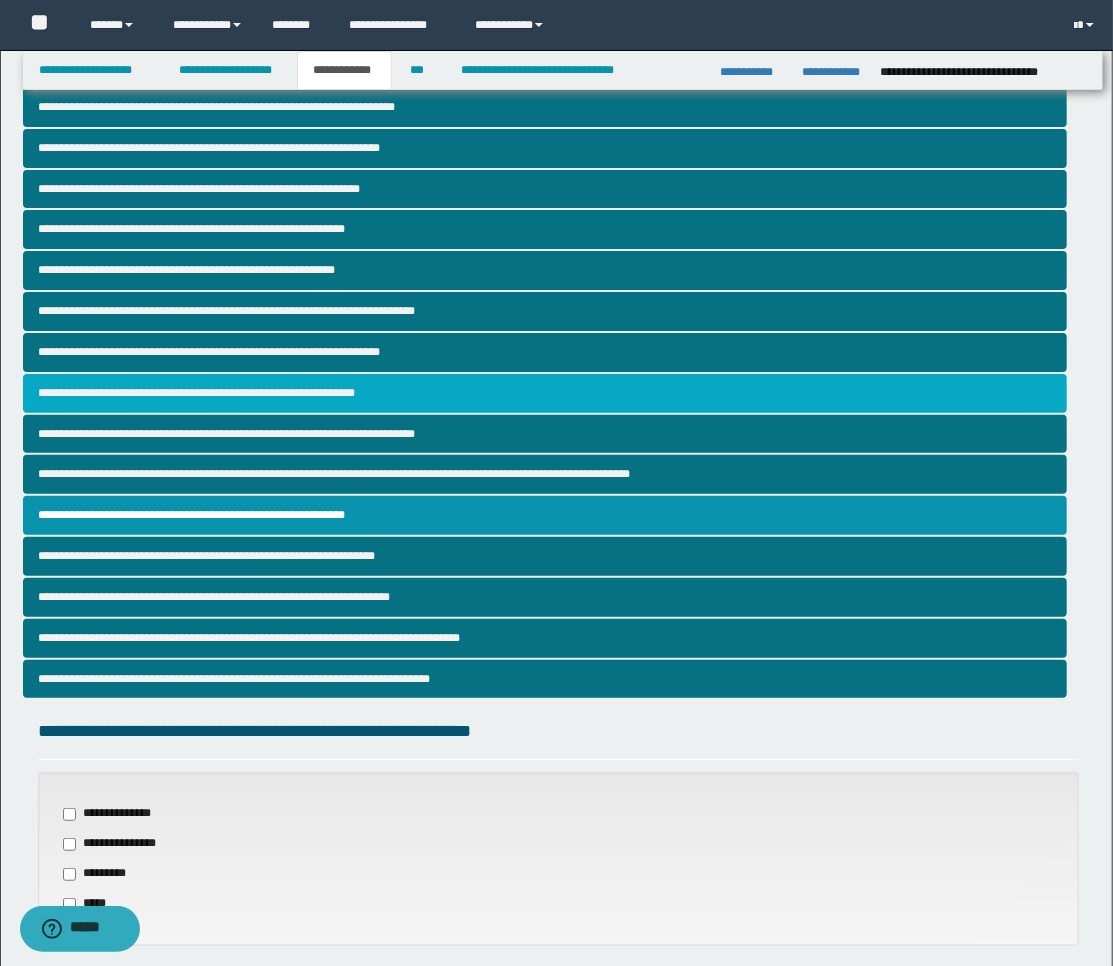 scroll, scrollTop: 111, scrollLeft: 0, axis: vertical 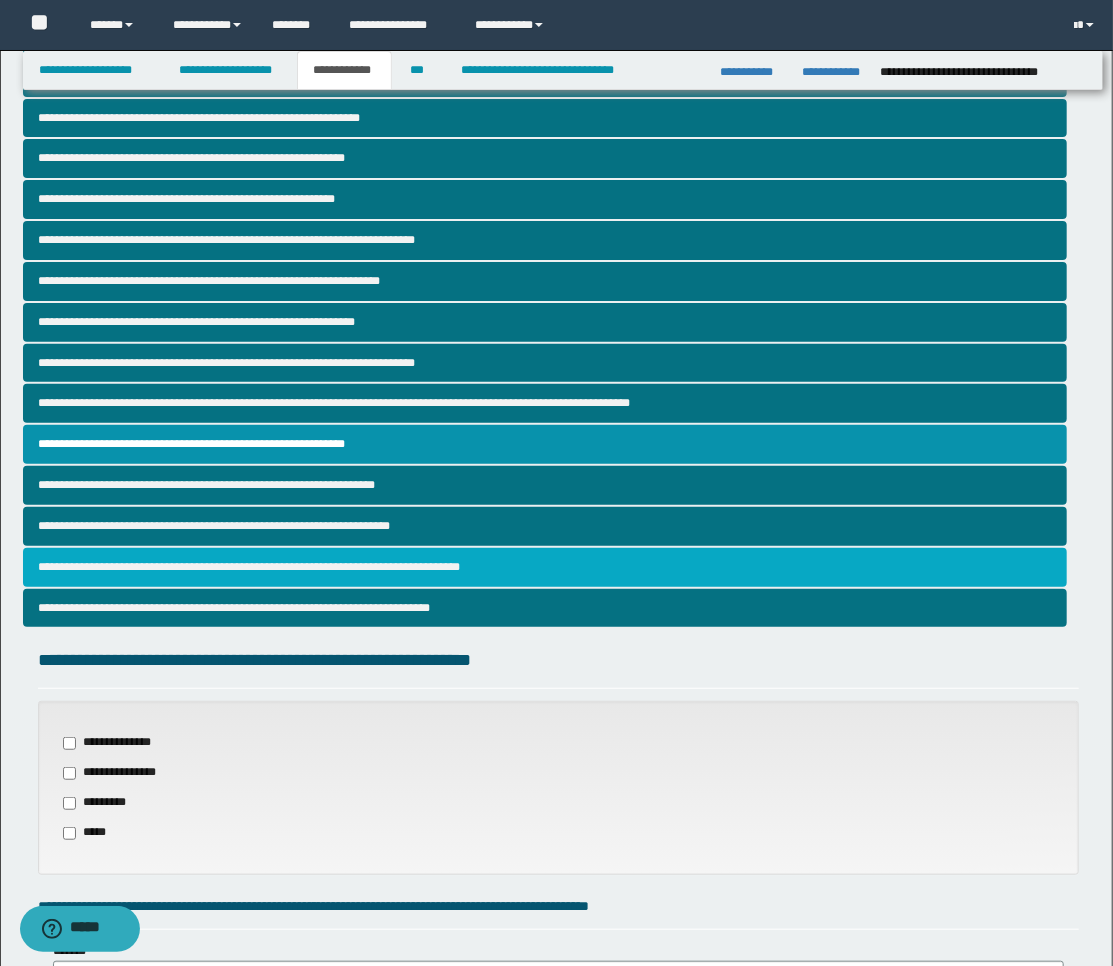 click on "**********" at bounding box center (545, 567) 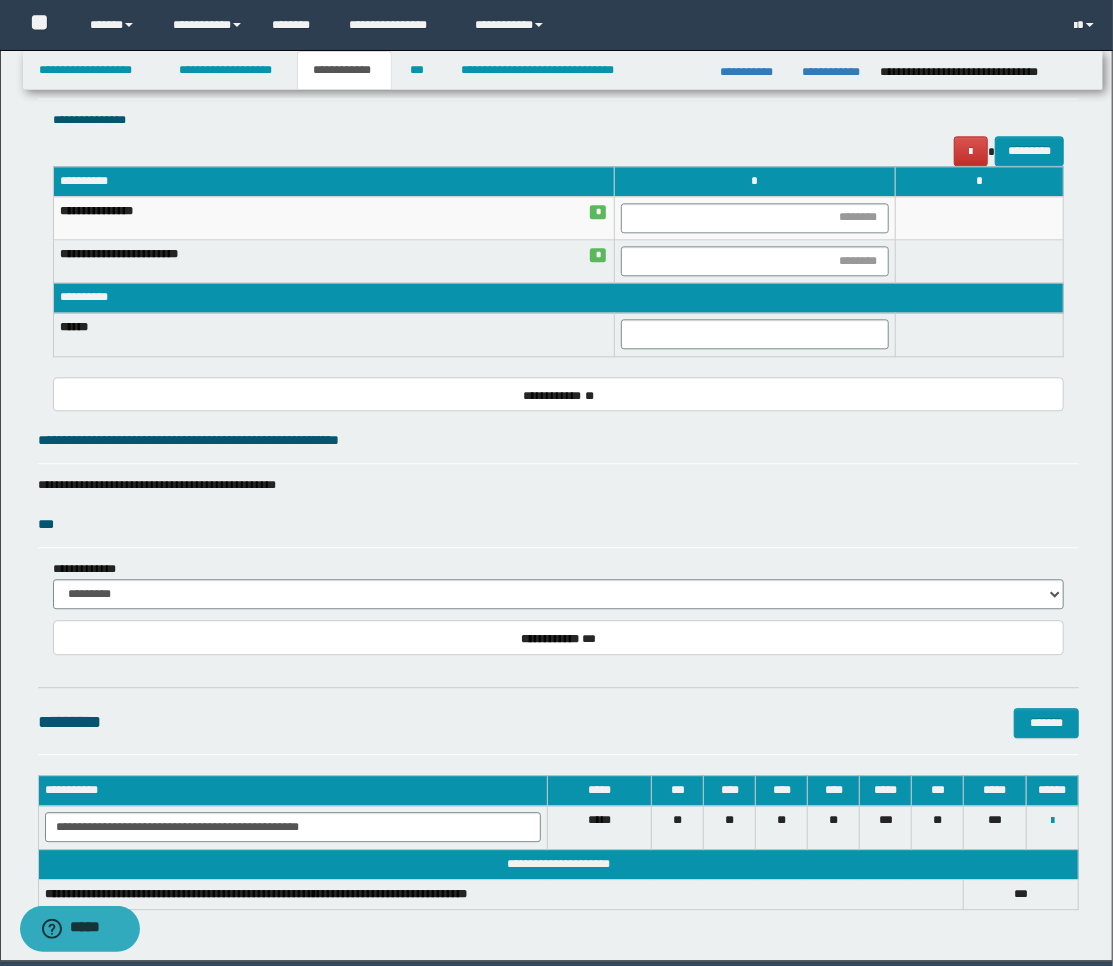 scroll, scrollTop: 2034, scrollLeft: 0, axis: vertical 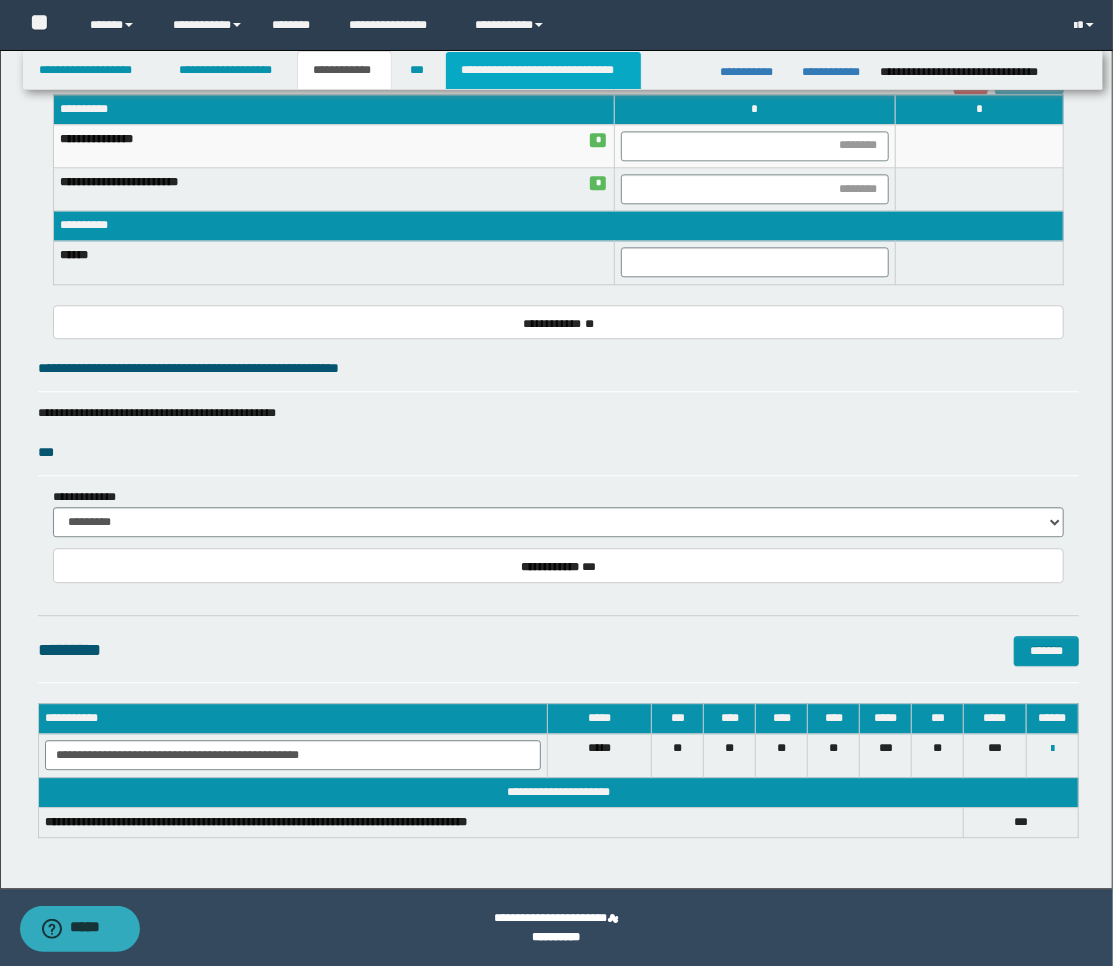 click on "**********" at bounding box center [543, 70] 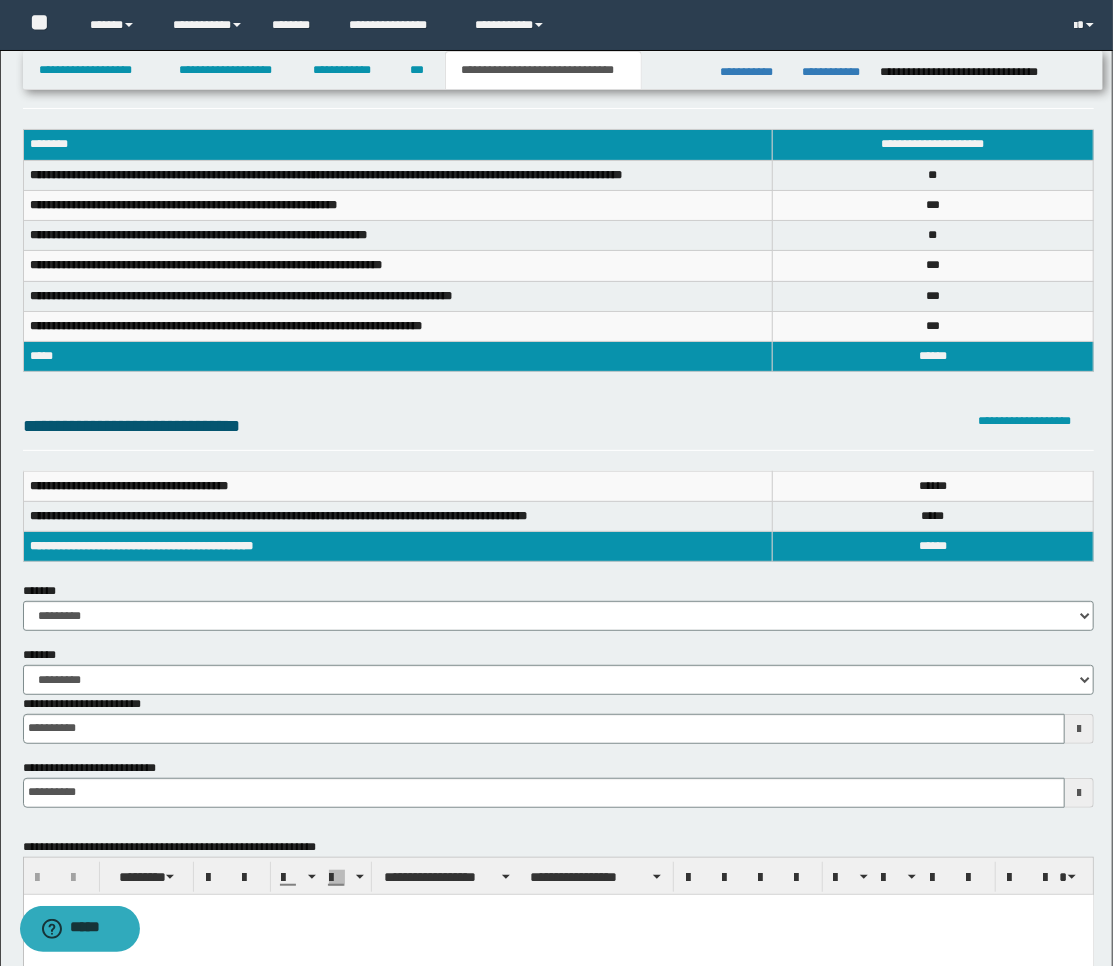 scroll, scrollTop: 111, scrollLeft: 0, axis: vertical 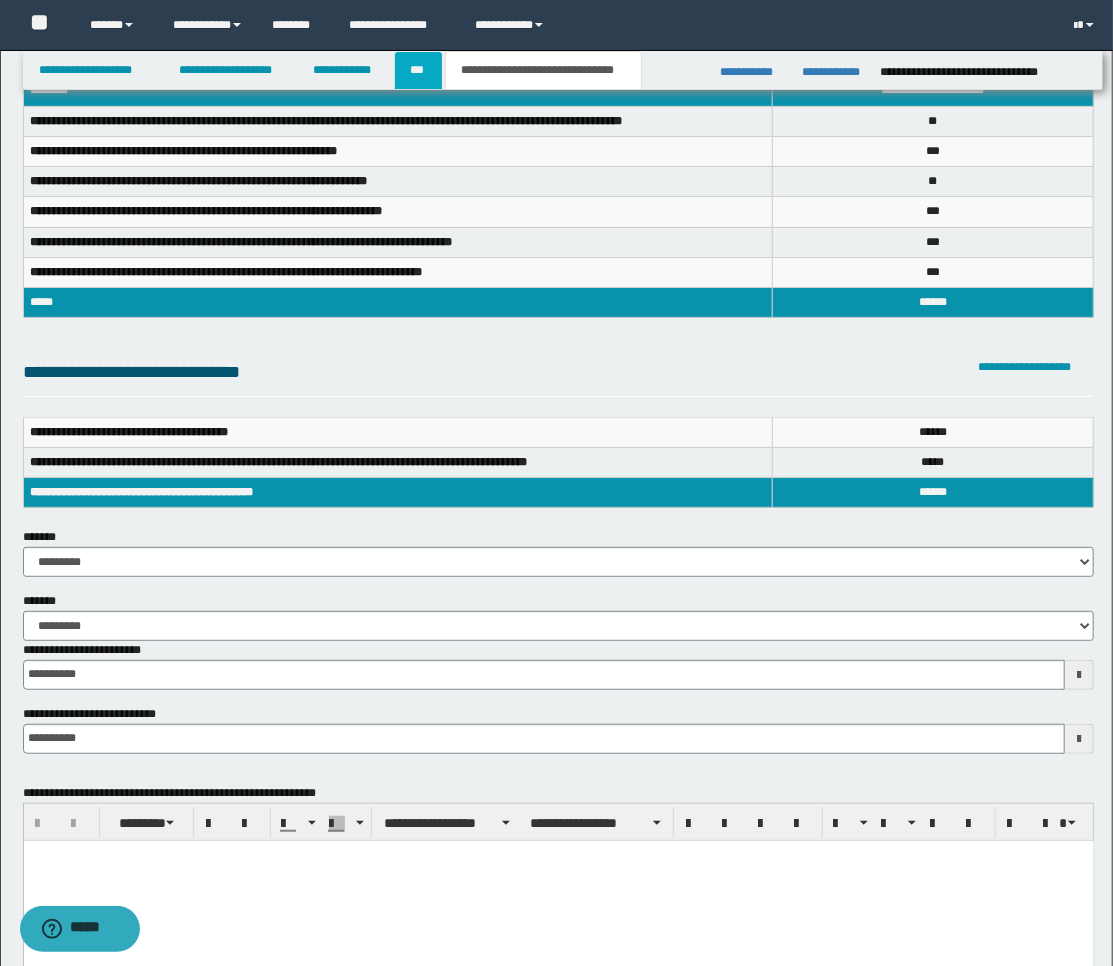 click on "***" at bounding box center (418, 70) 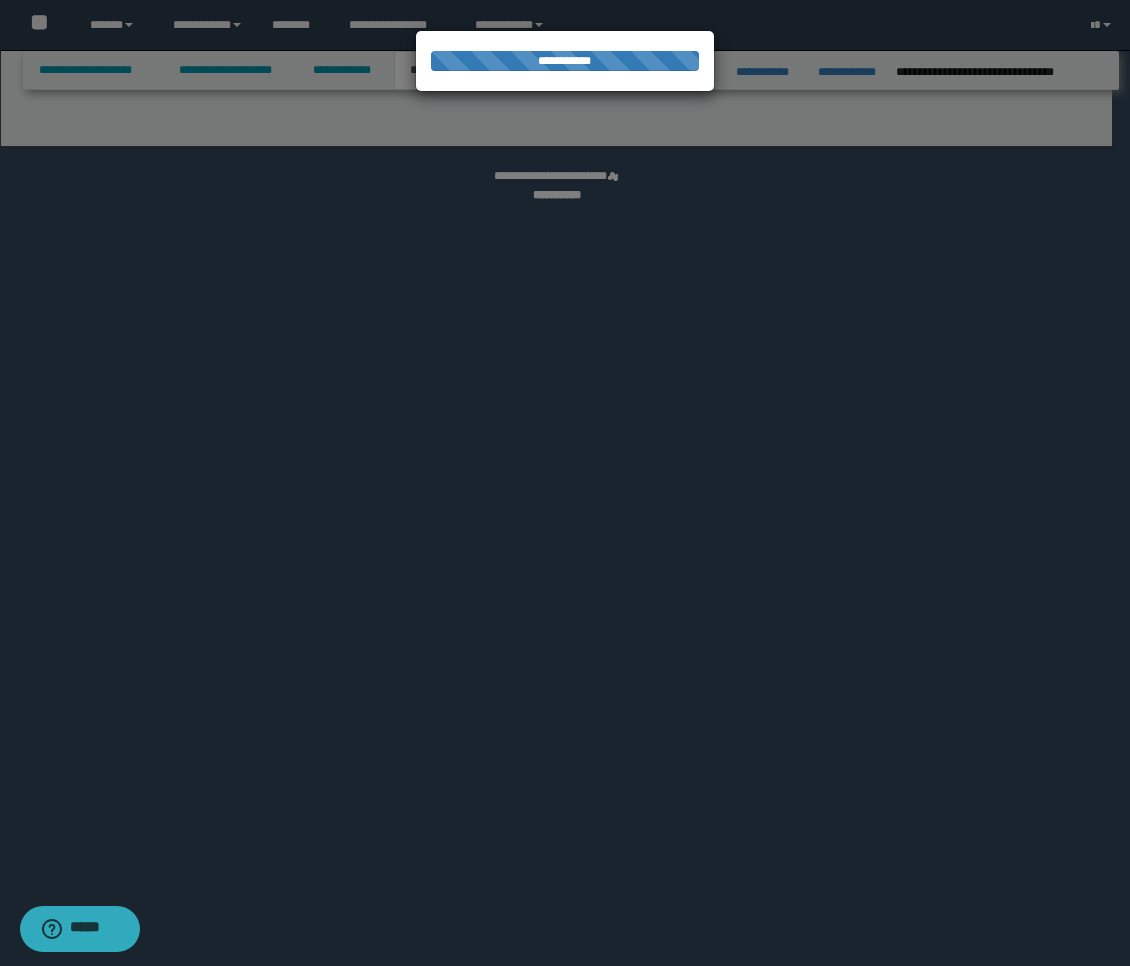 select on "**" 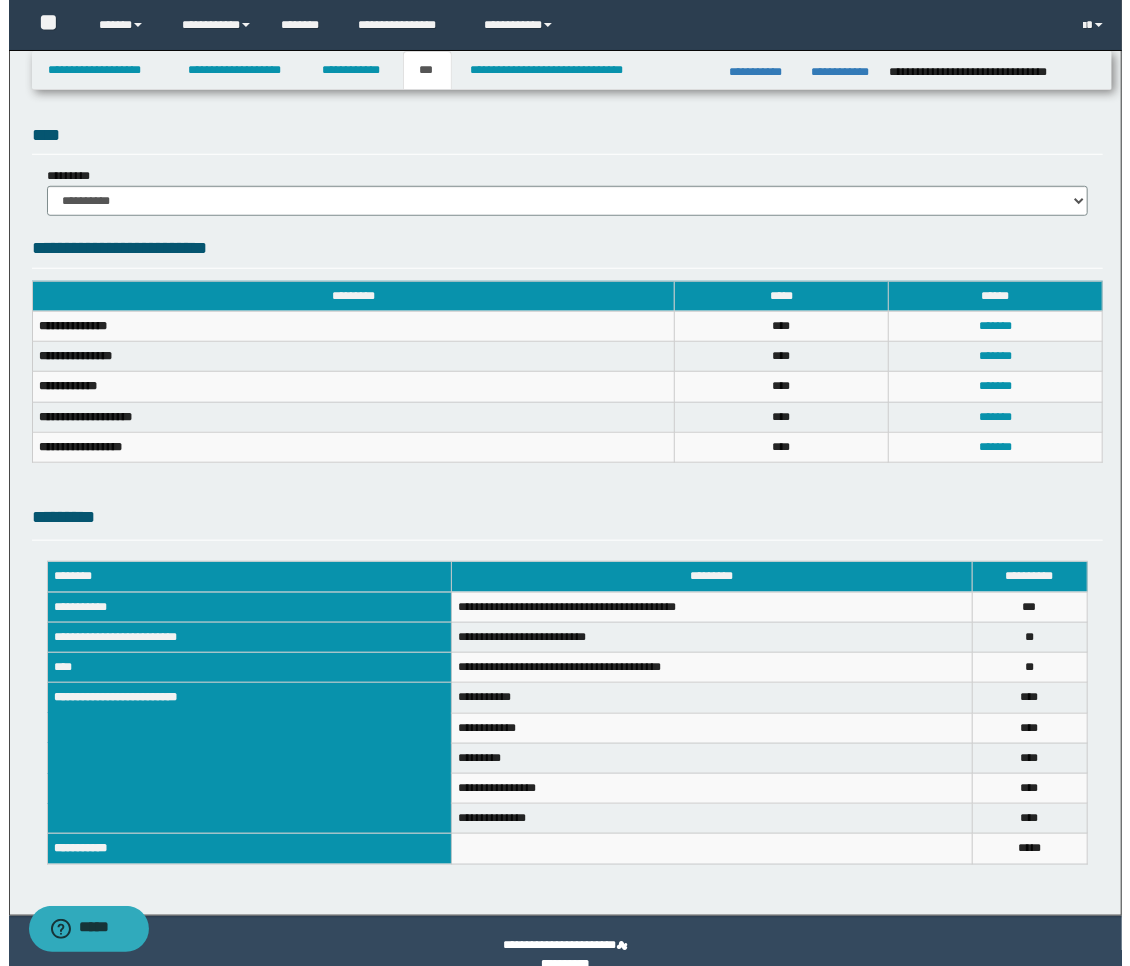 scroll, scrollTop: 602, scrollLeft: 0, axis: vertical 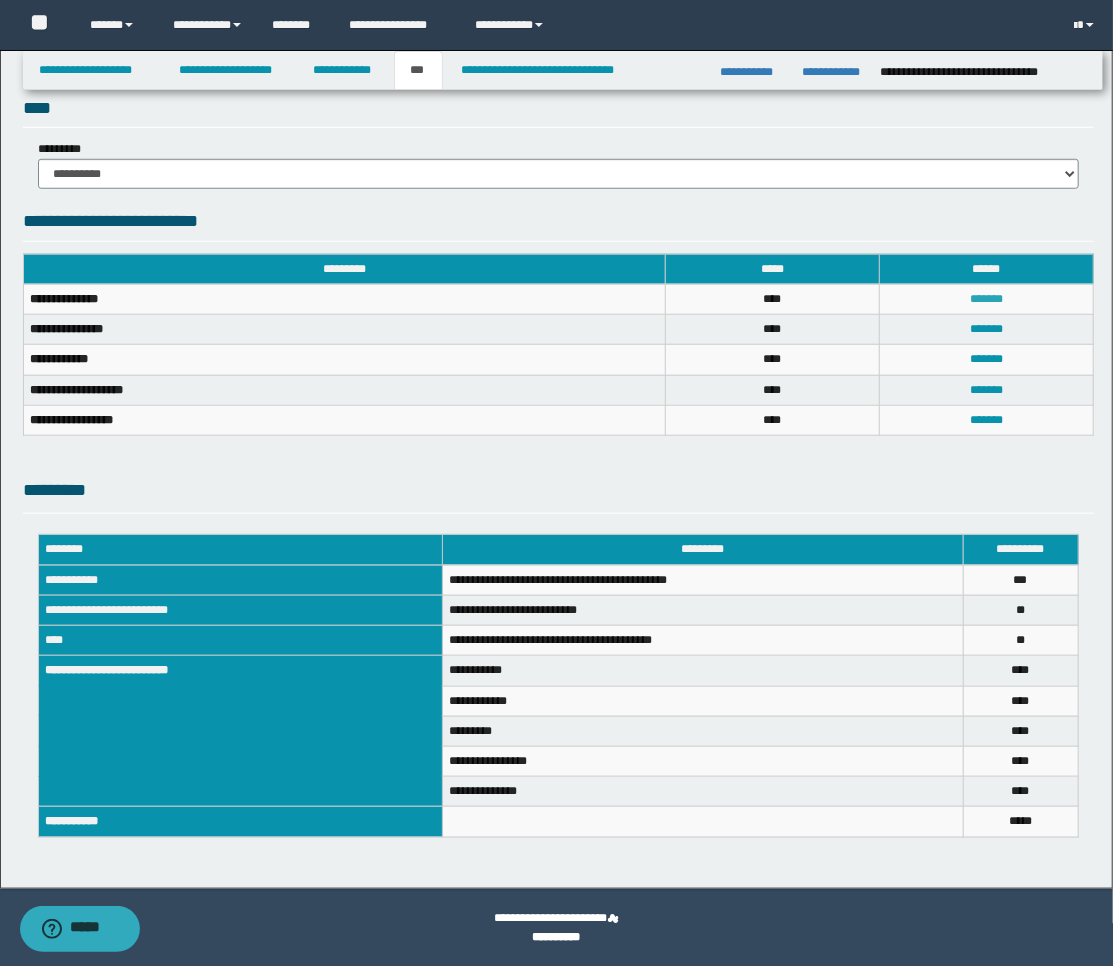 click on "*******" at bounding box center [986, 299] 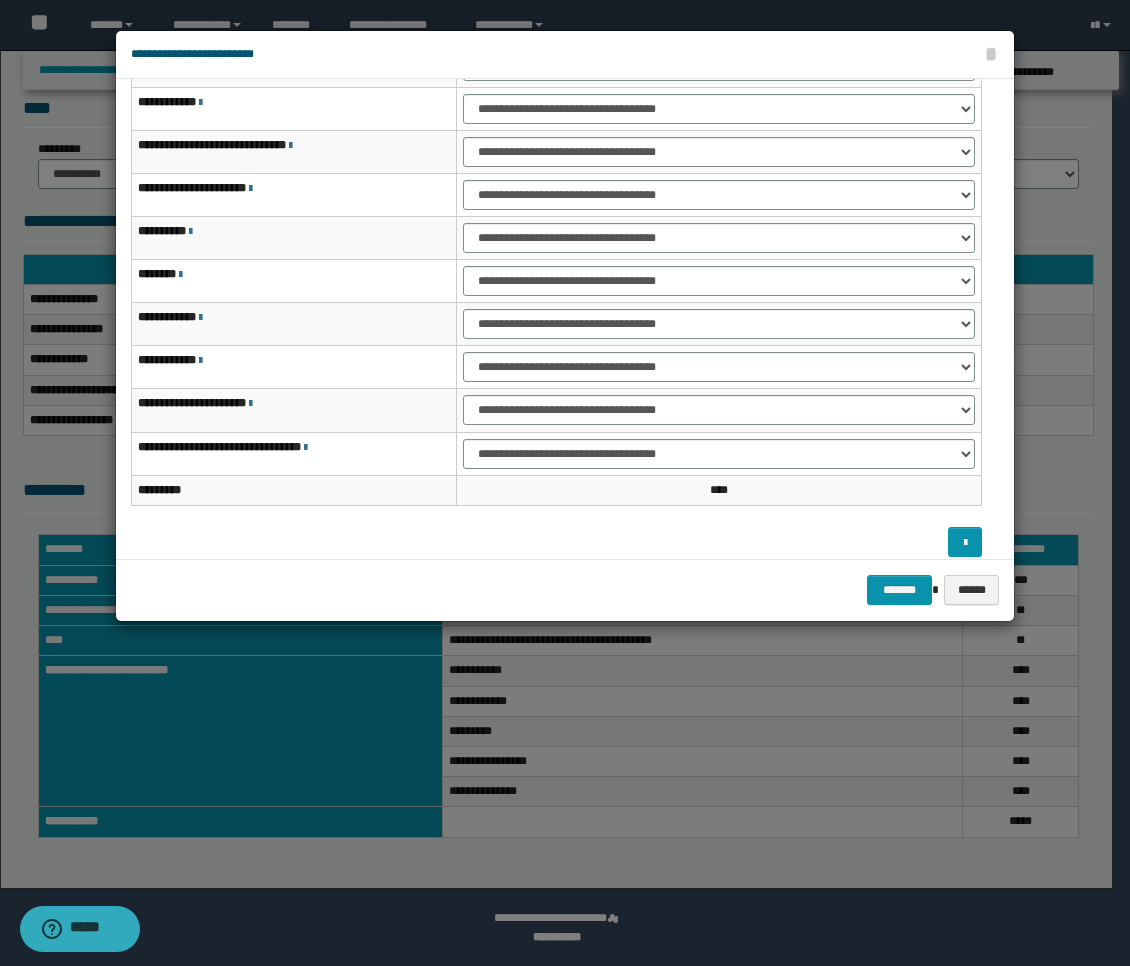 scroll, scrollTop: 124, scrollLeft: 0, axis: vertical 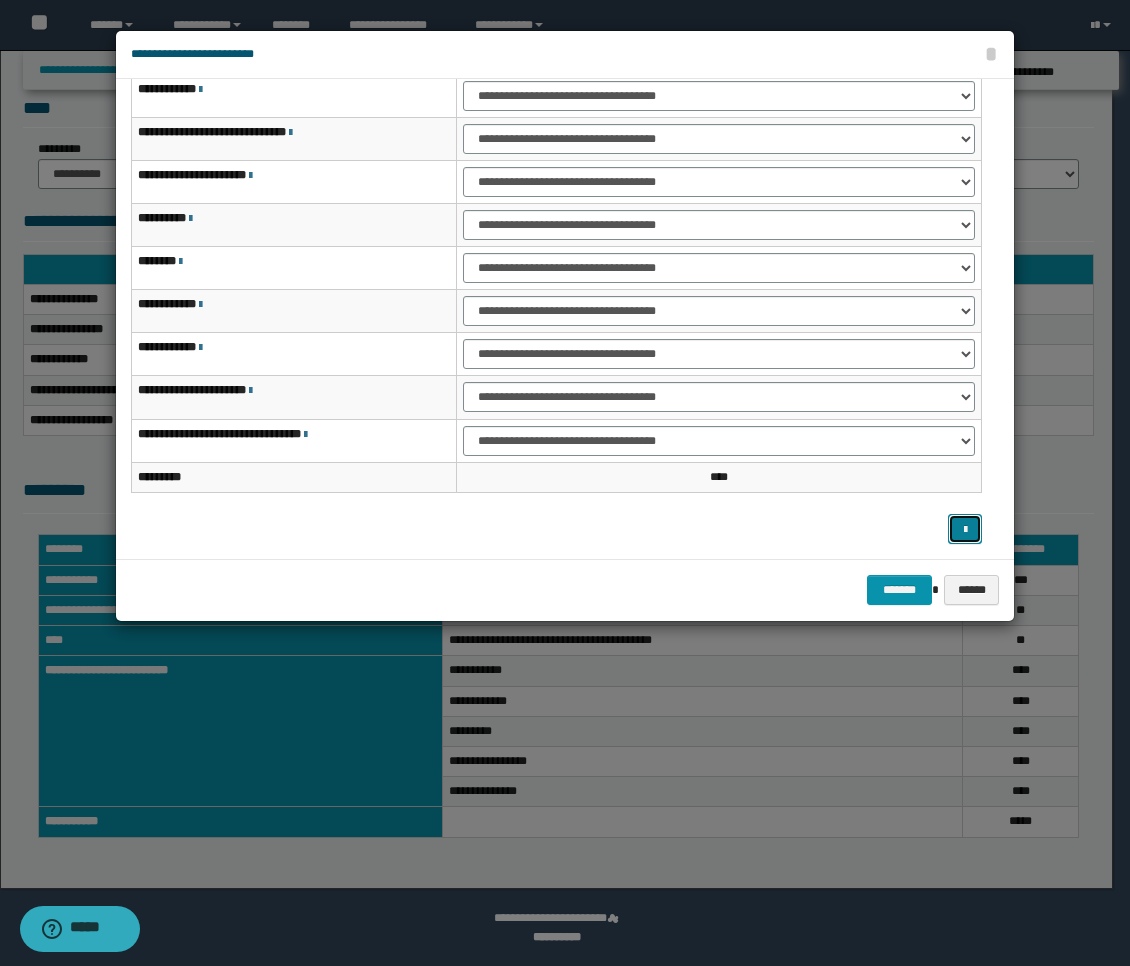 click at bounding box center [965, 529] 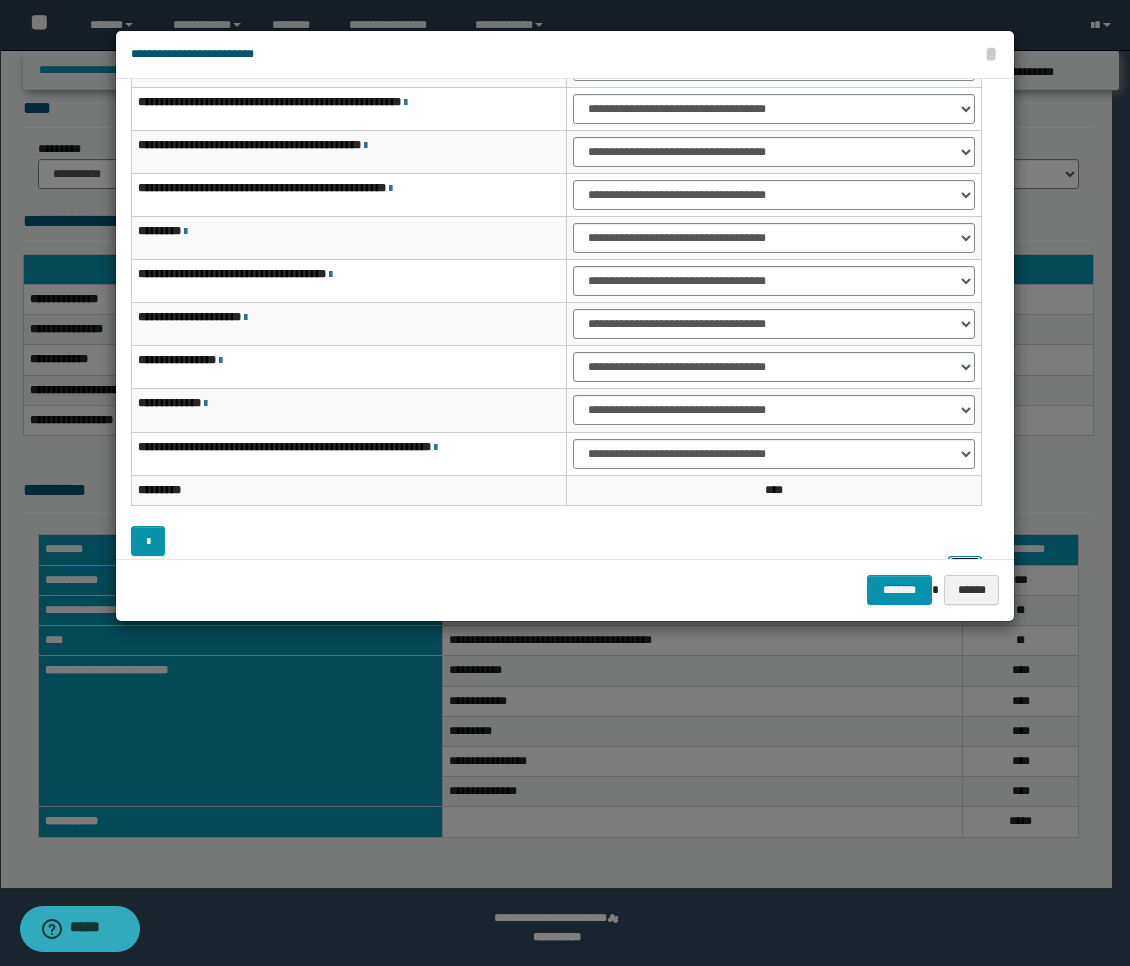 scroll, scrollTop: 153, scrollLeft: 0, axis: vertical 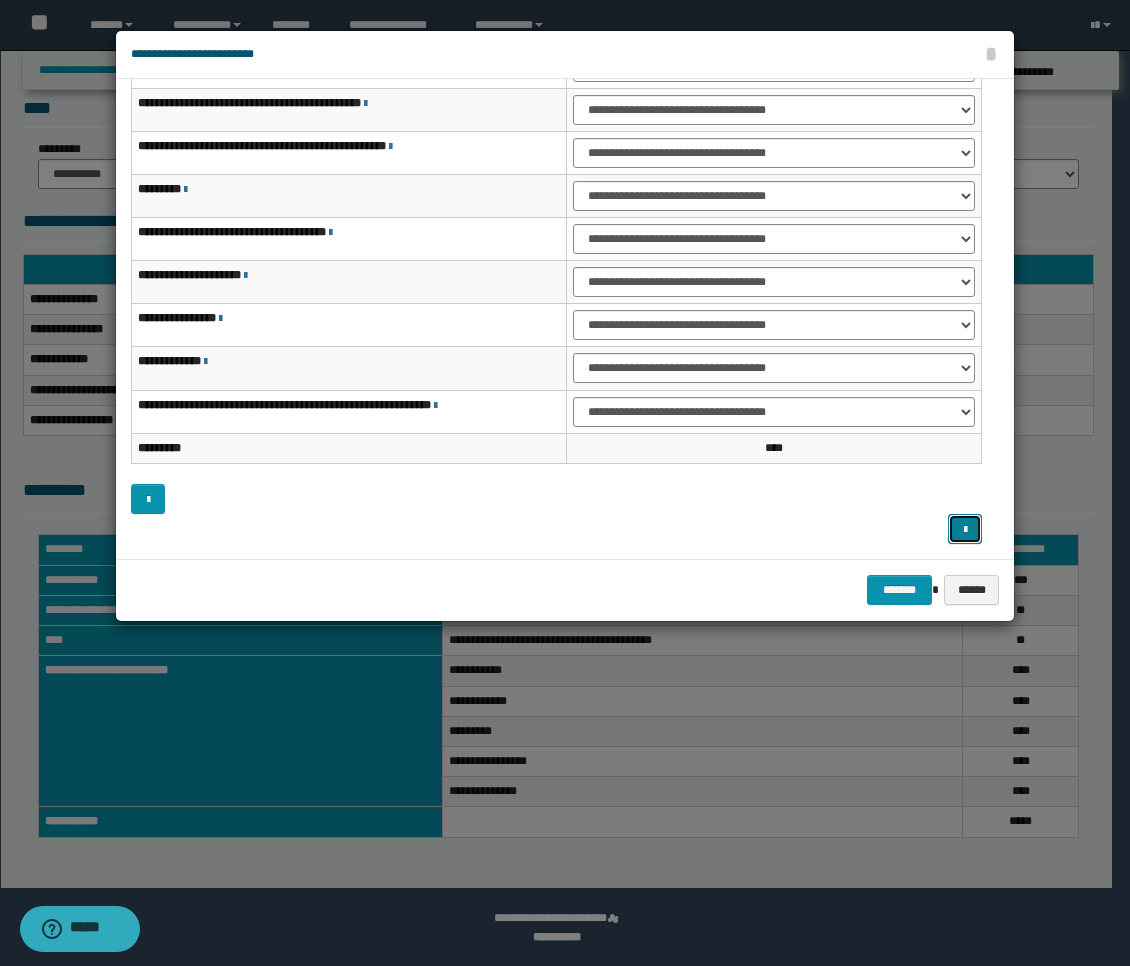 click at bounding box center [965, 530] 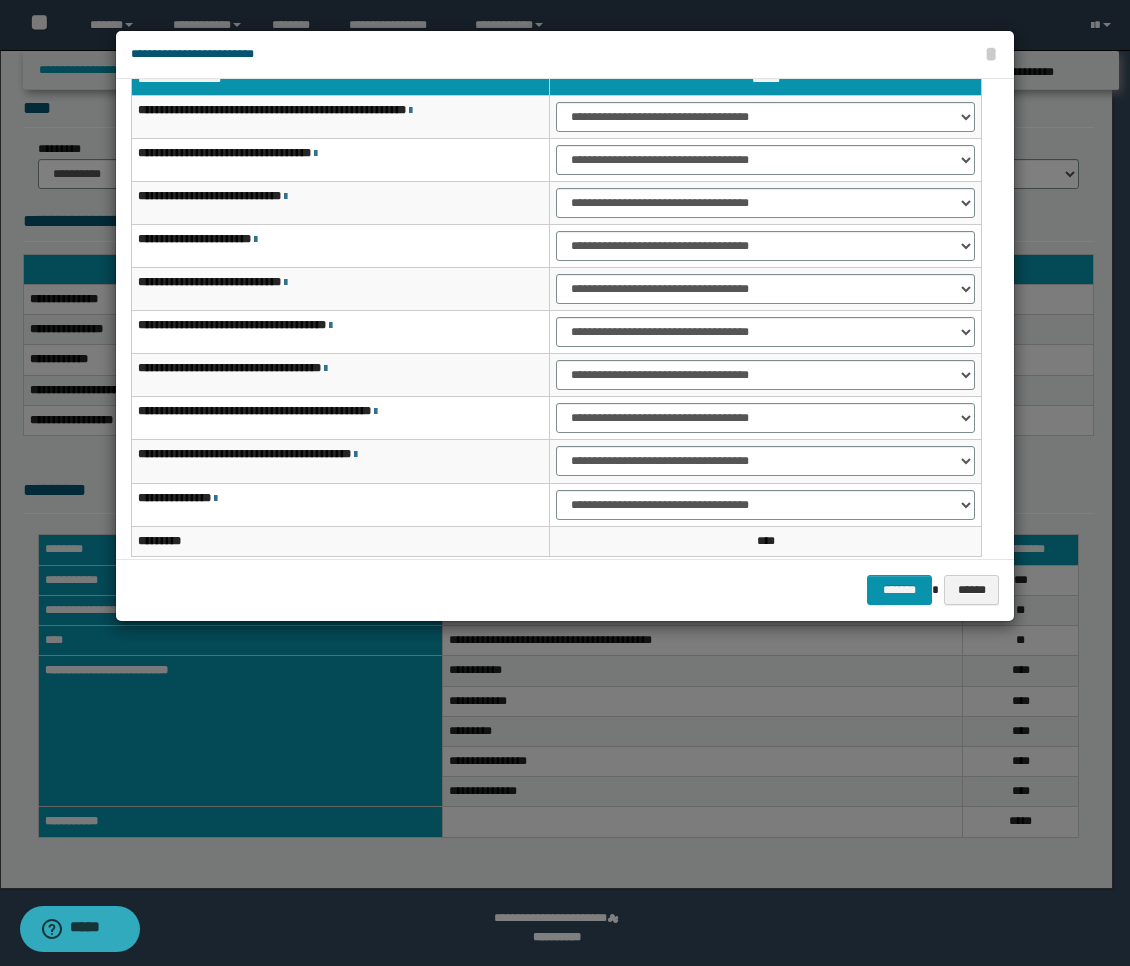 scroll, scrollTop: 111, scrollLeft: 0, axis: vertical 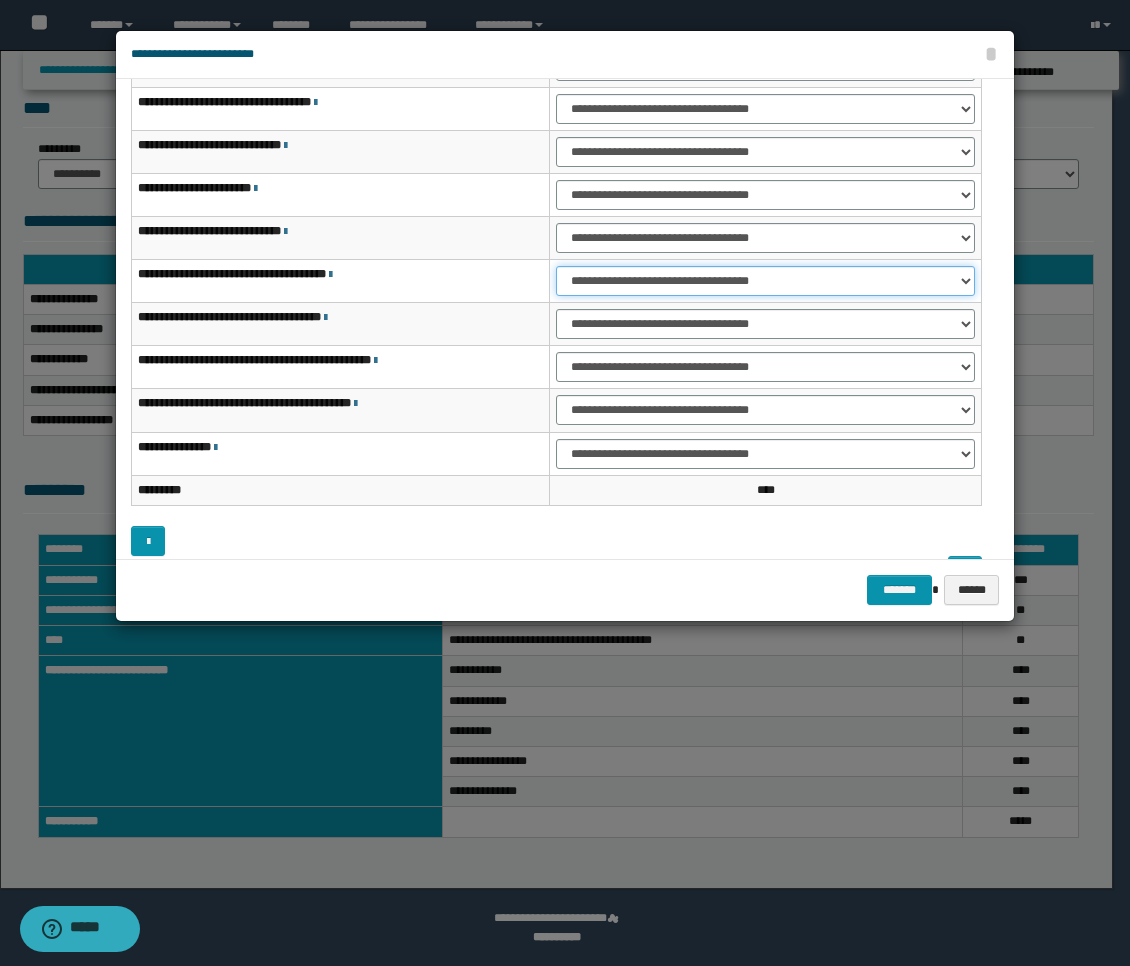 click on "**********" at bounding box center (765, 281) 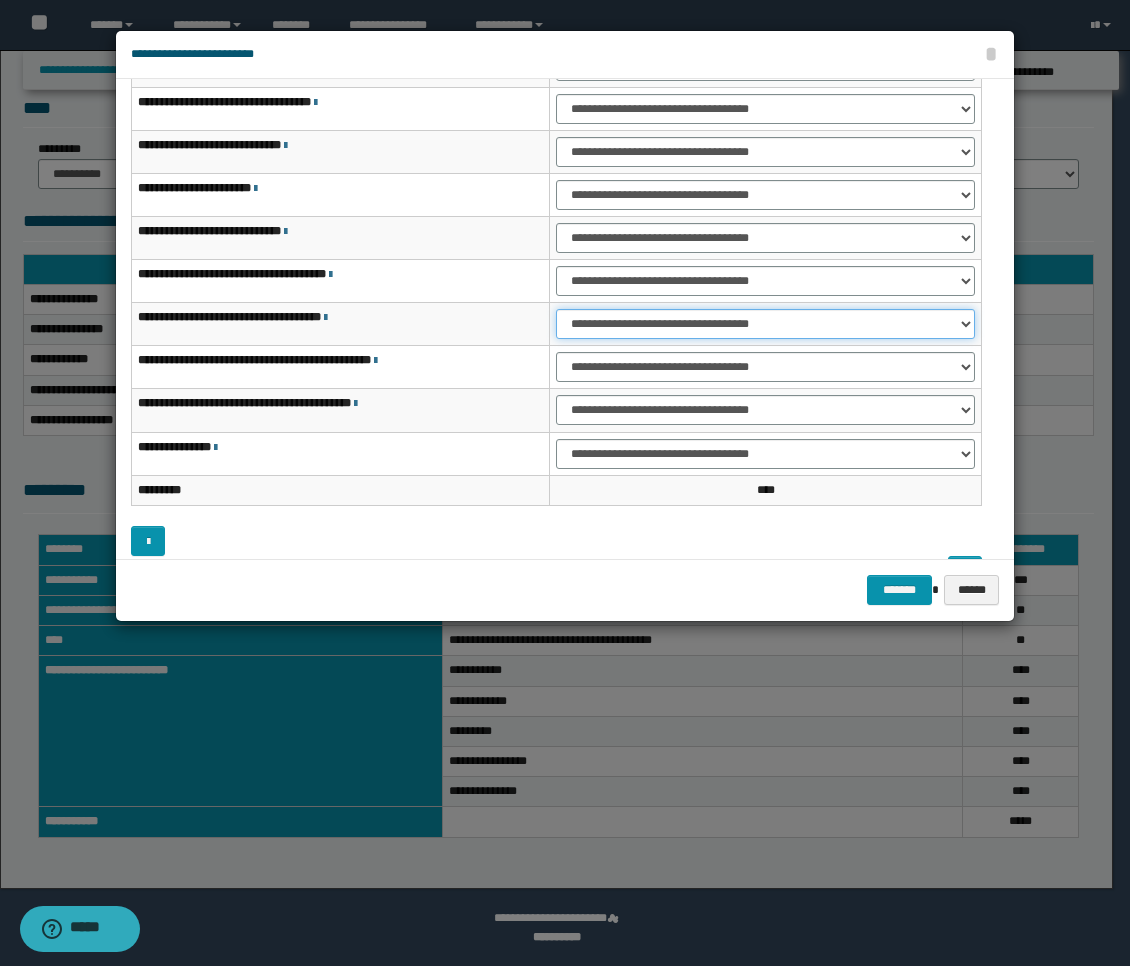 click on "**********" at bounding box center (765, 324) 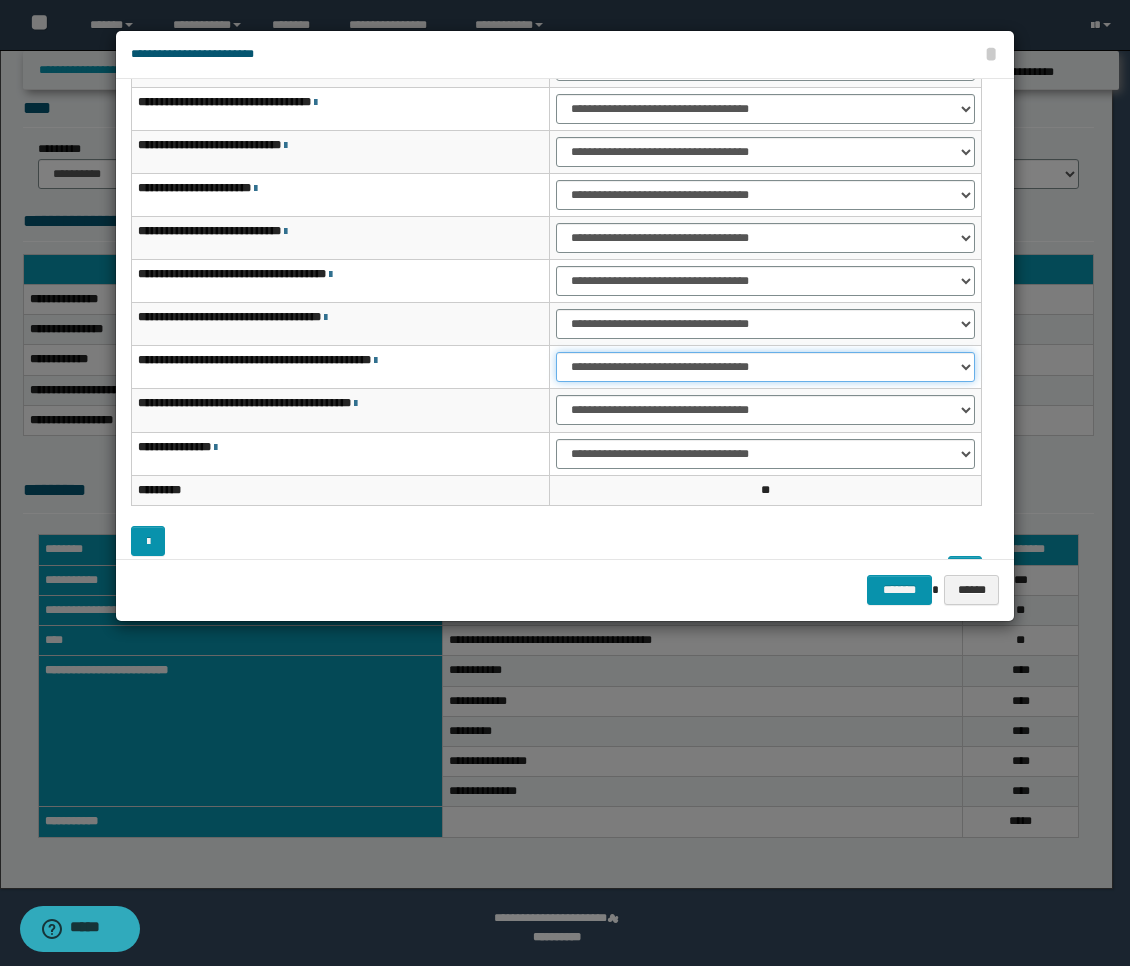 click on "**********" at bounding box center (765, 367) 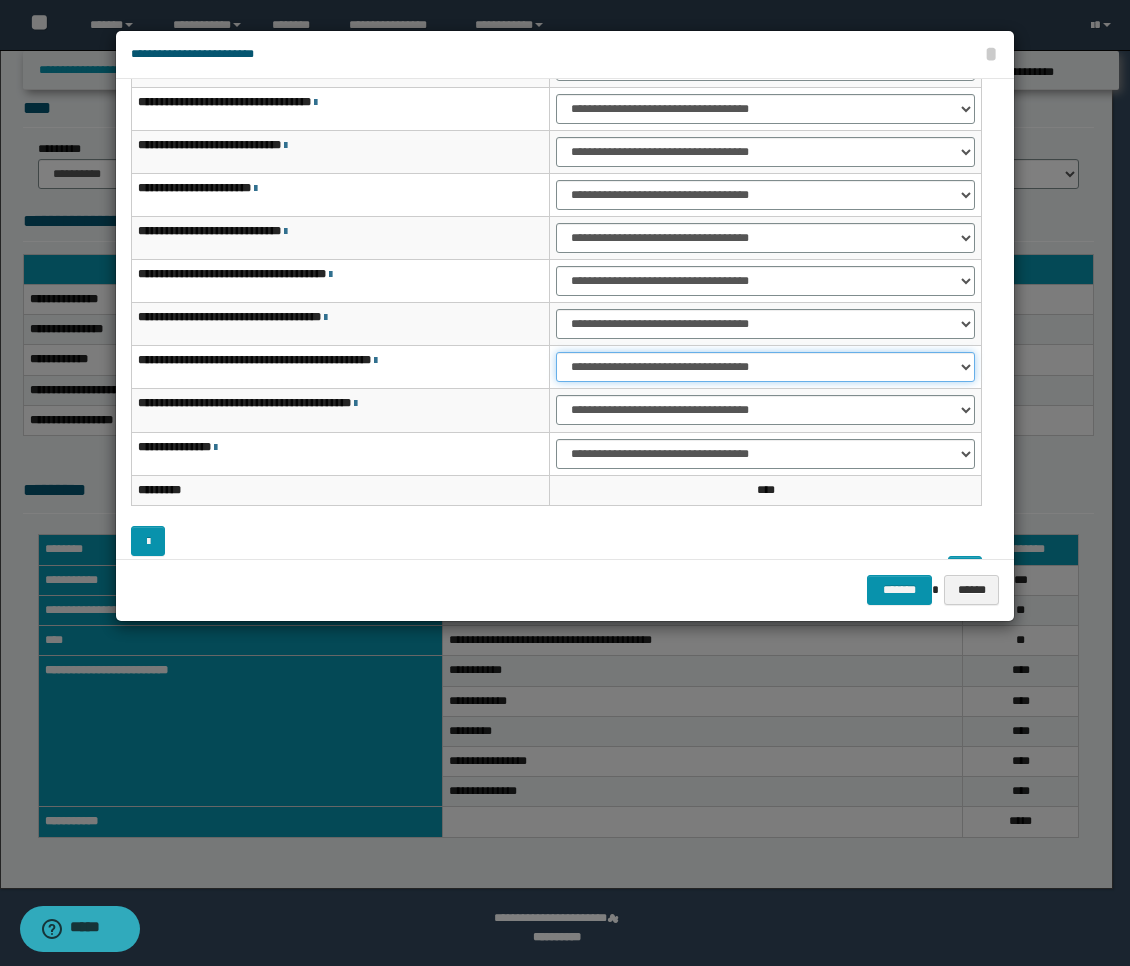 scroll, scrollTop: 153, scrollLeft: 0, axis: vertical 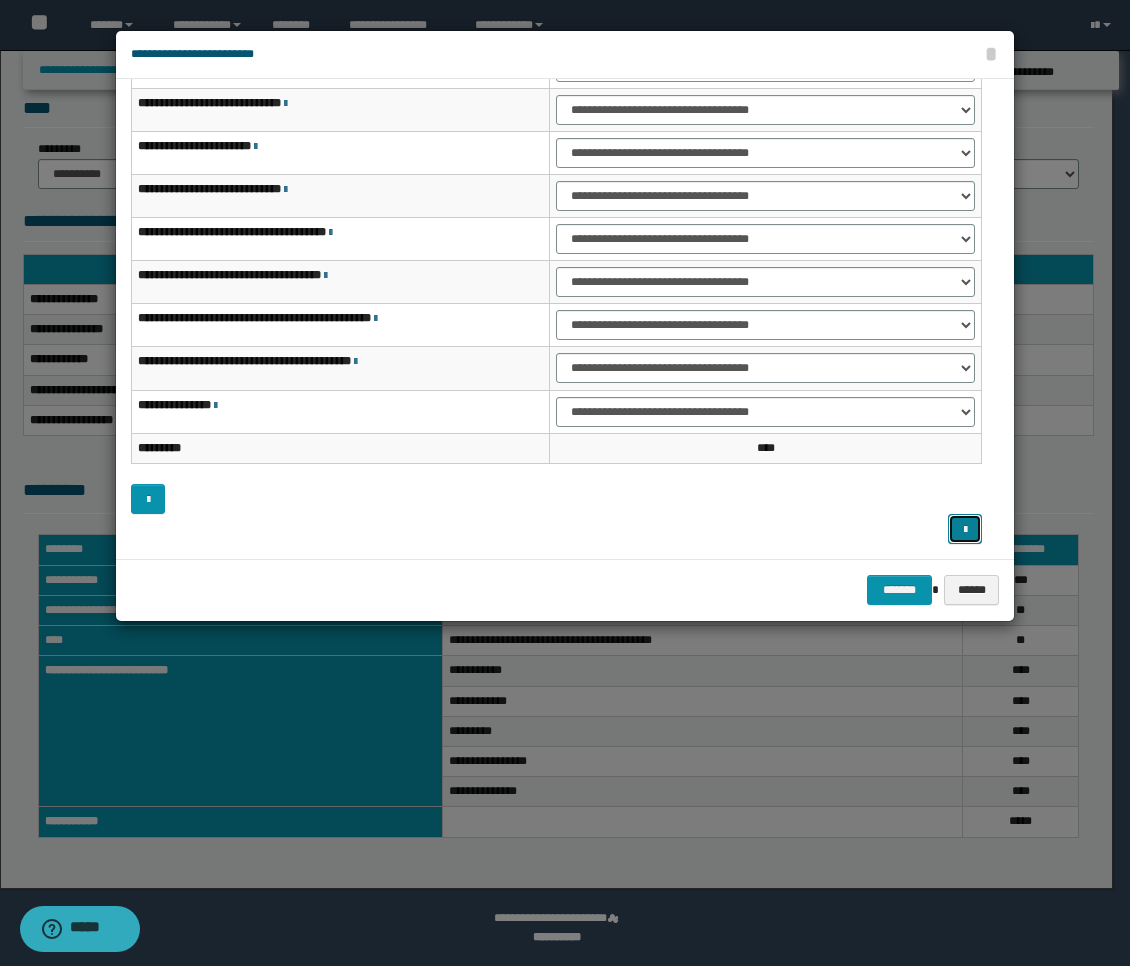 click at bounding box center (965, 530) 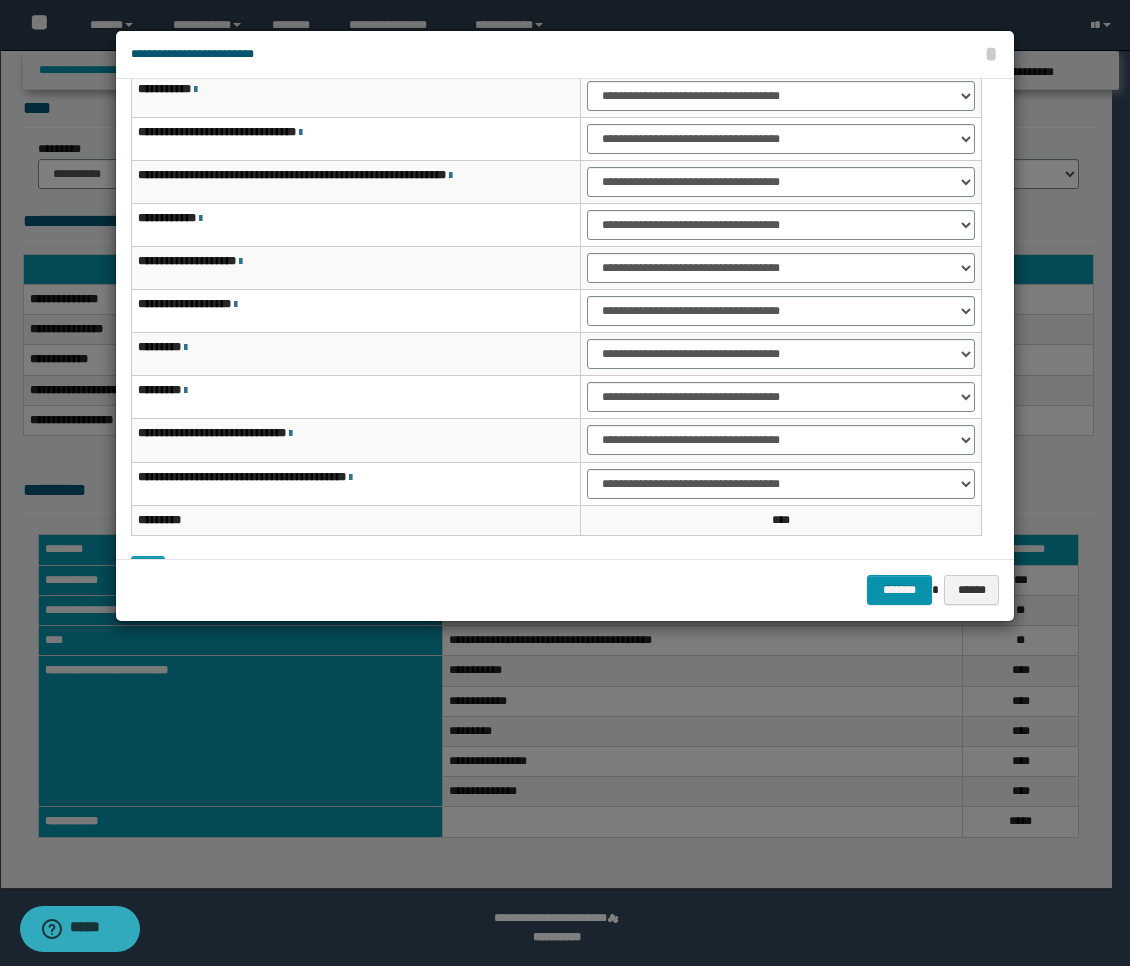 scroll, scrollTop: 42, scrollLeft: 0, axis: vertical 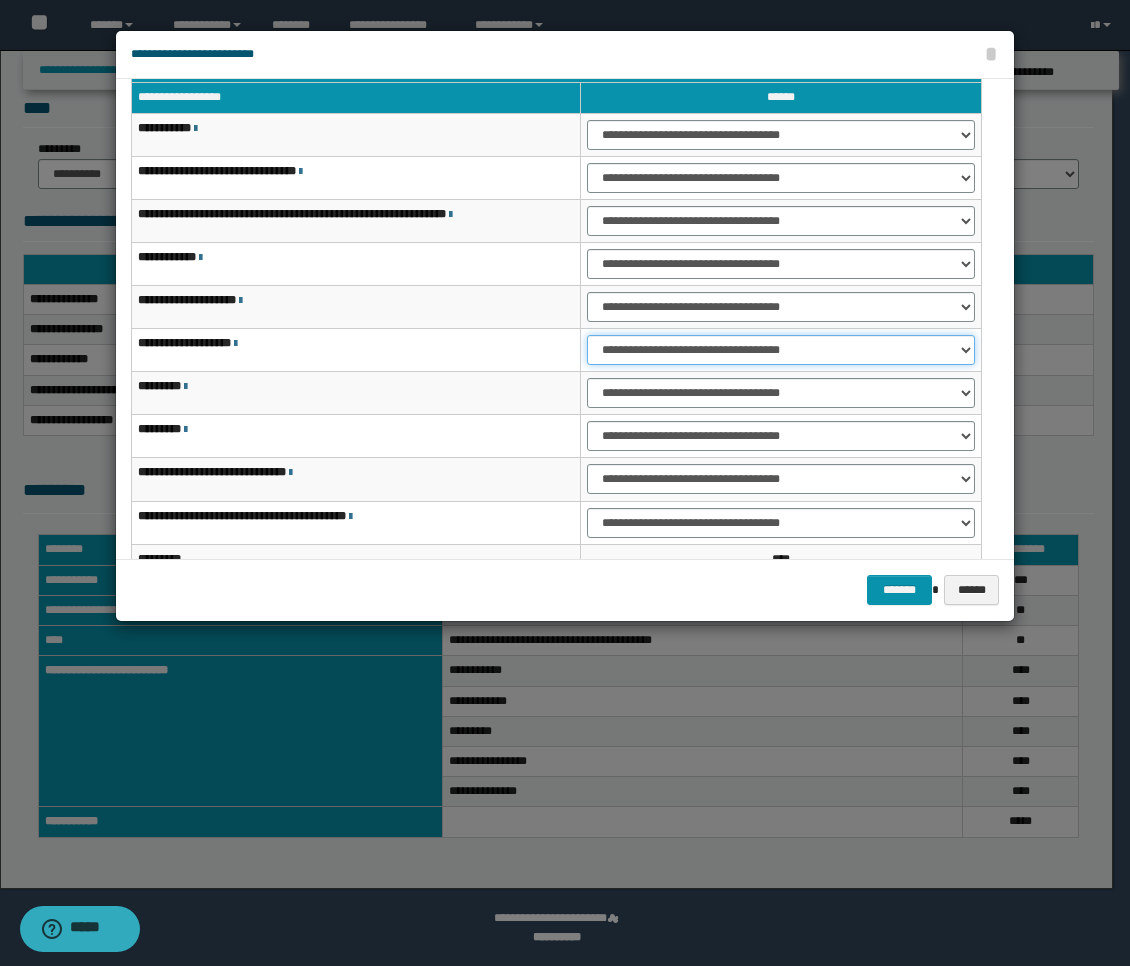 drag, startPoint x: 630, startPoint y: 351, endPoint x: 633, endPoint y: 361, distance: 10.440307 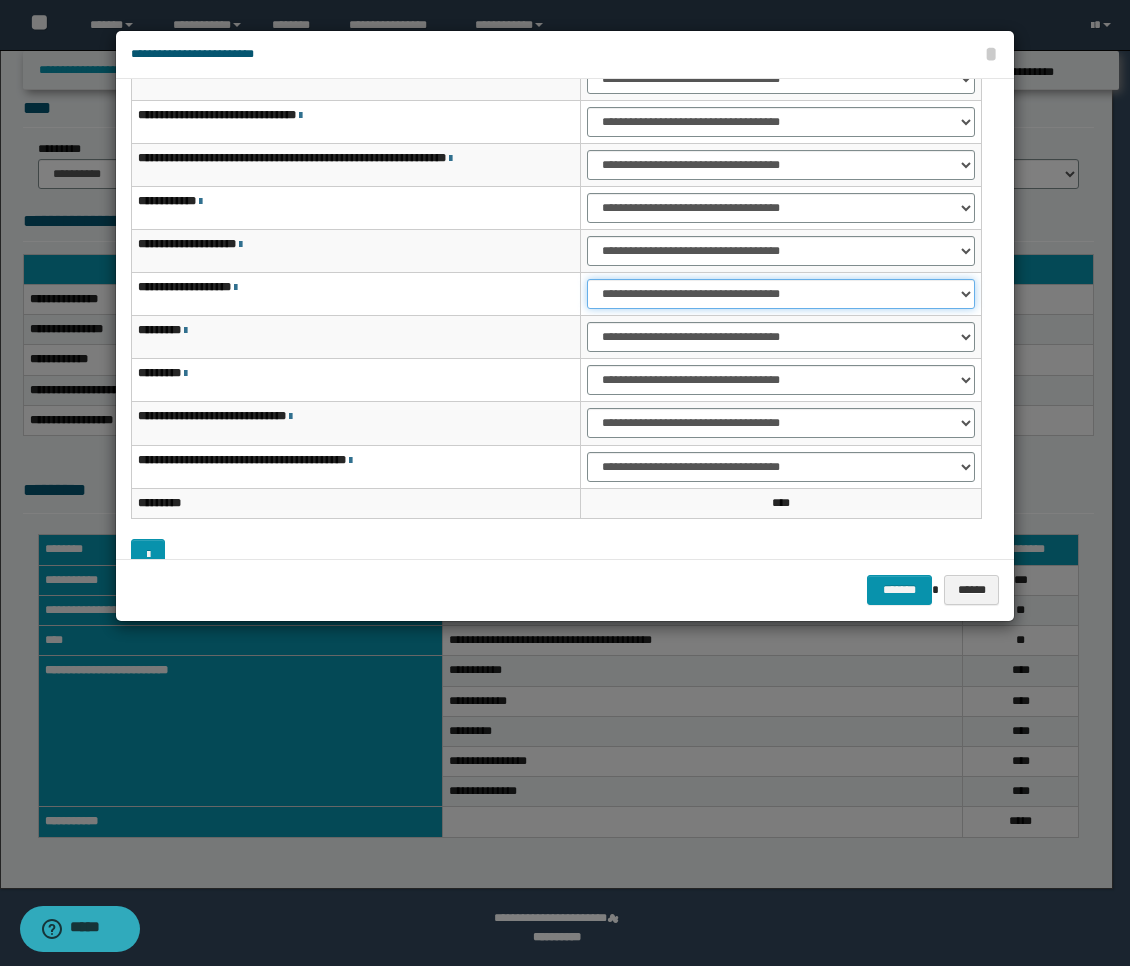 scroll, scrollTop: 153, scrollLeft: 0, axis: vertical 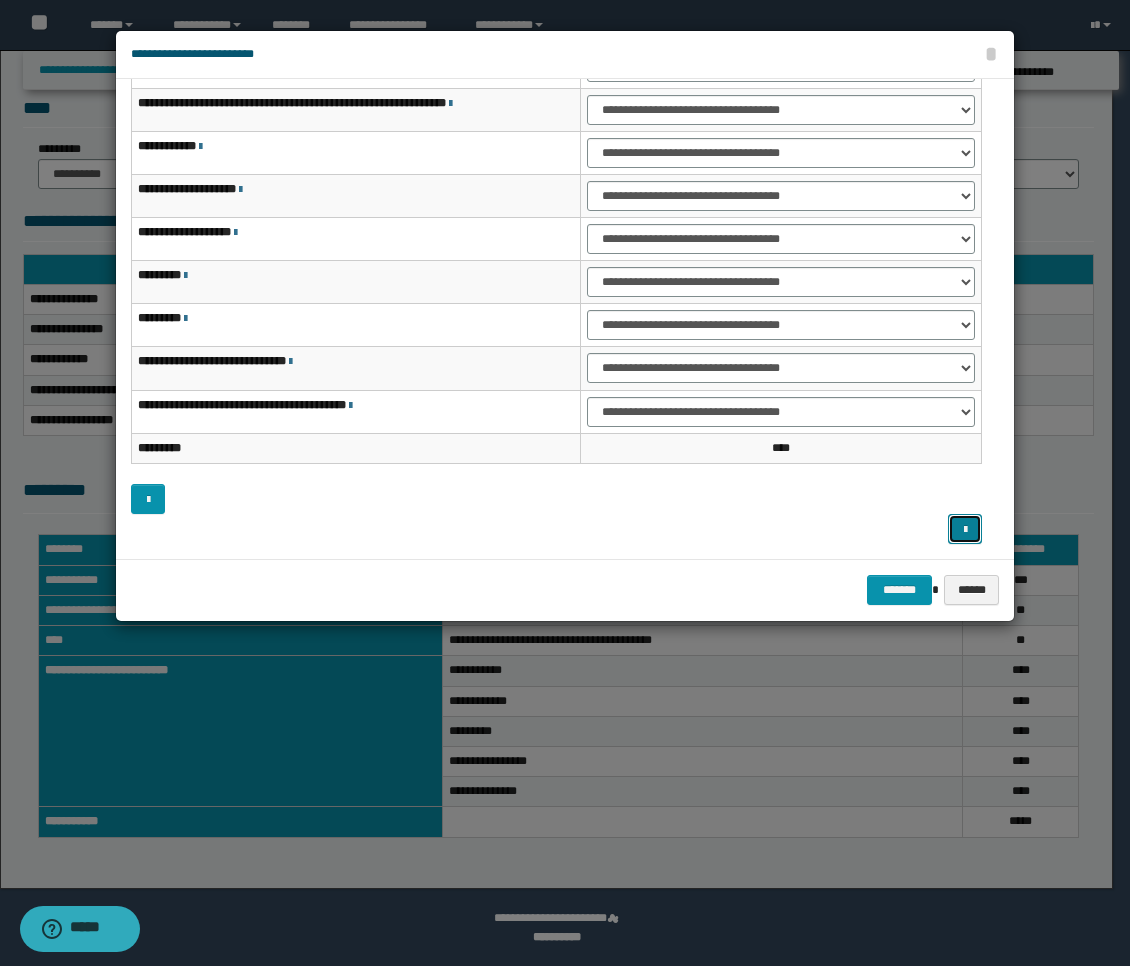 click at bounding box center (965, 530) 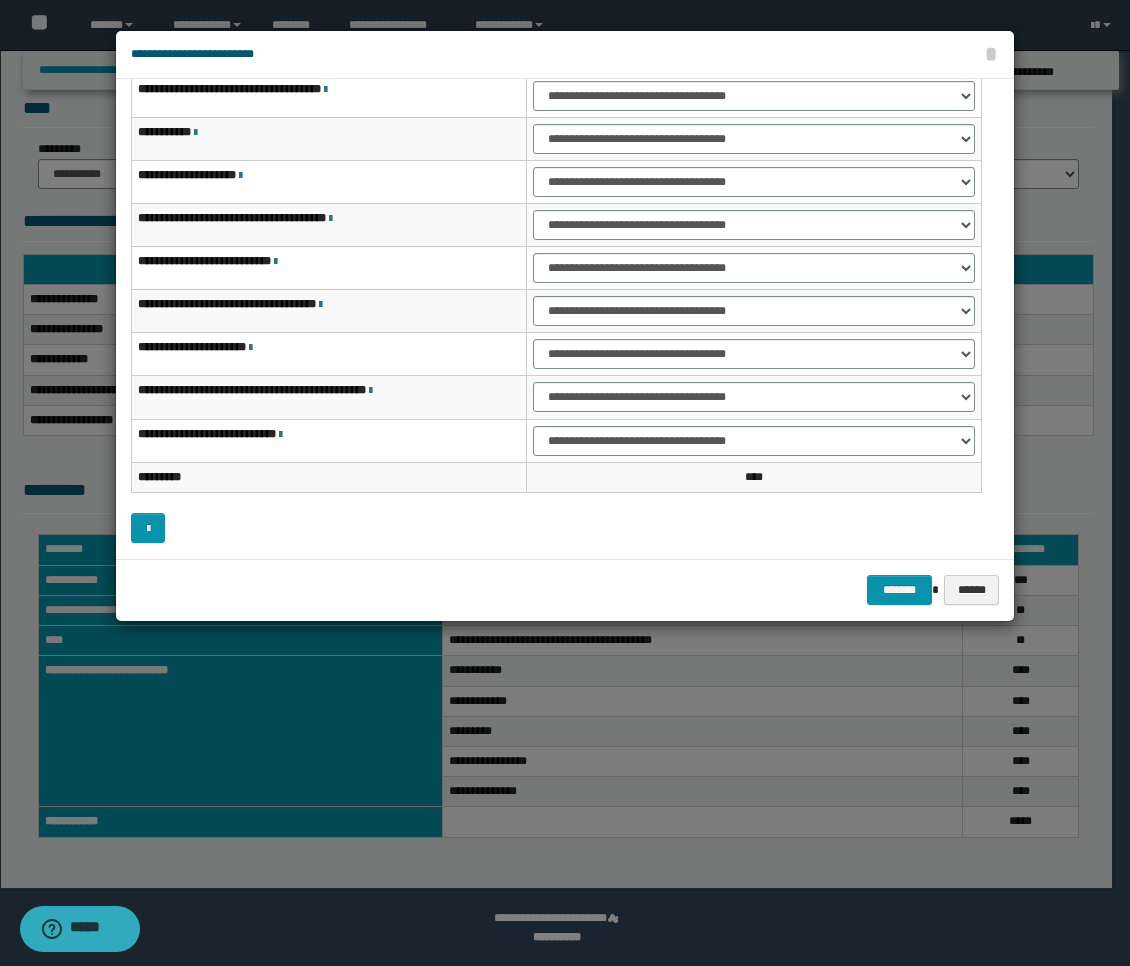 scroll, scrollTop: 13, scrollLeft: 0, axis: vertical 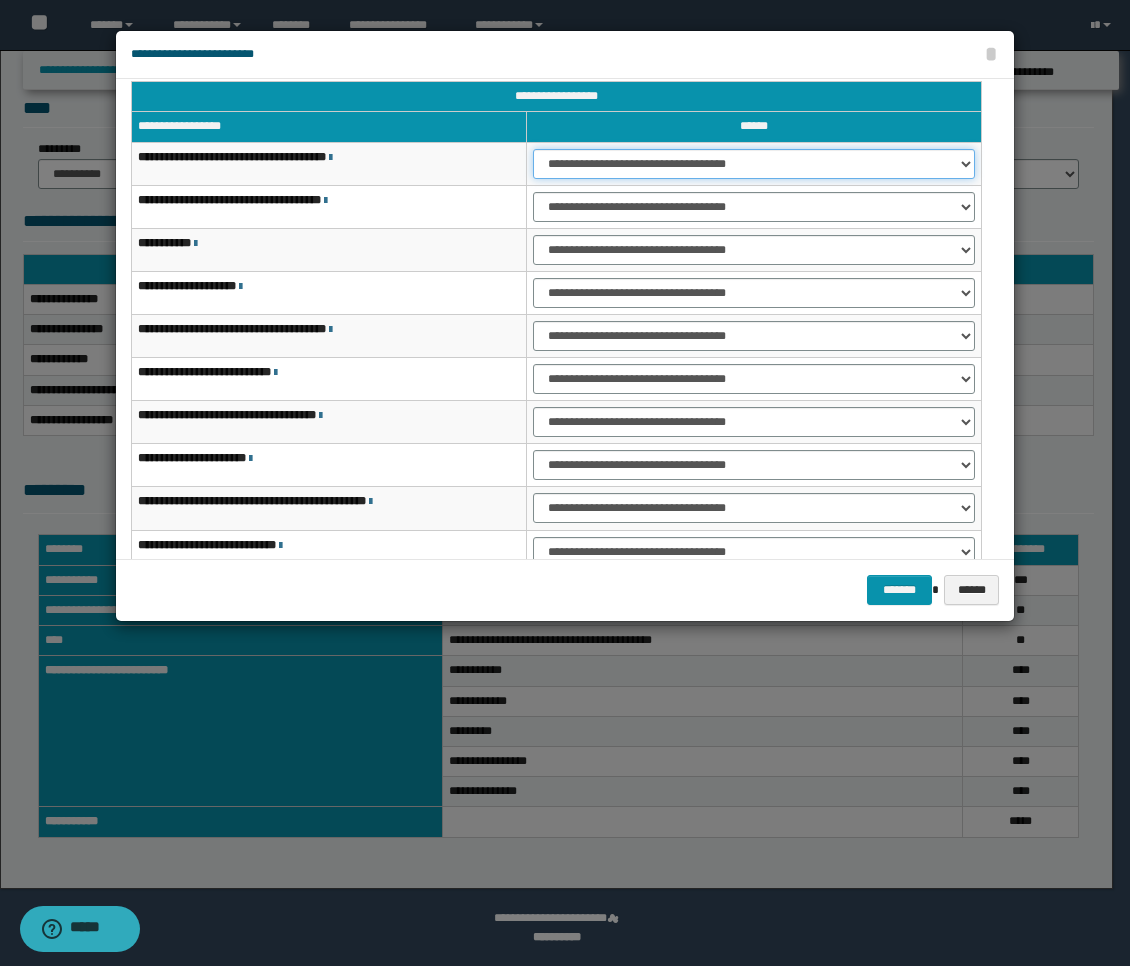 click on "**********" at bounding box center [754, 164] 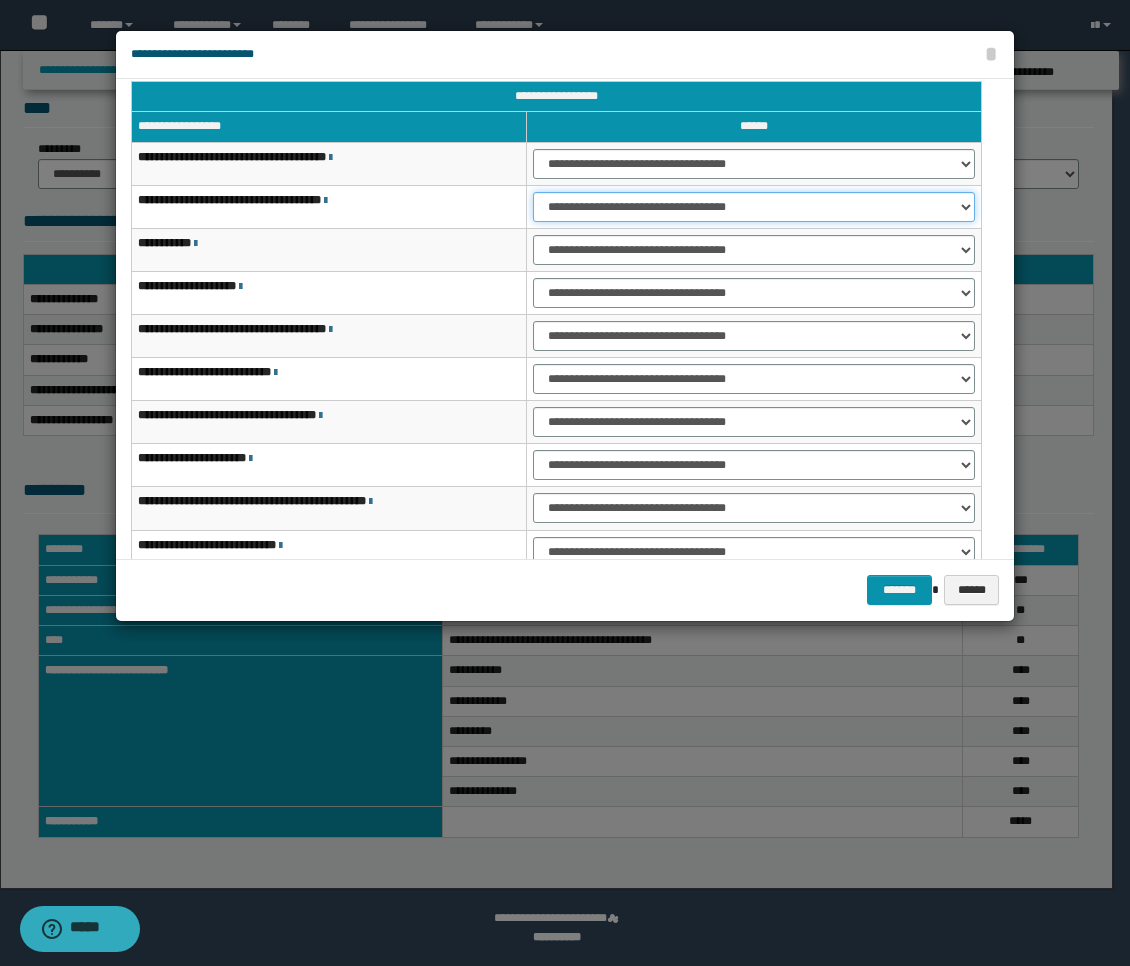 click on "**********" at bounding box center (754, 207) 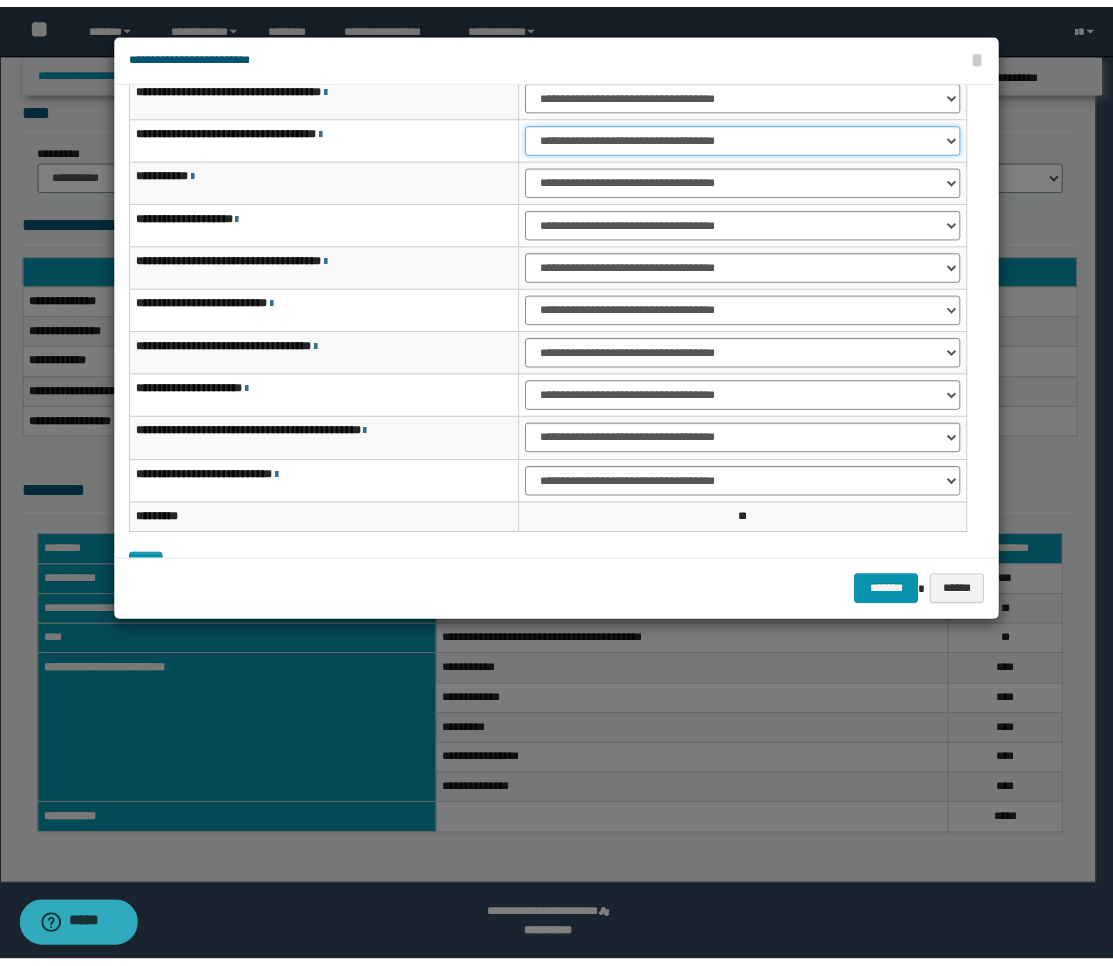 scroll, scrollTop: 124, scrollLeft: 0, axis: vertical 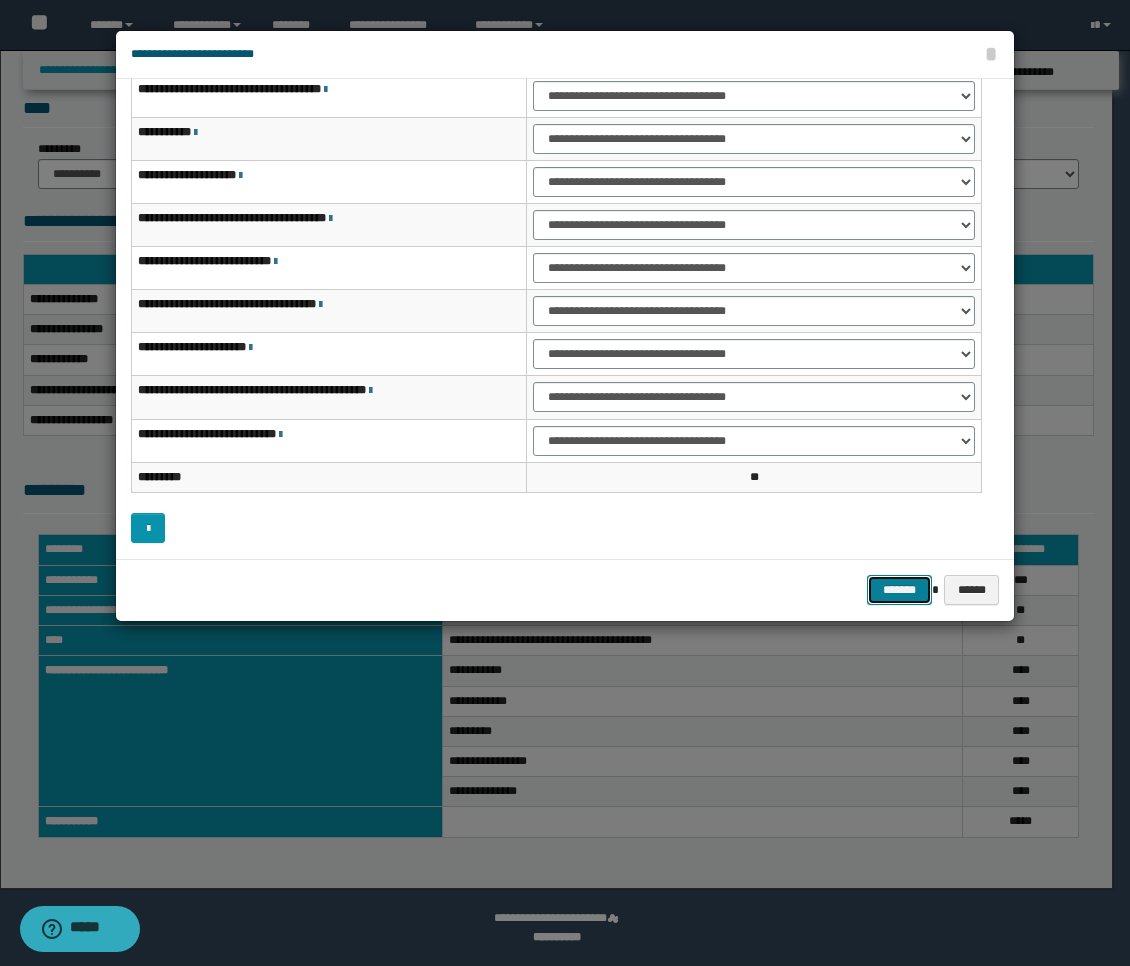 click on "*******" at bounding box center (899, 590) 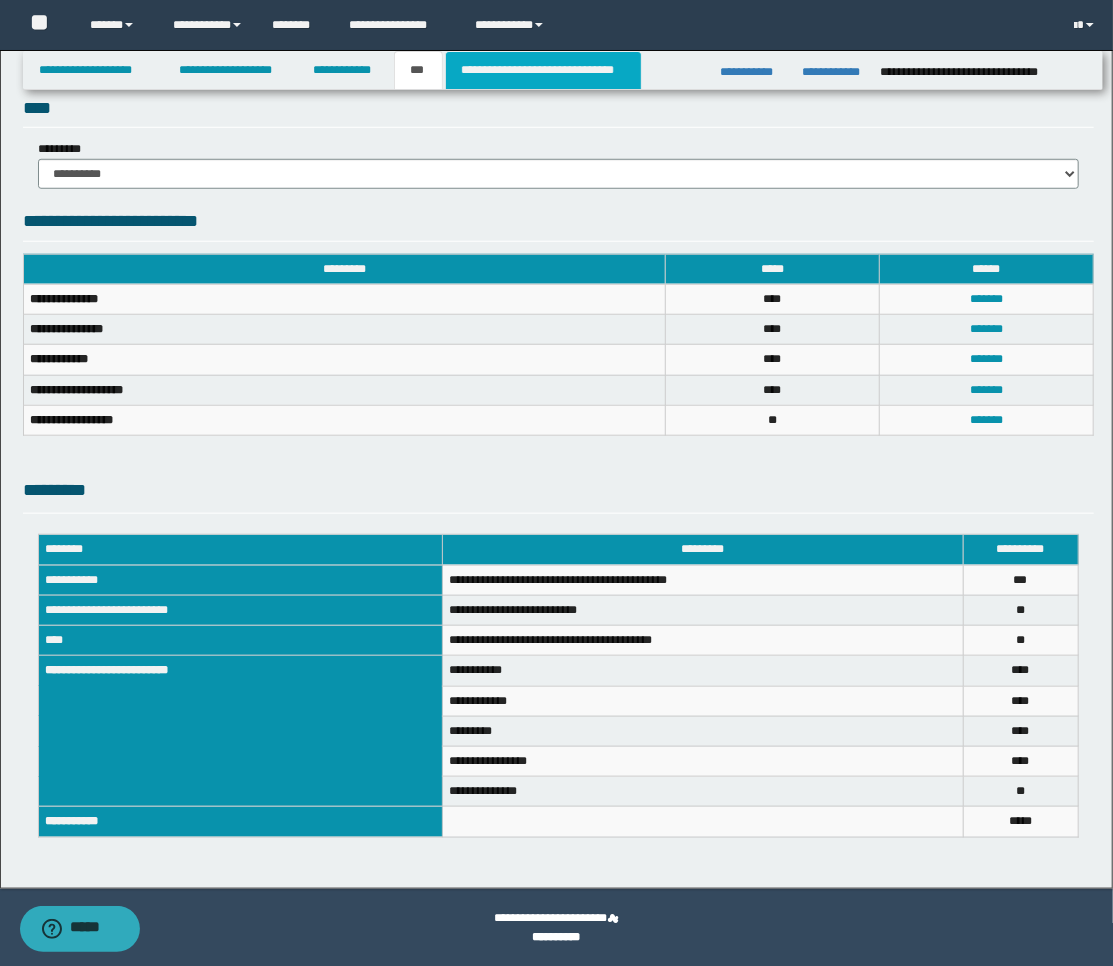 click on "**********" at bounding box center [543, 70] 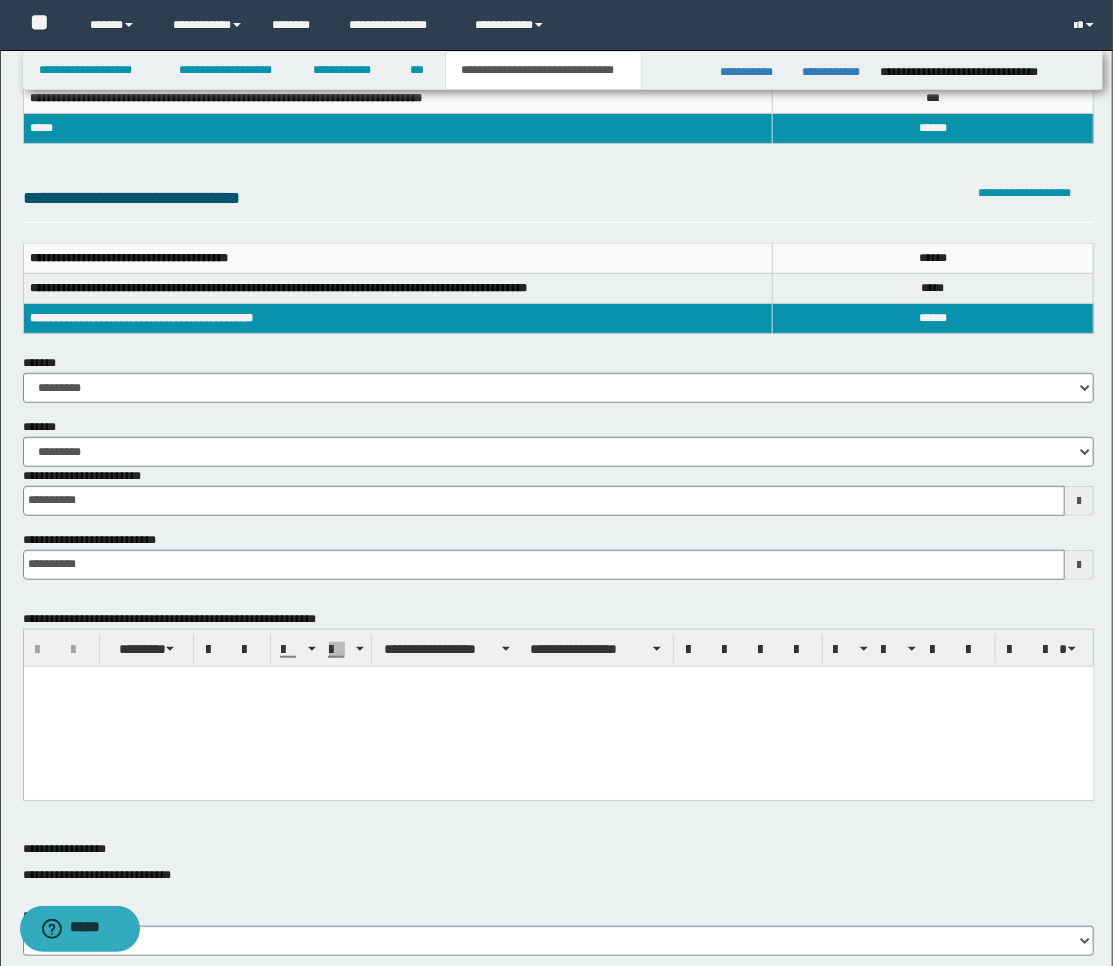 scroll, scrollTop: 268, scrollLeft: 0, axis: vertical 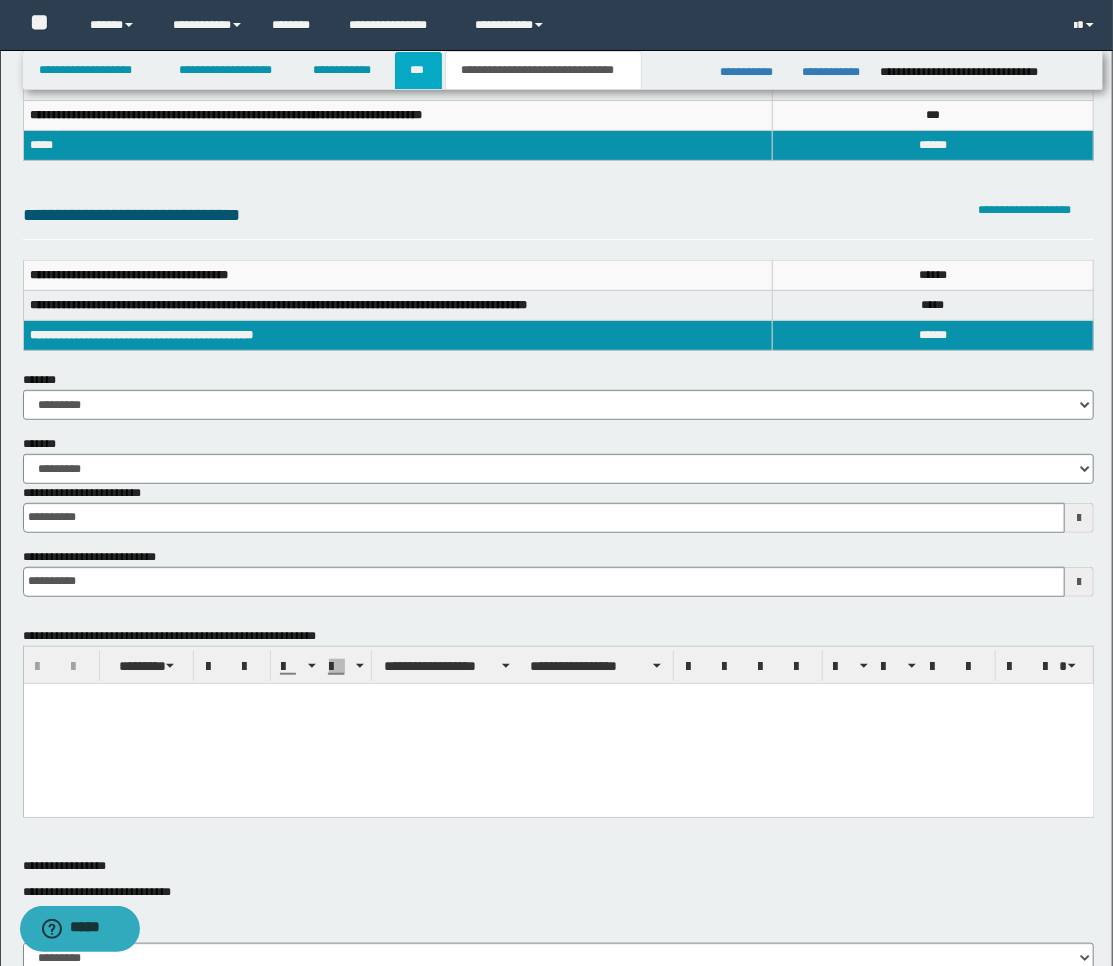click on "***" at bounding box center (418, 70) 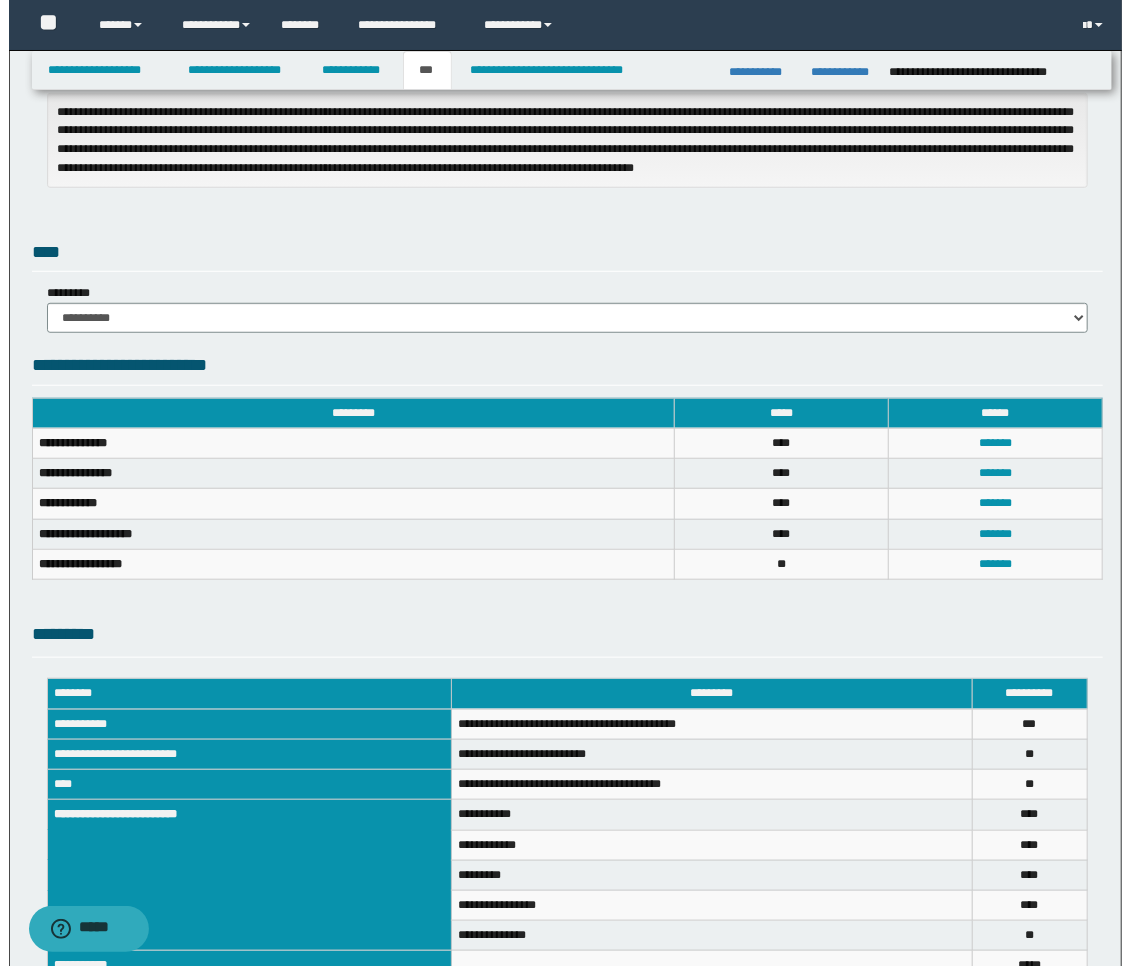 scroll, scrollTop: 491, scrollLeft: 0, axis: vertical 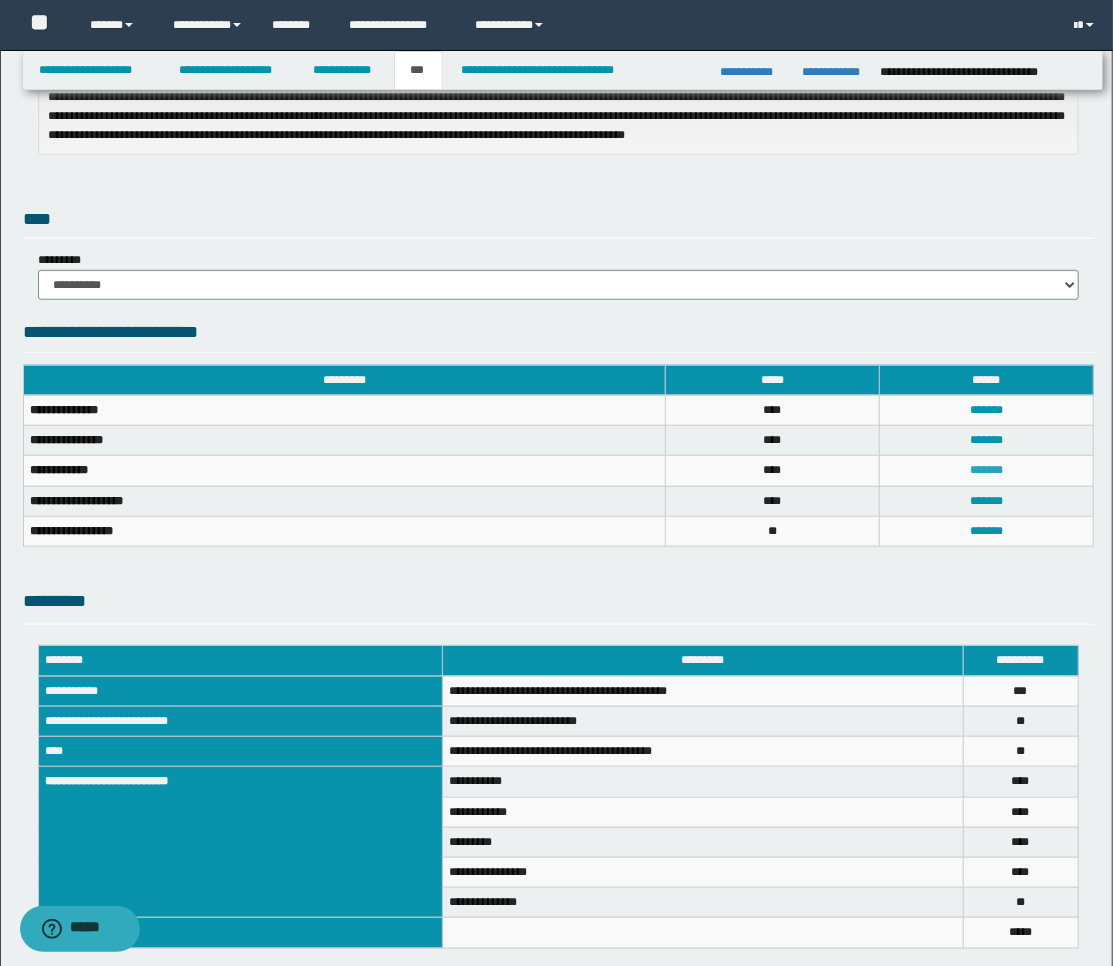 click on "*******" at bounding box center (986, 470) 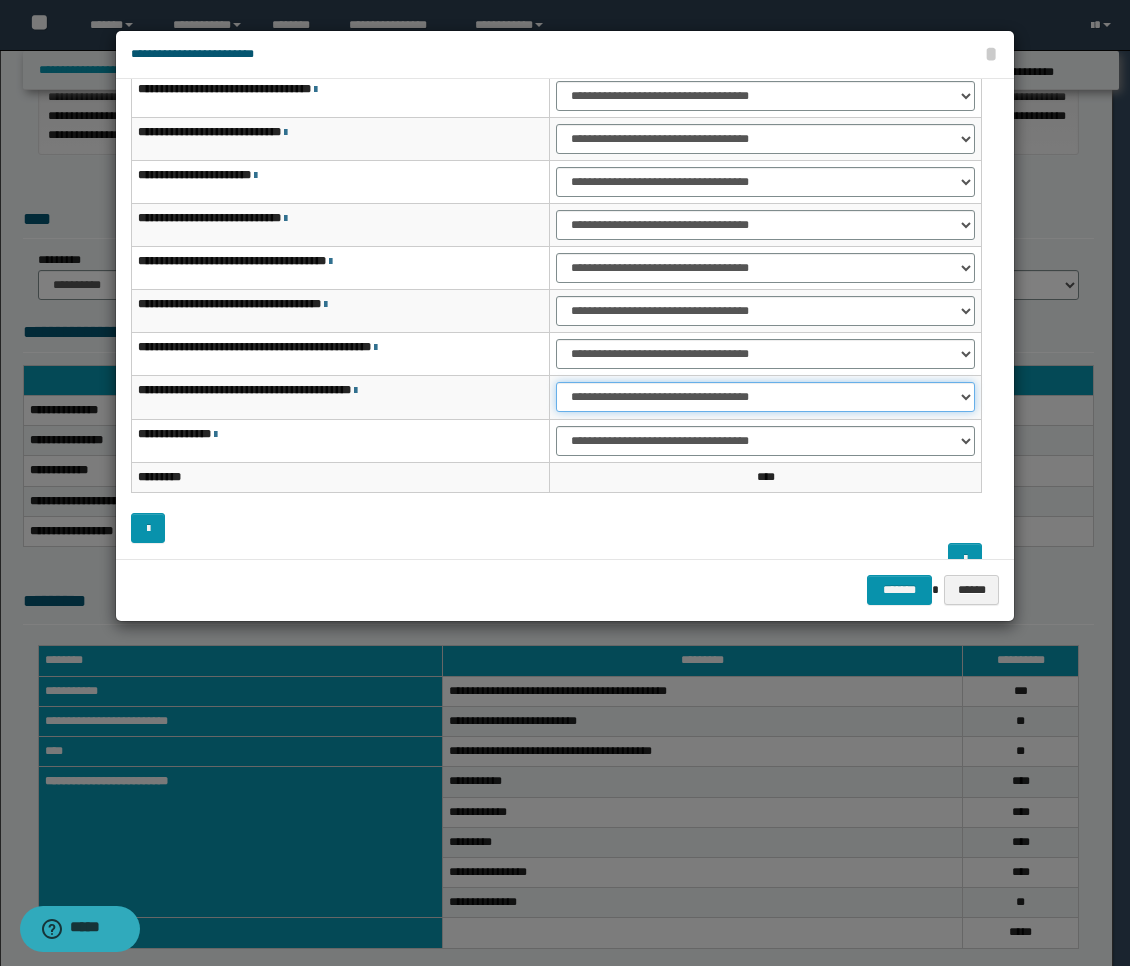 click on "**********" at bounding box center [765, 397] 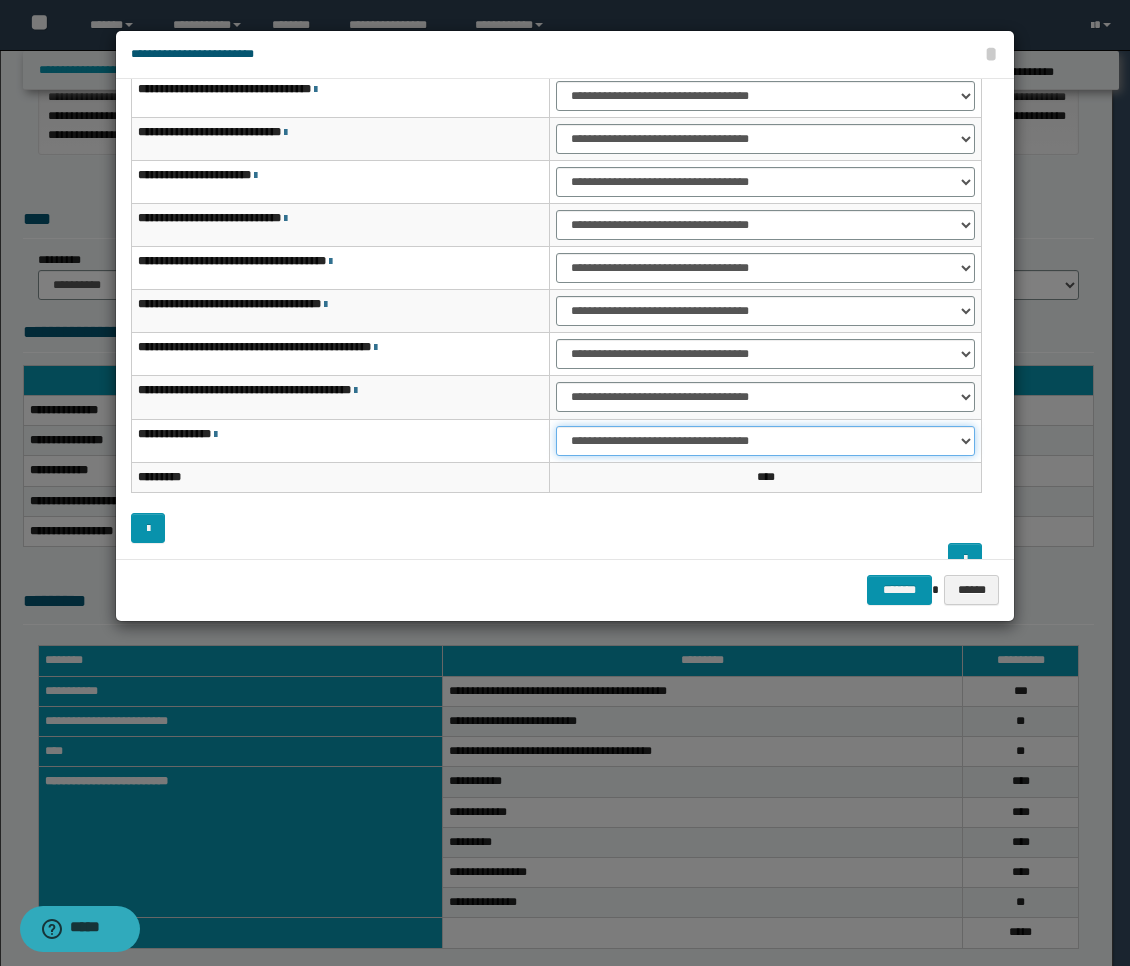 click on "**********" at bounding box center (765, 441) 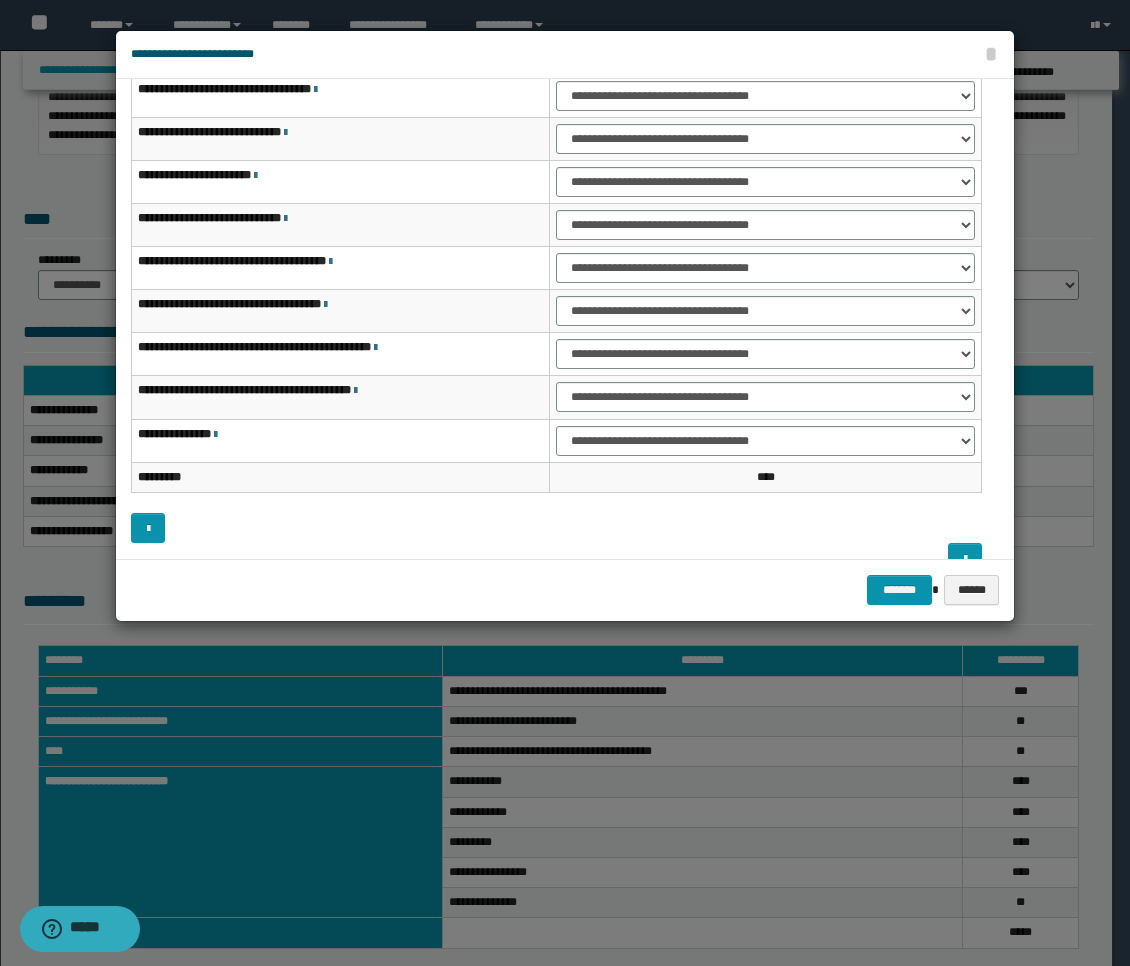 click on "**********" at bounding box center [556, 241] 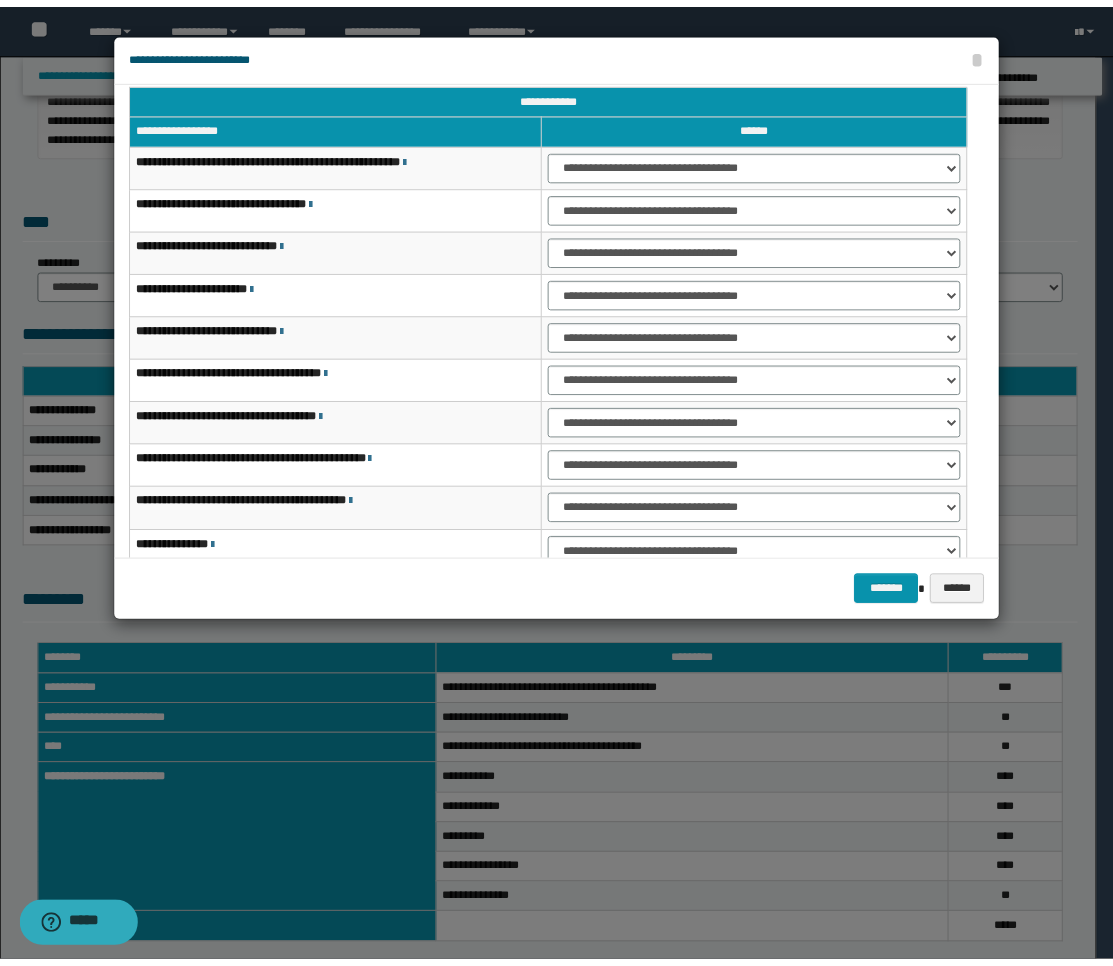 scroll, scrollTop: 153, scrollLeft: 0, axis: vertical 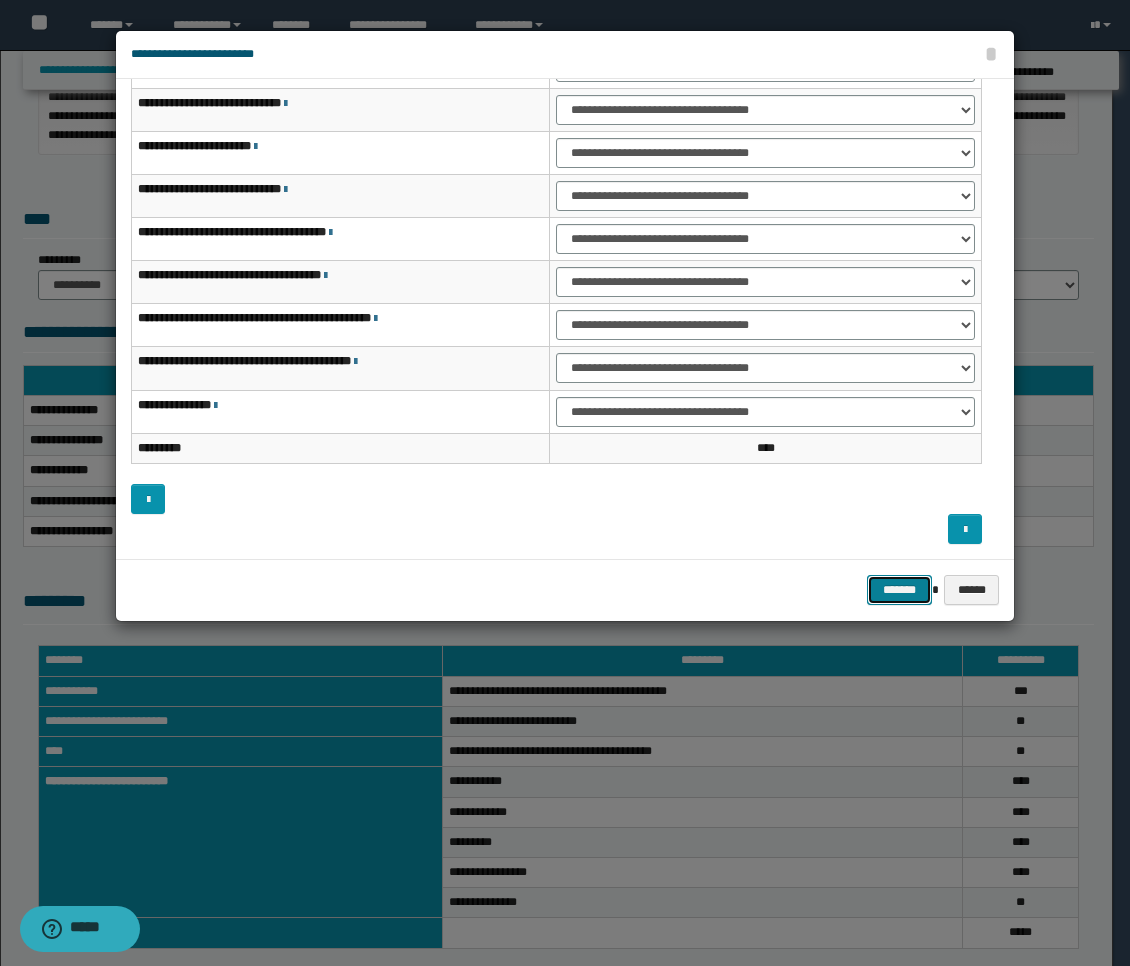 click on "*******" at bounding box center [899, 590] 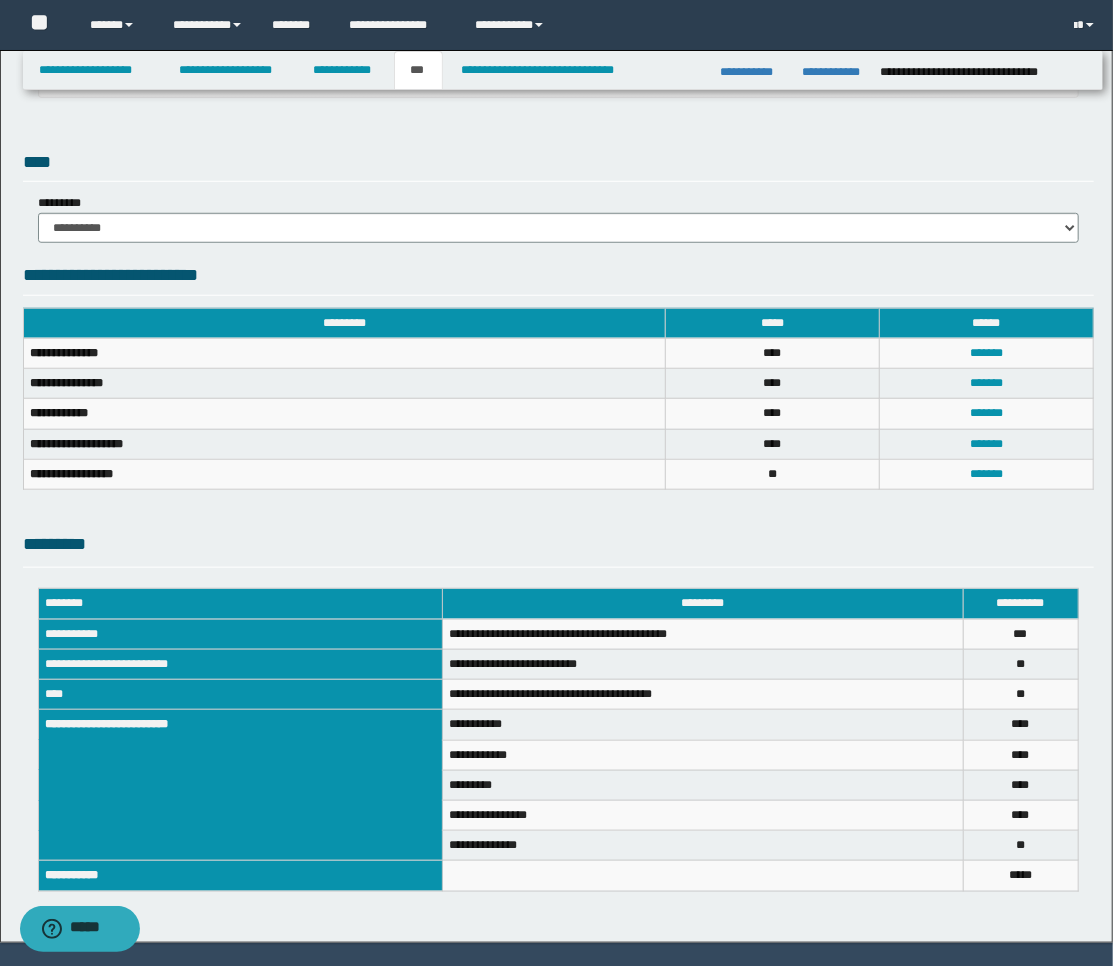 scroll, scrollTop: 602, scrollLeft: 0, axis: vertical 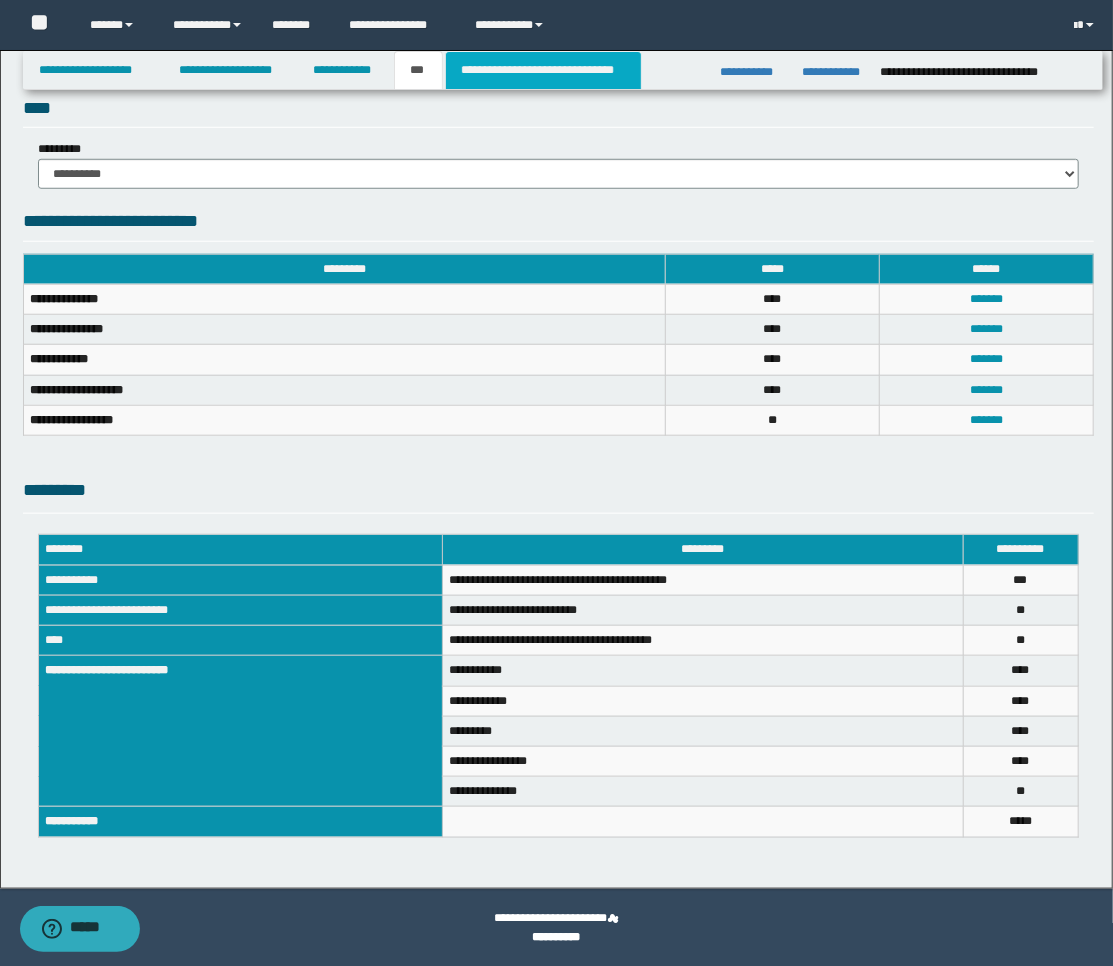 click on "**********" at bounding box center [543, 70] 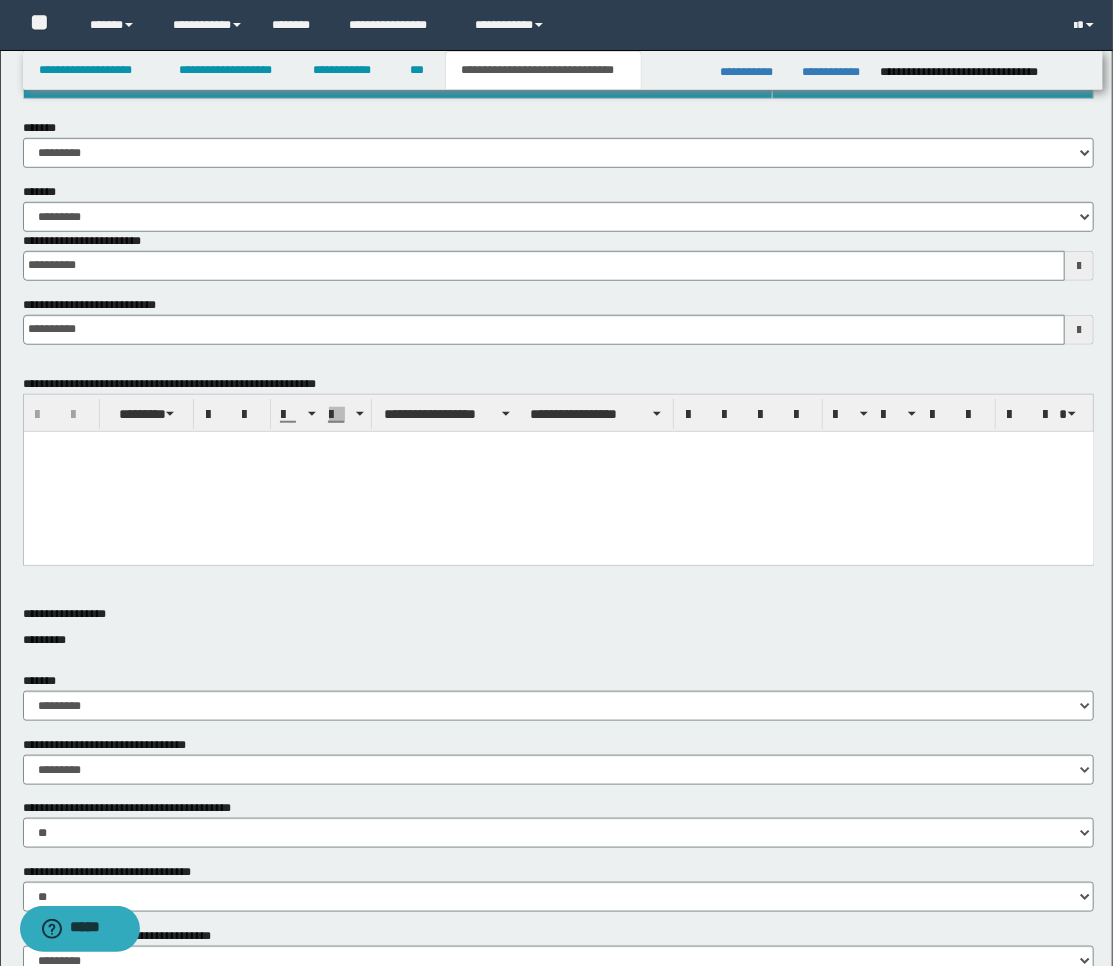 scroll, scrollTop: 380, scrollLeft: 0, axis: vertical 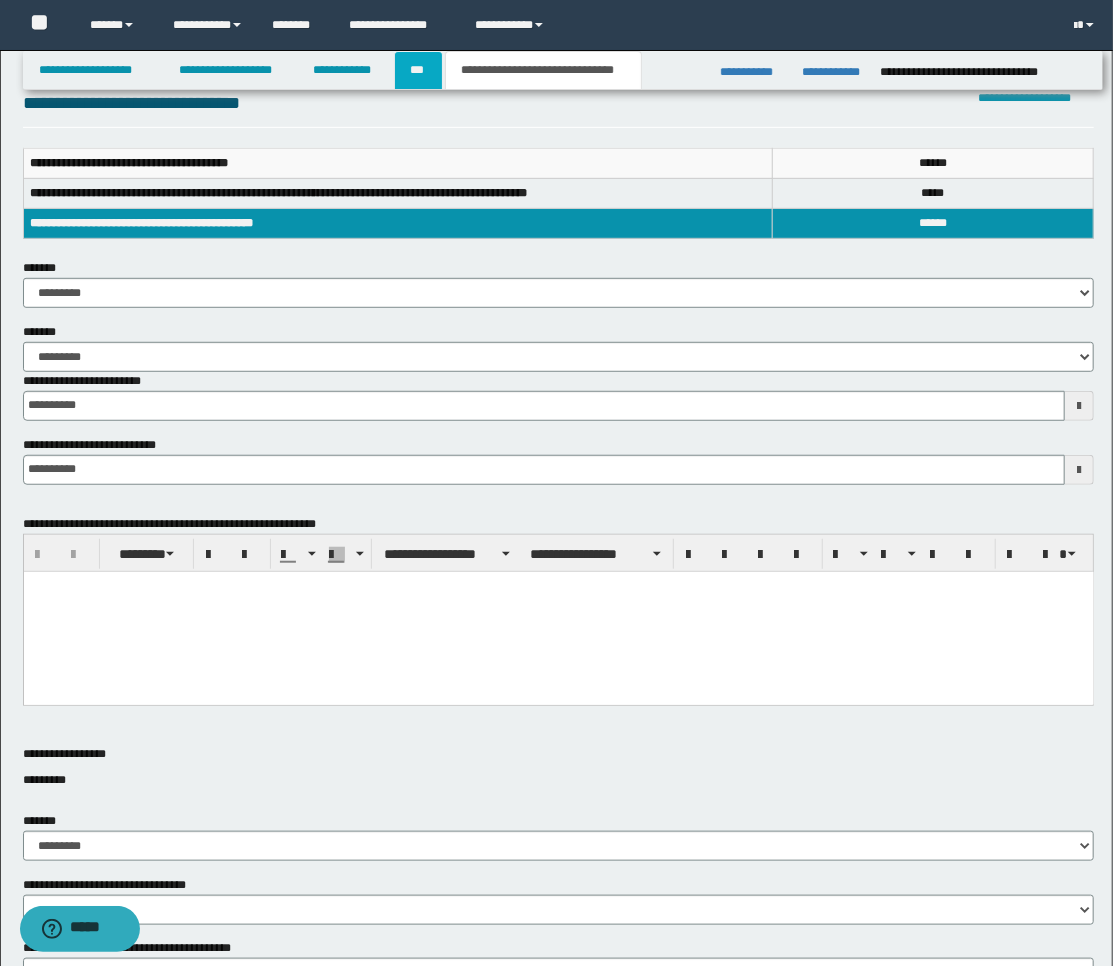 click on "***" at bounding box center (418, 70) 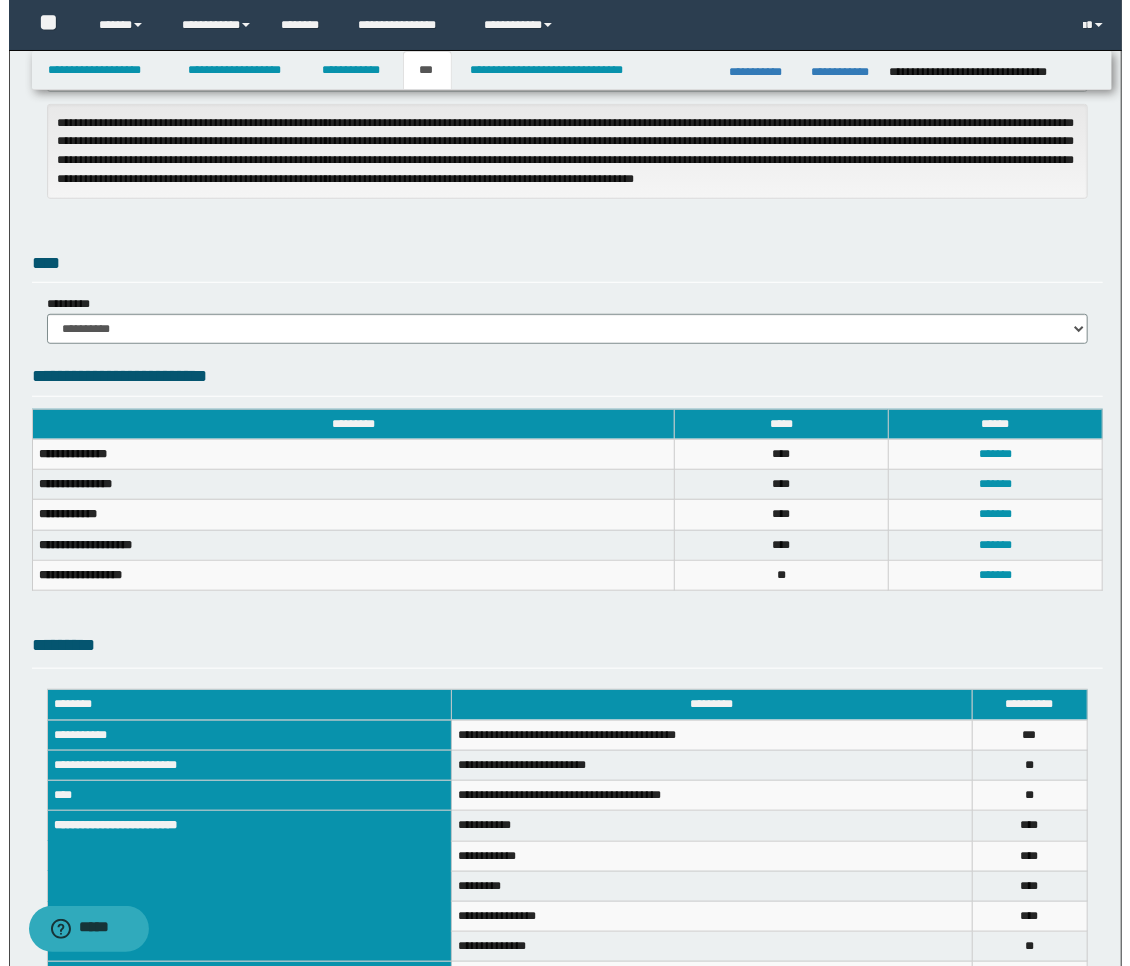 scroll, scrollTop: 602, scrollLeft: 0, axis: vertical 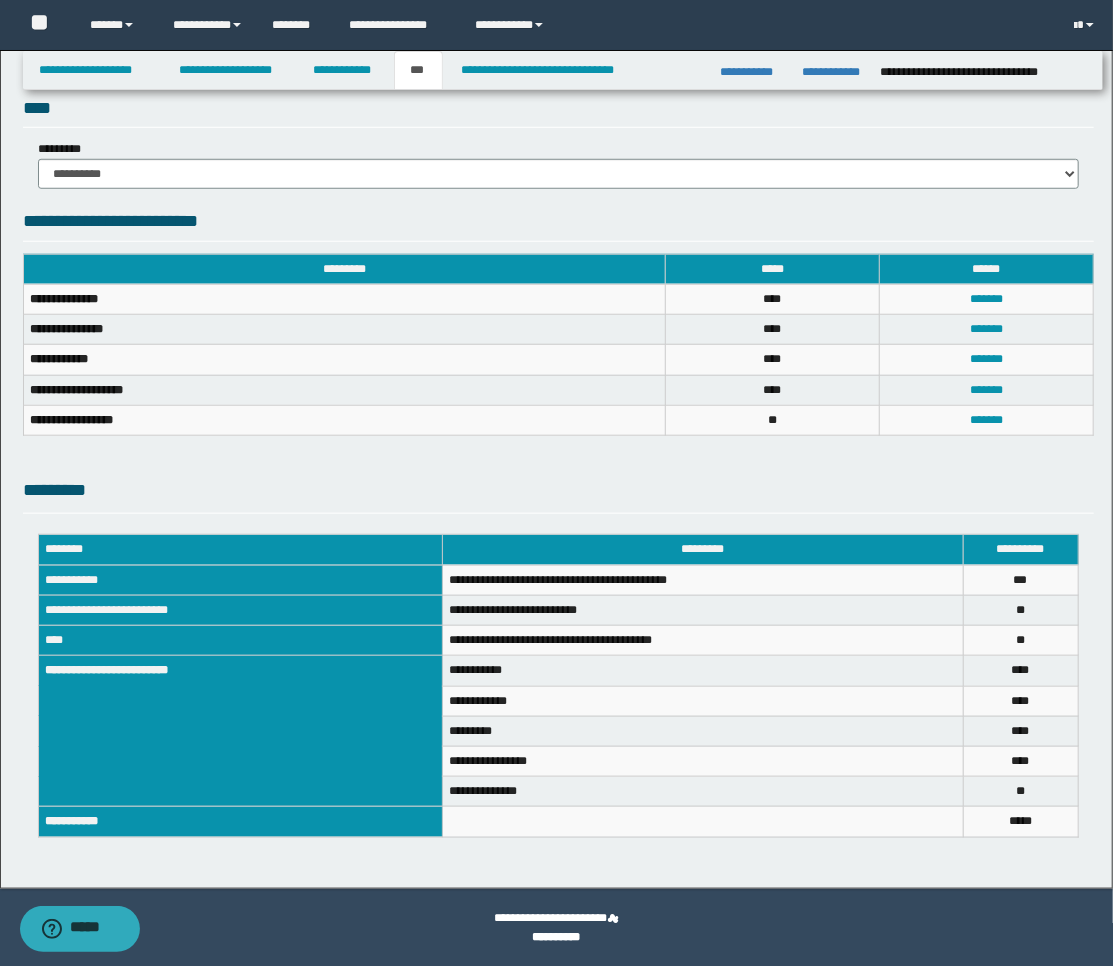 click on "*********" at bounding box center [559, 495] 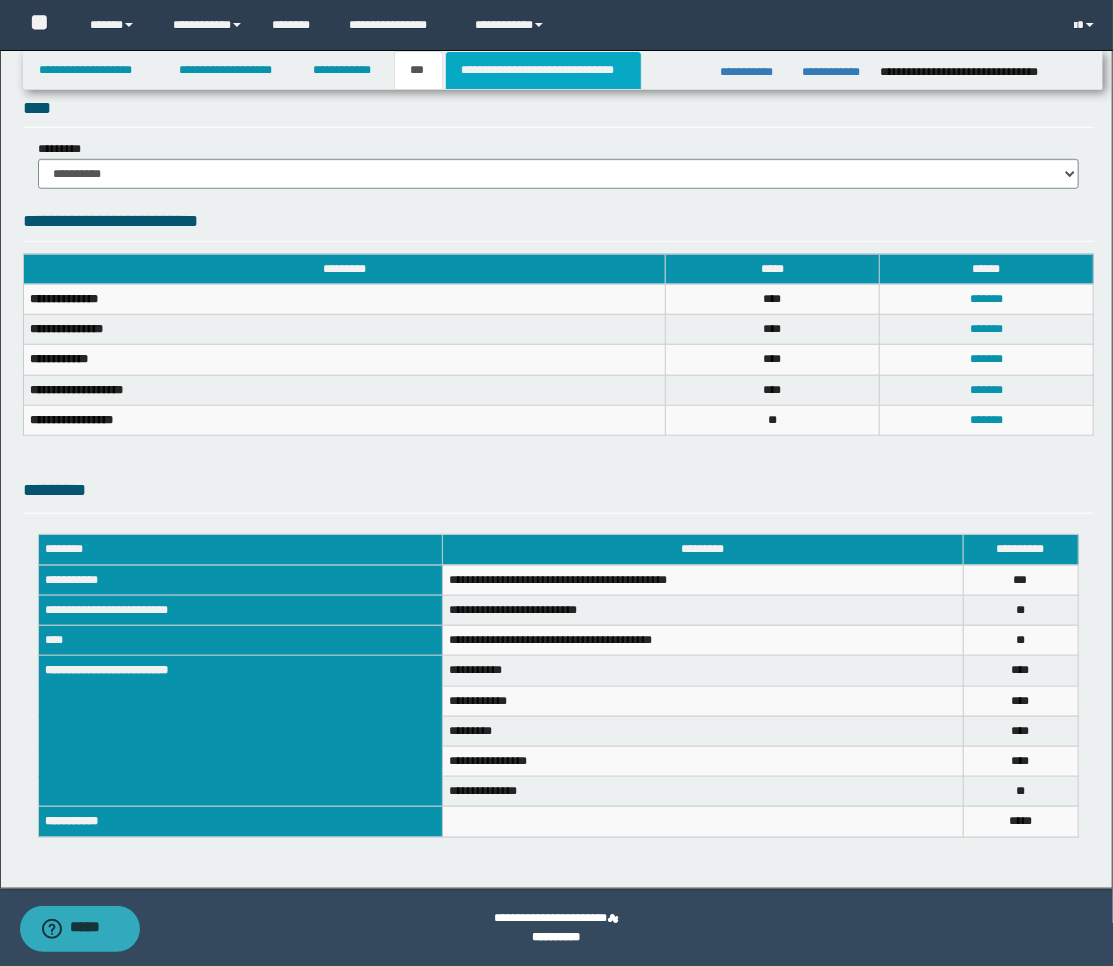 click on "**********" at bounding box center [543, 70] 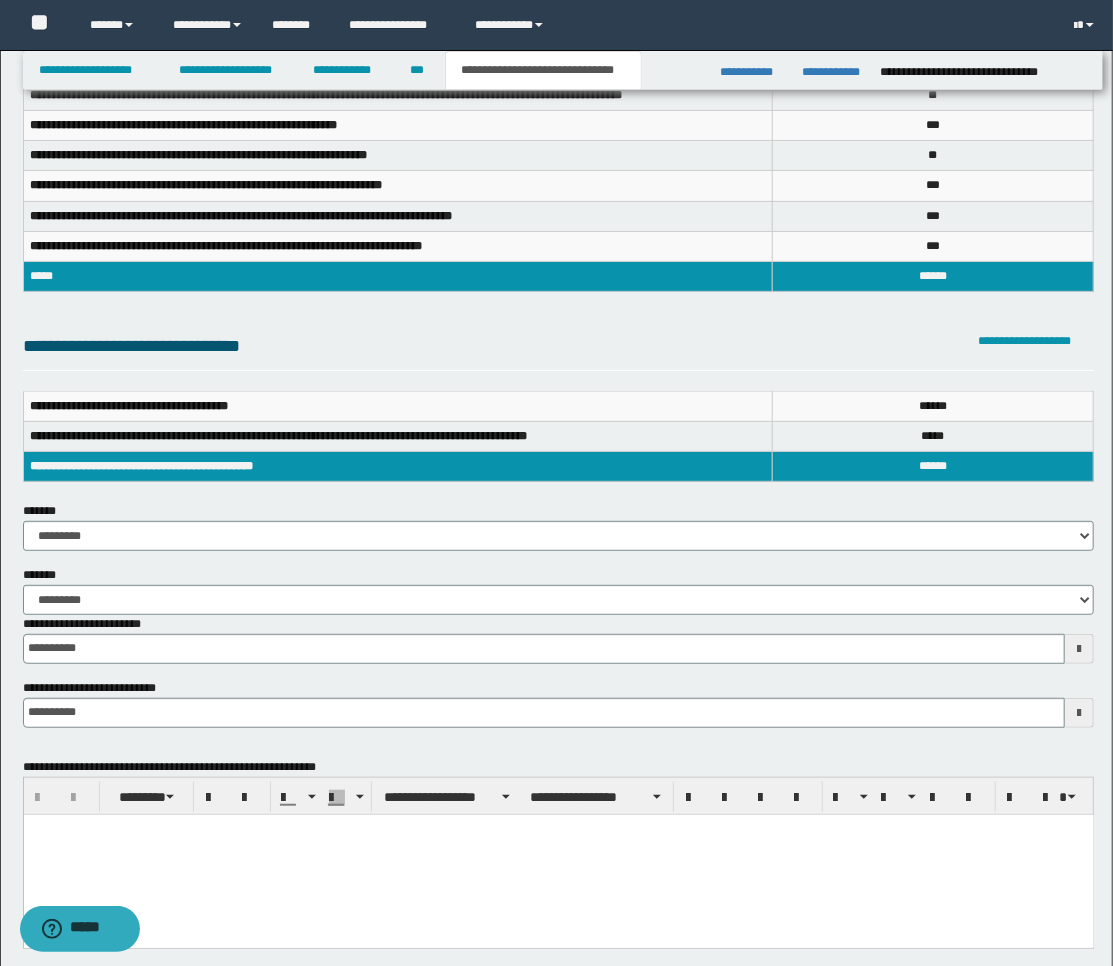 scroll, scrollTop: 46, scrollLeft: 0, axis: vertical 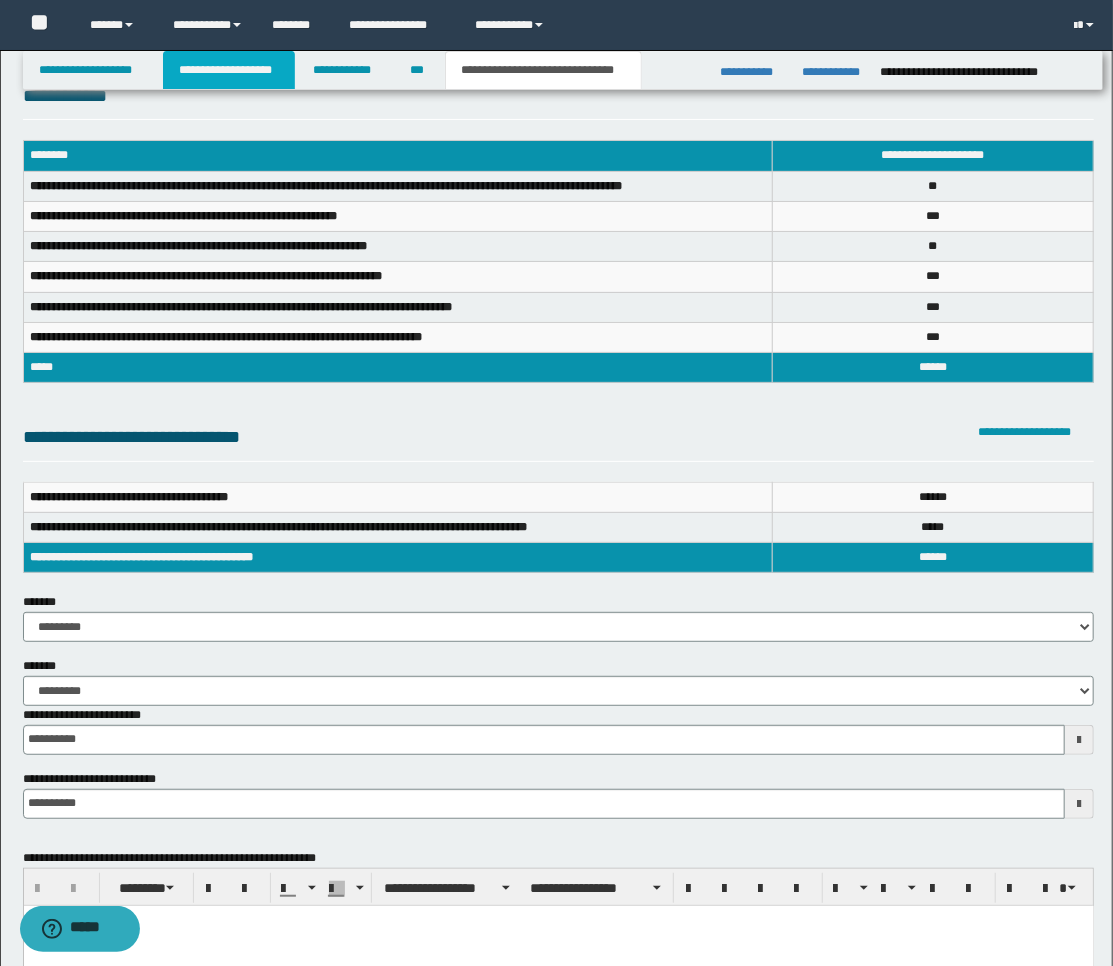 drag, startPoint x: 252, startPoint y: 72, endPoint x: 488, endPoint y: 137, distance: 244.78766 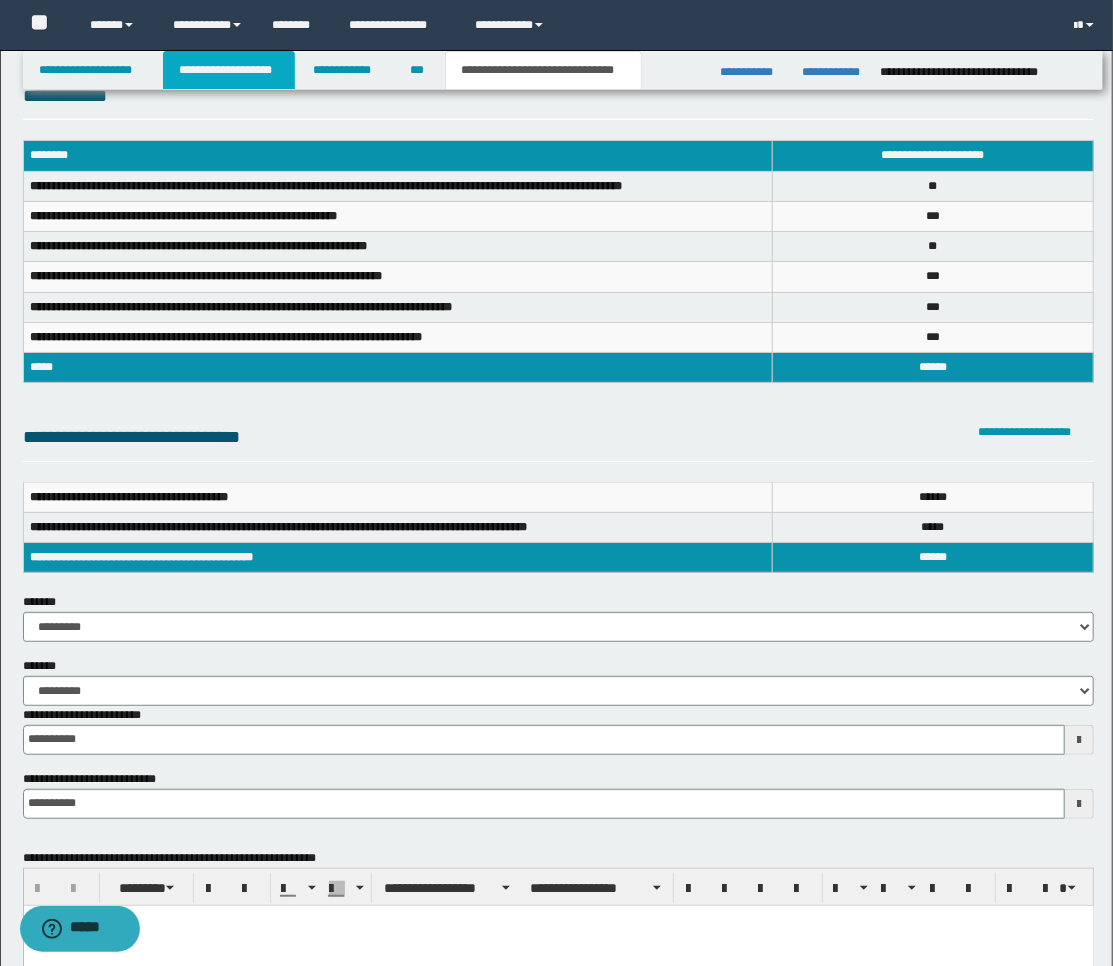 click on "**********" at bounding box center (229, 70) 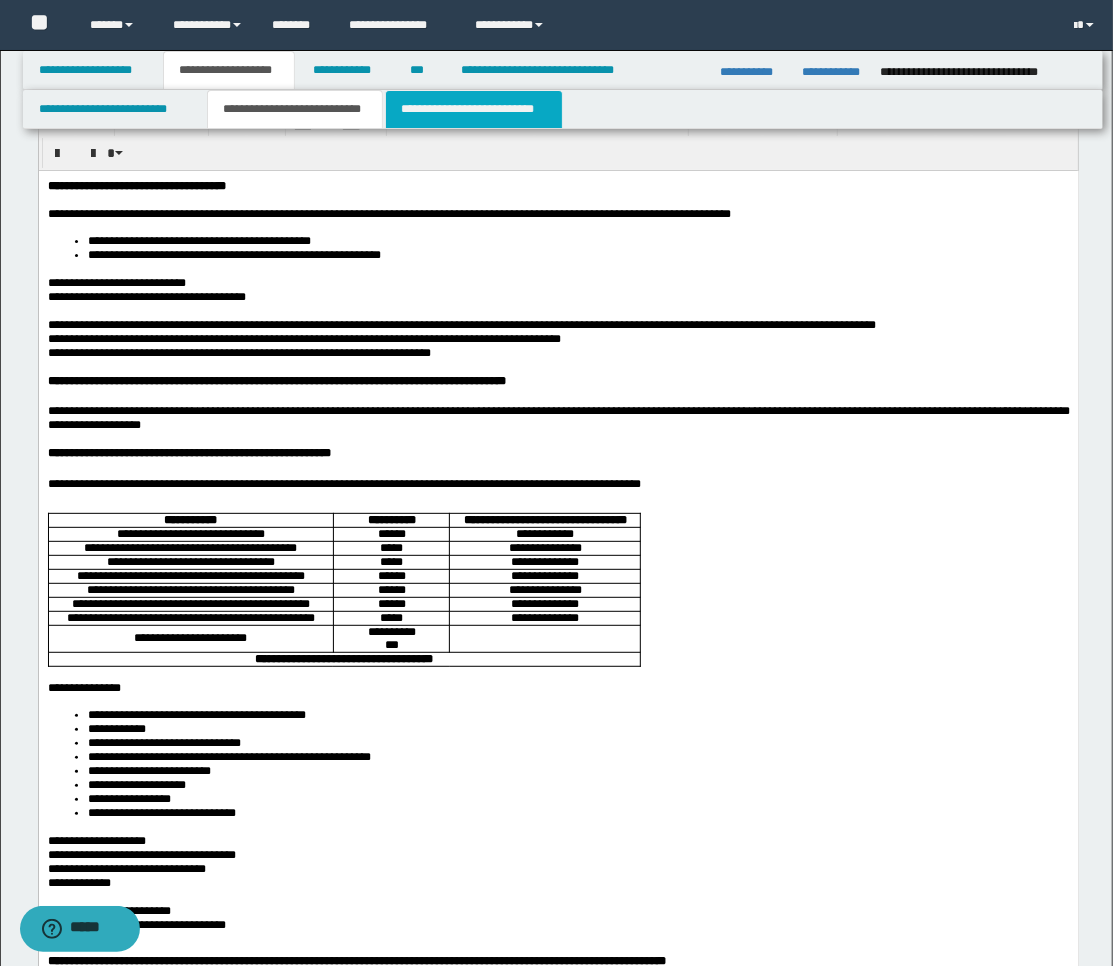 click on "**********" at bounding box center [474, 109] 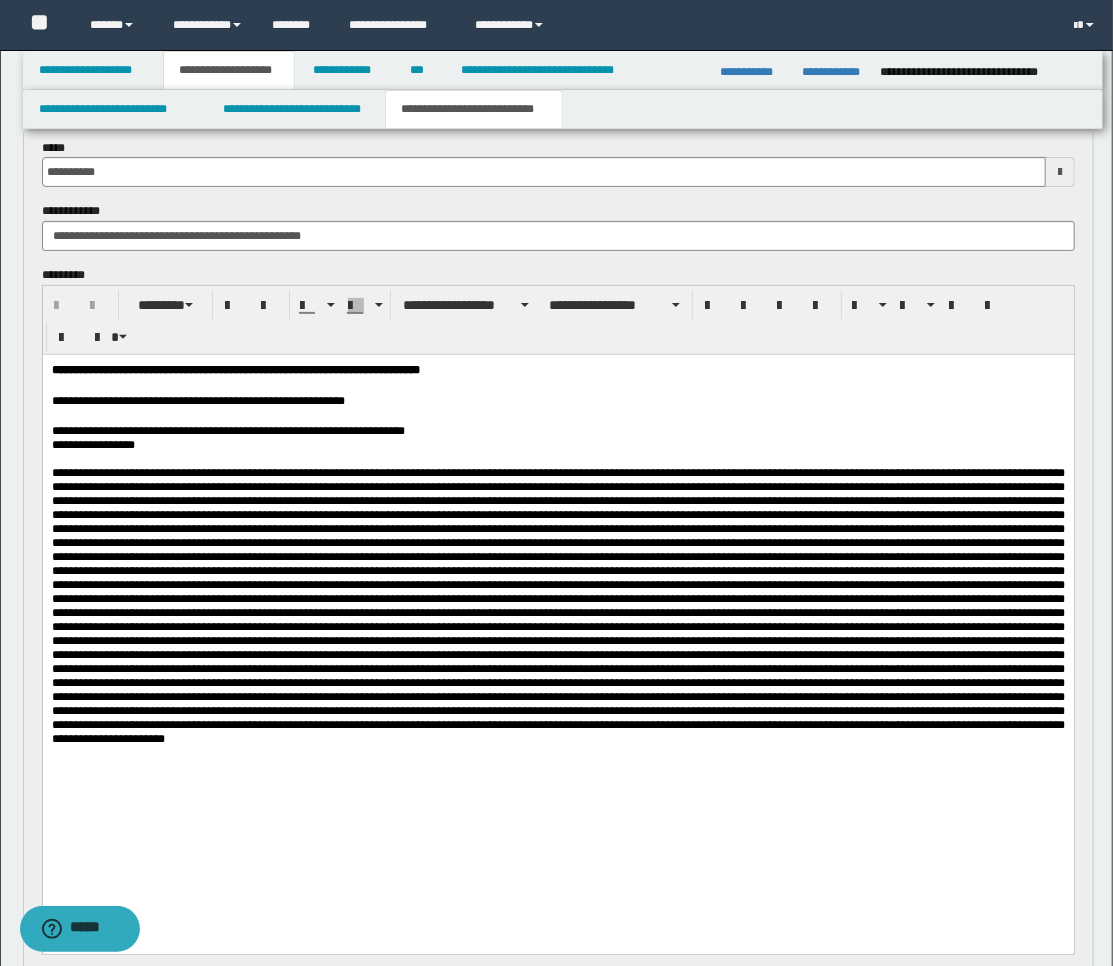 scroll, scrollTop: 411, scrollLeft: 0, axis: vertical 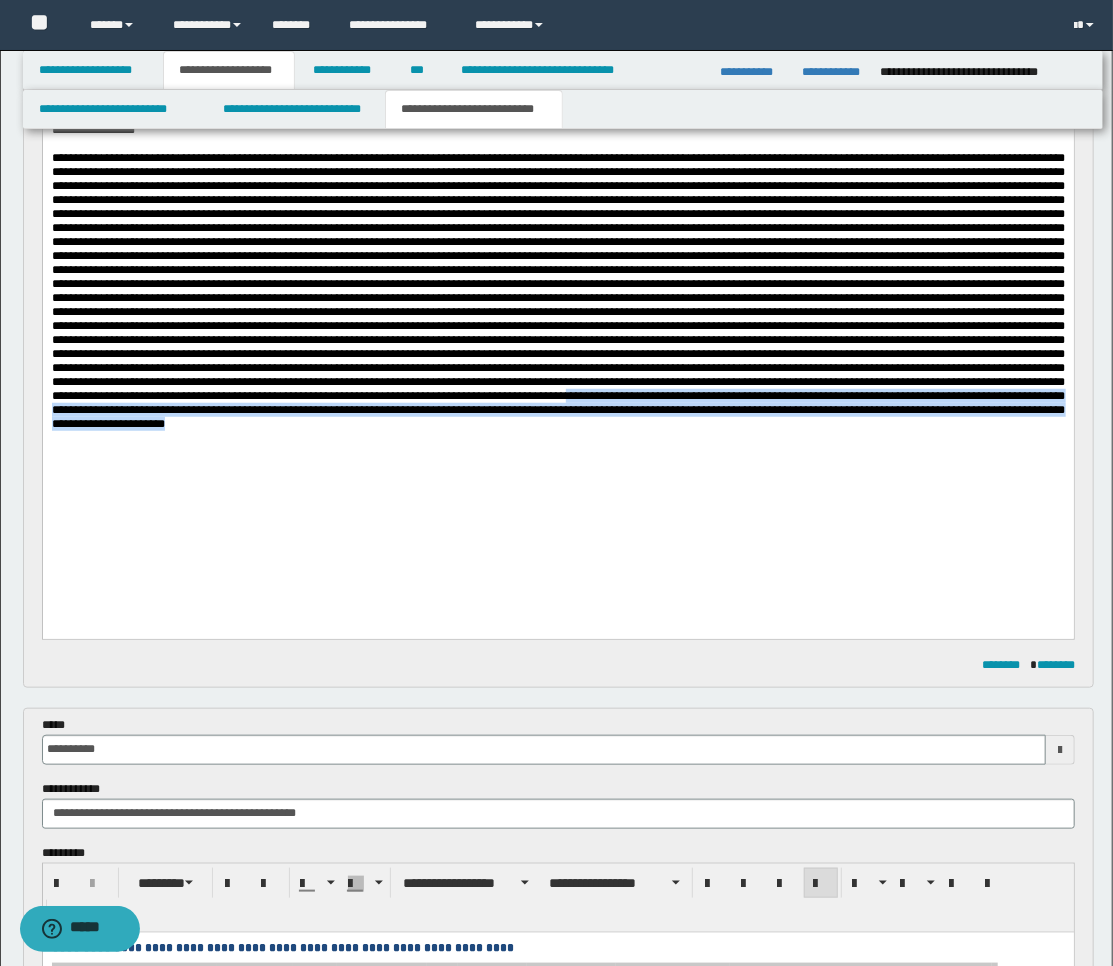 drag, startPoint x: 675, startPoint y: 511, endPoint x: 950, endPoint y: 469, distance: 278.18878 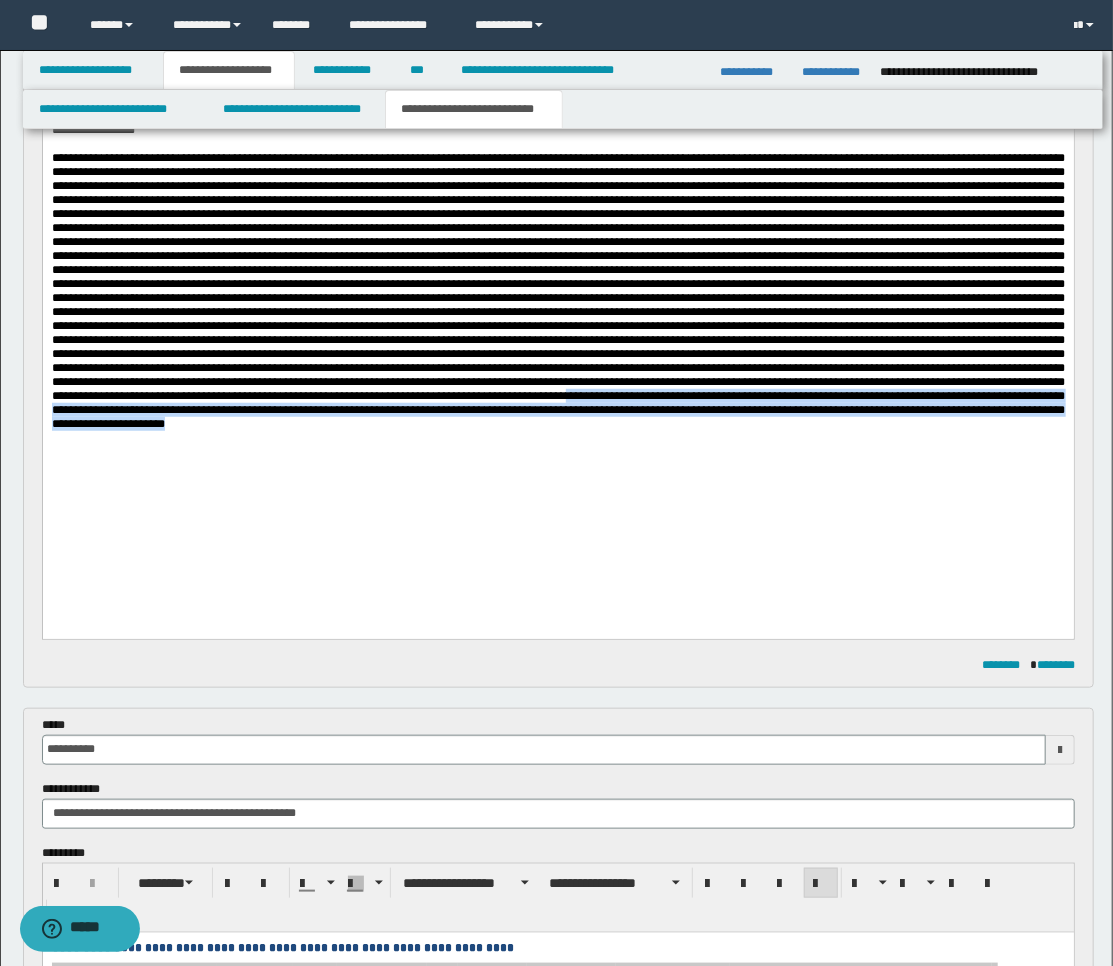 click at bounding box center [557, 291] 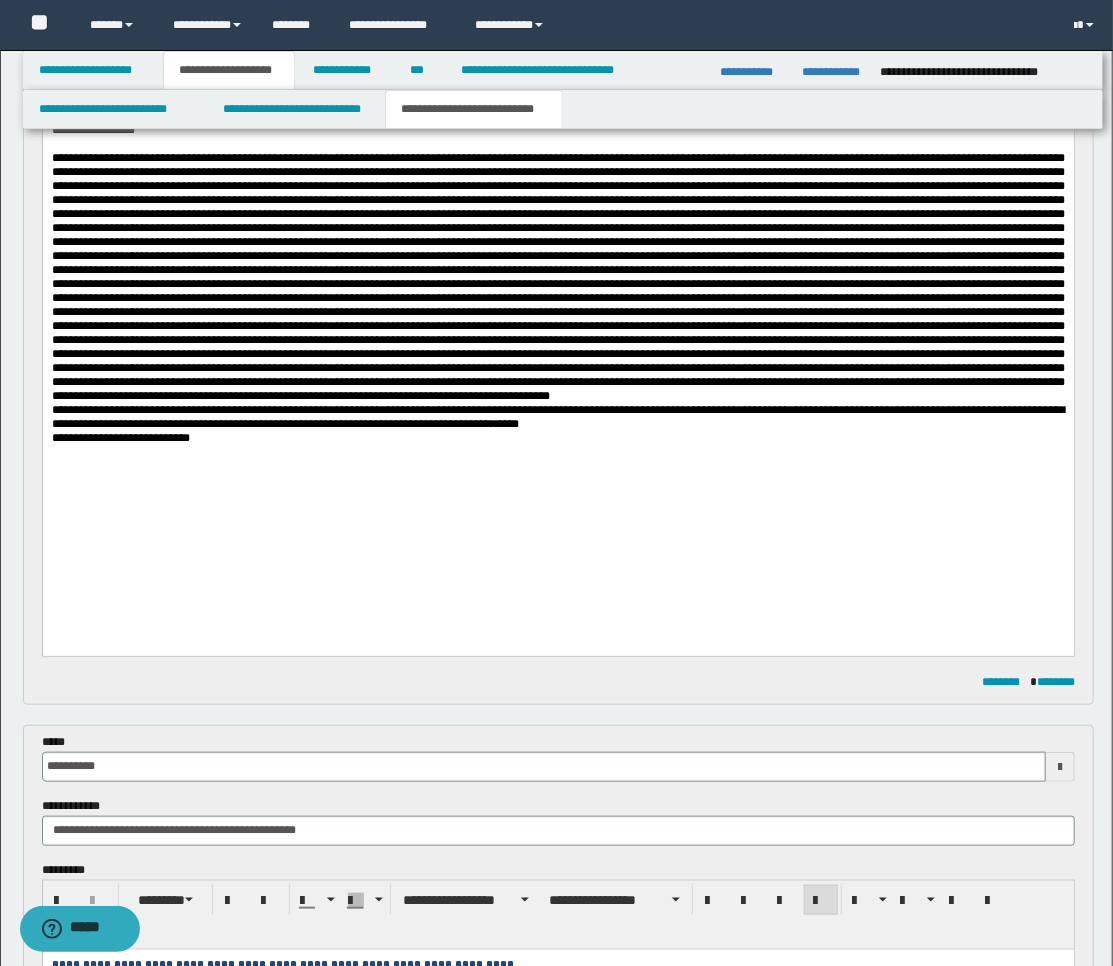 click at bounding box center [557, 277] 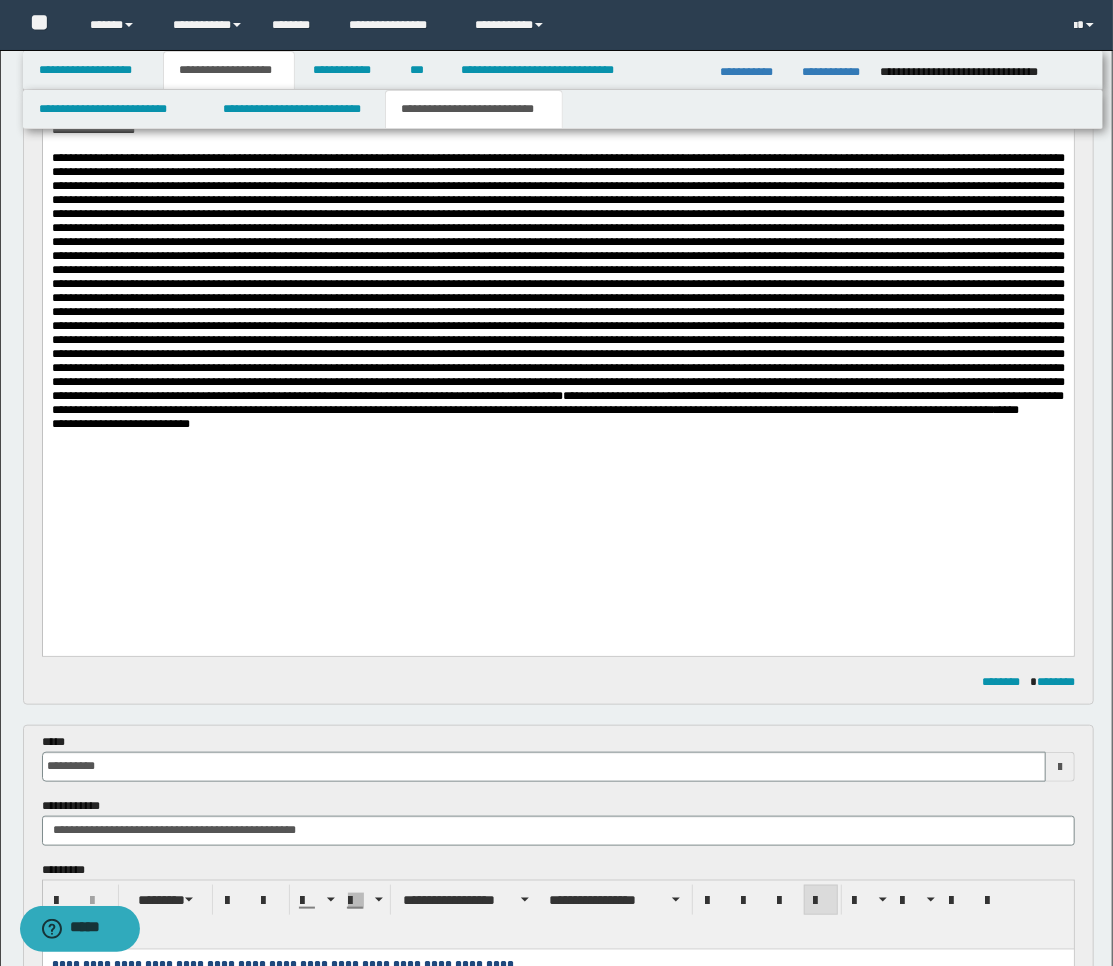 click on "**********" at bounding box center [557, 284] 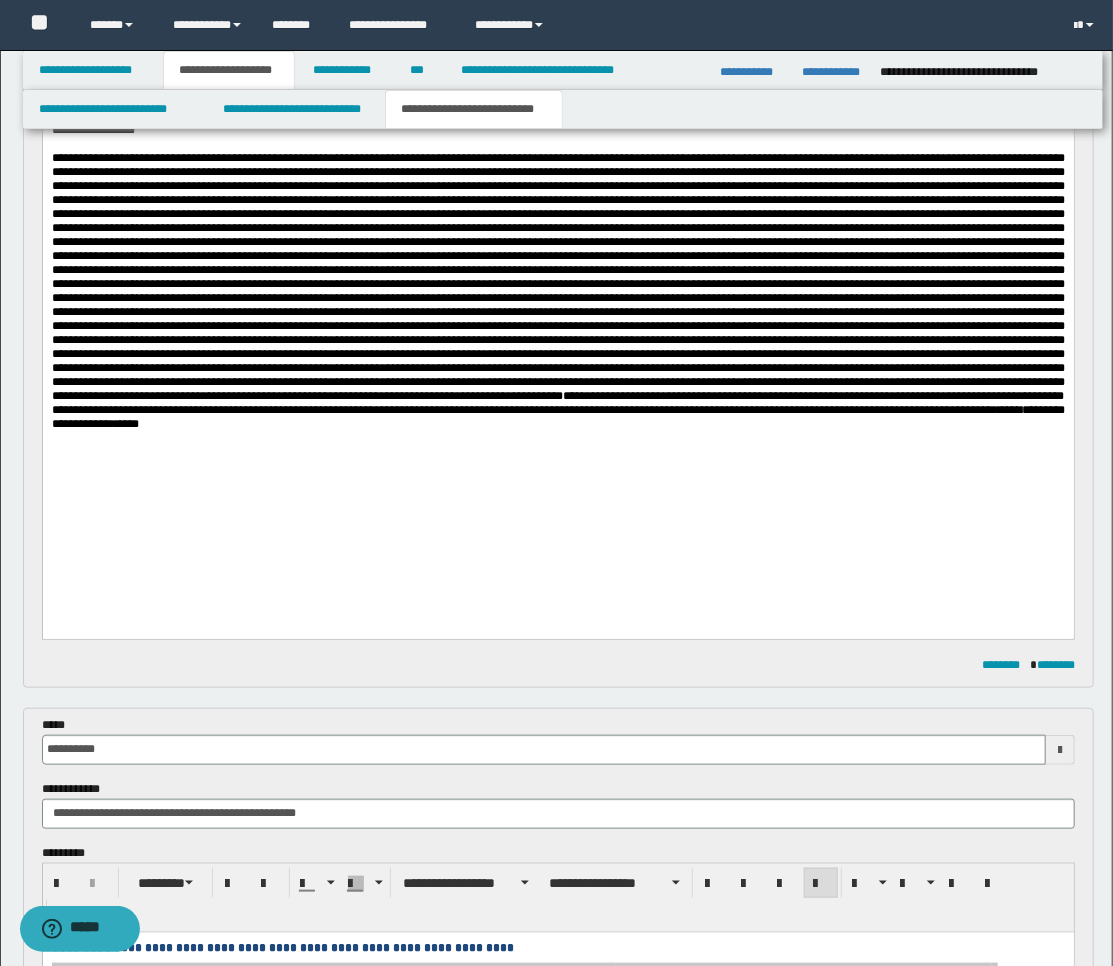 scroll, scrollTop: 300, scrollLeft: 0, axis: vertical 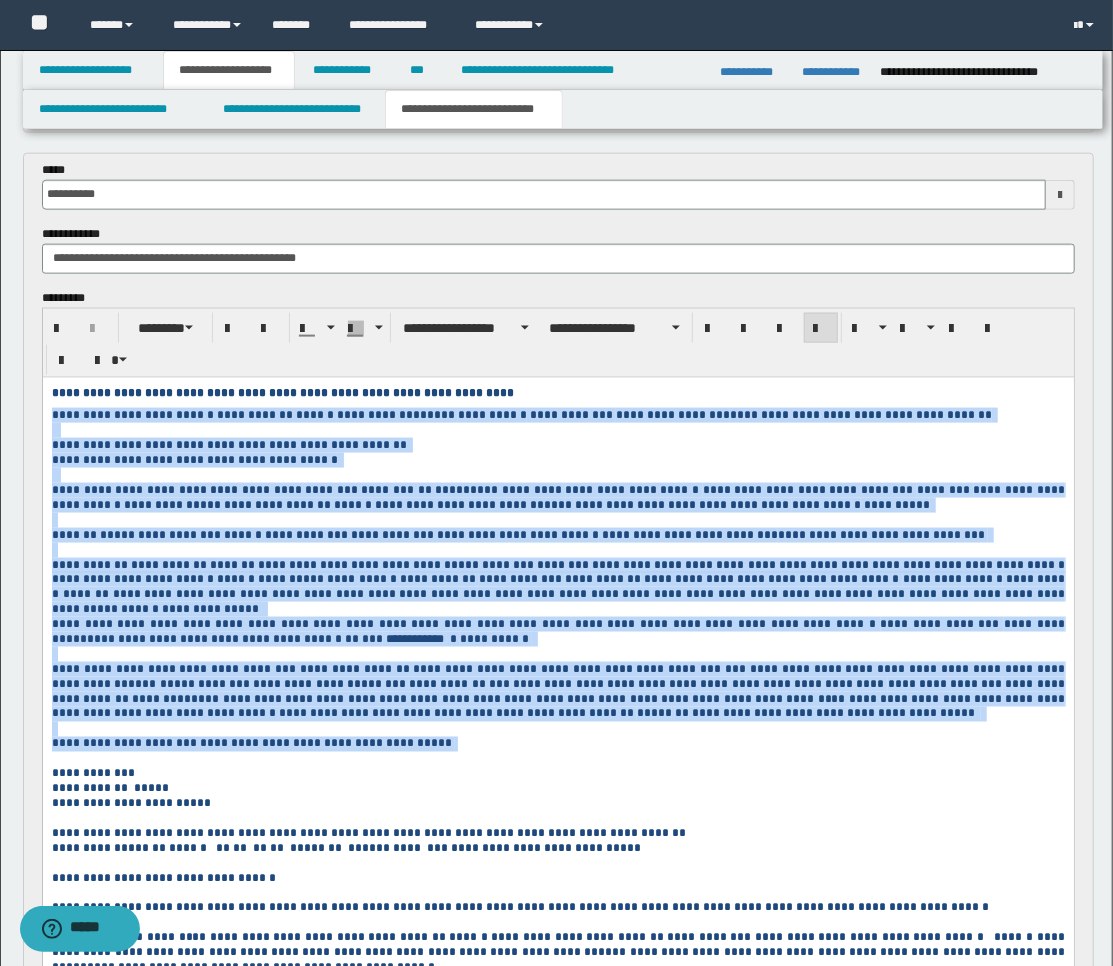 click at bounding box center (557, 474) 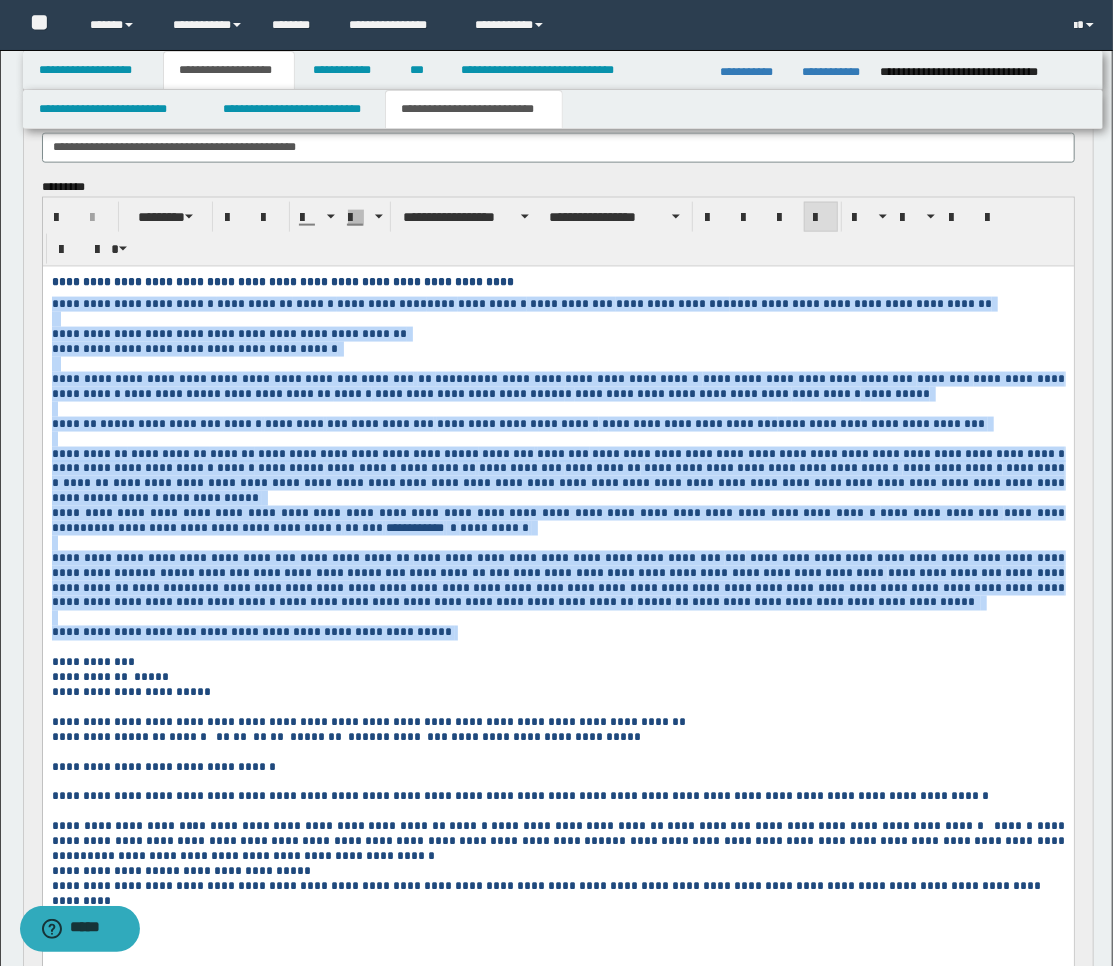 click on "**********" at bounding box center (288, 467) 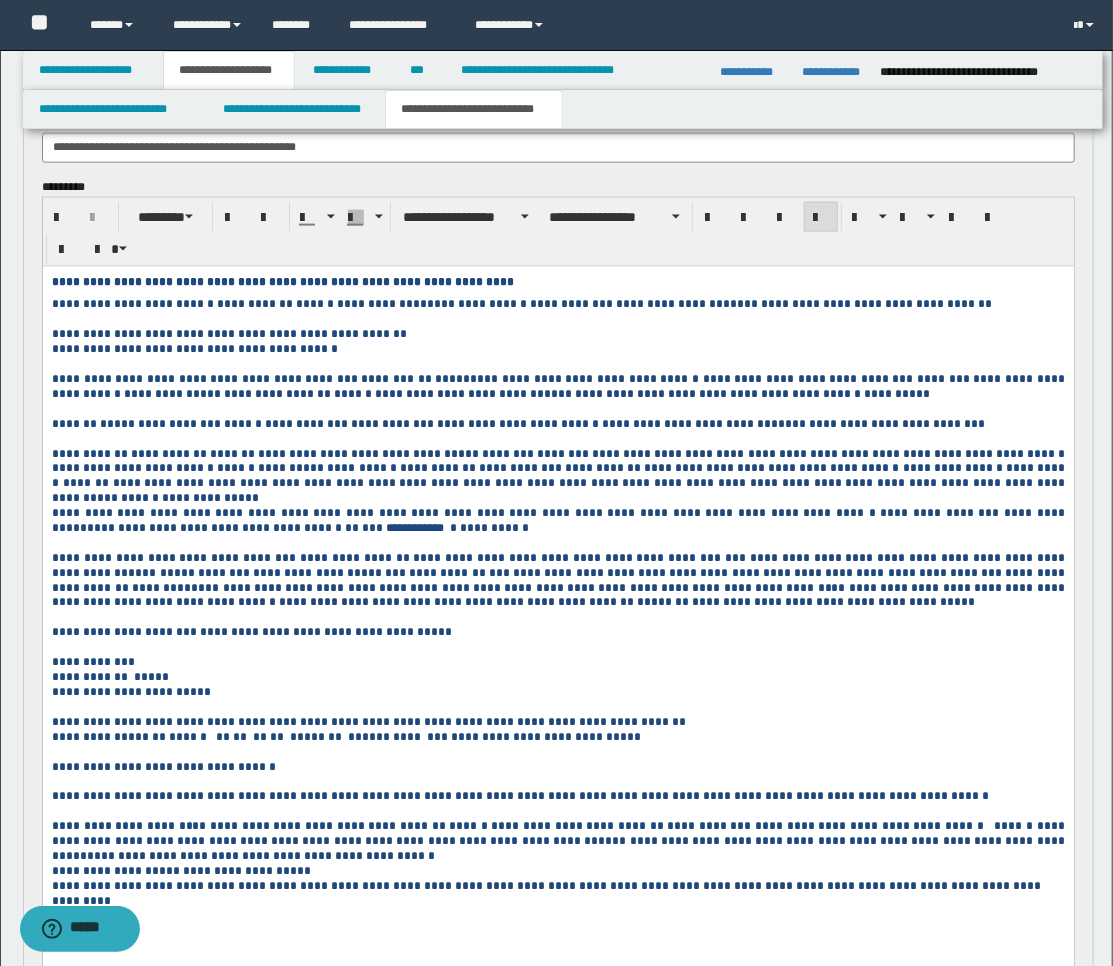scroll, scrollTop: 1300, scrollLeft: 0, axis: vertical 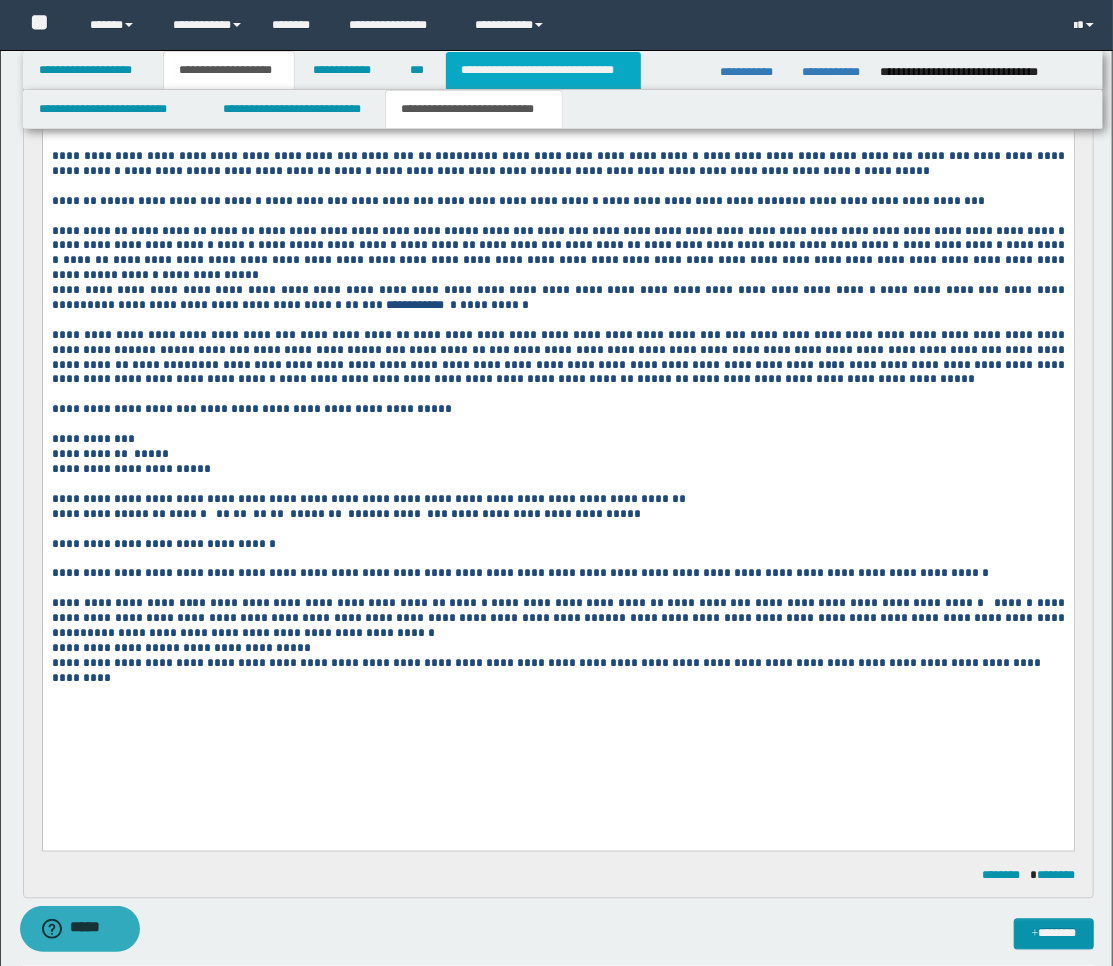 click on "**********" at bounding box center (543, 70) 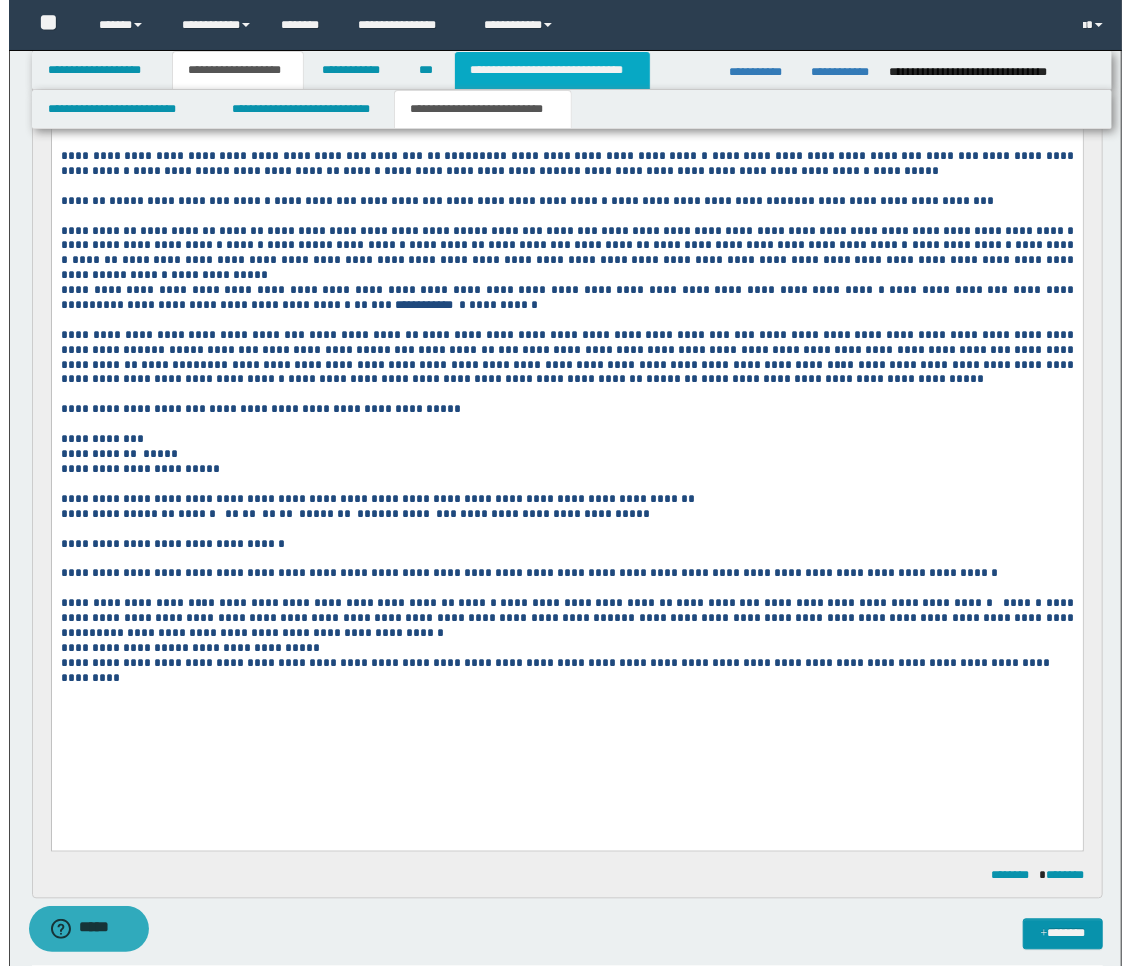 type on "**********" 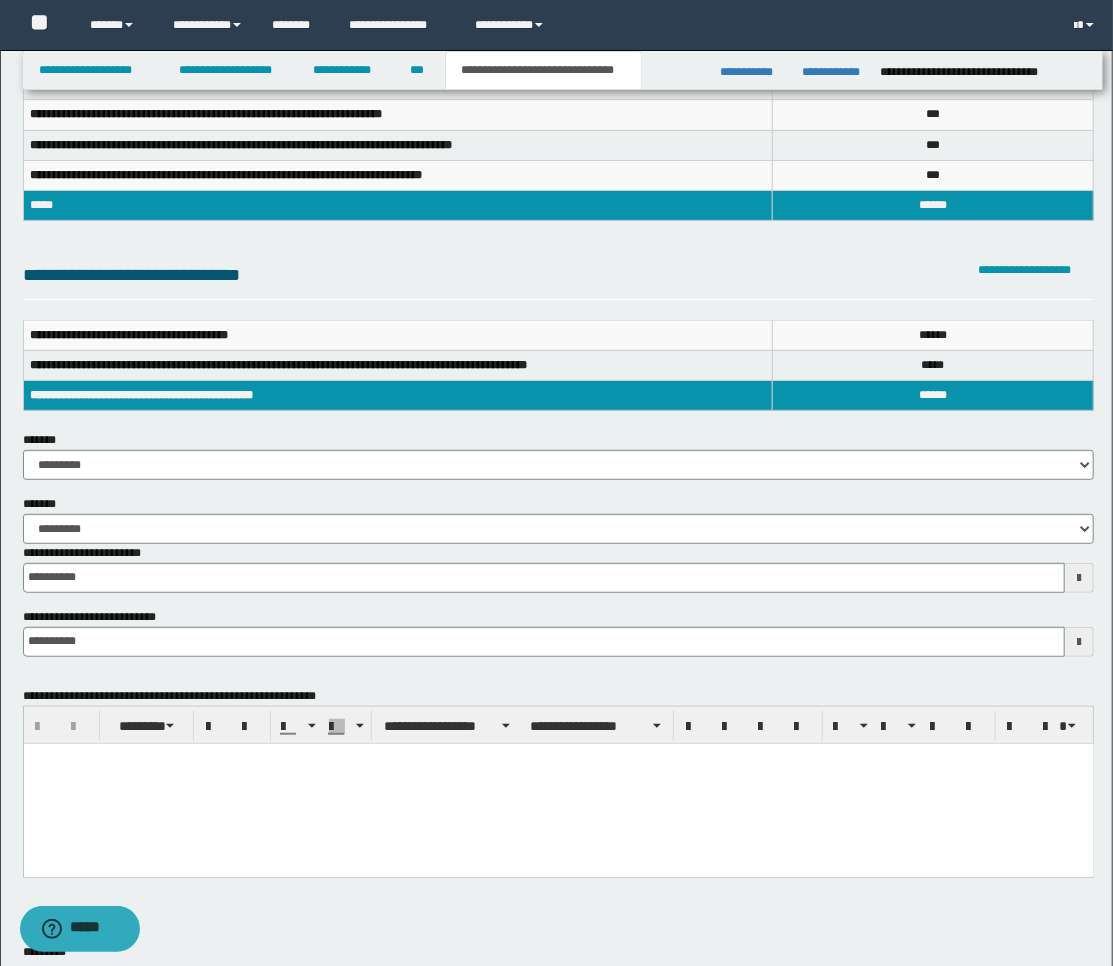 scroll, scrollTop: 207, scrollLeft: 0, axis: vertical 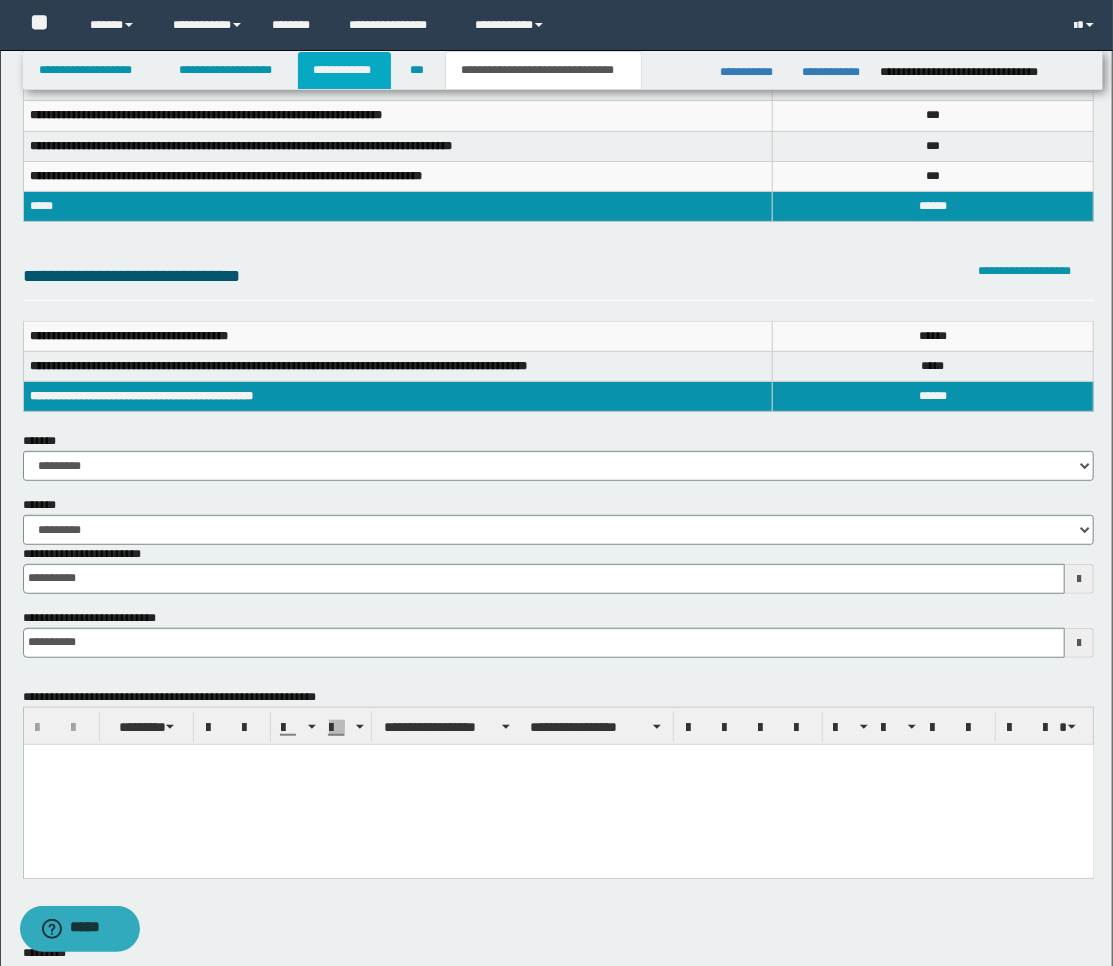 click on "**********" at bounding box center (344, 70) 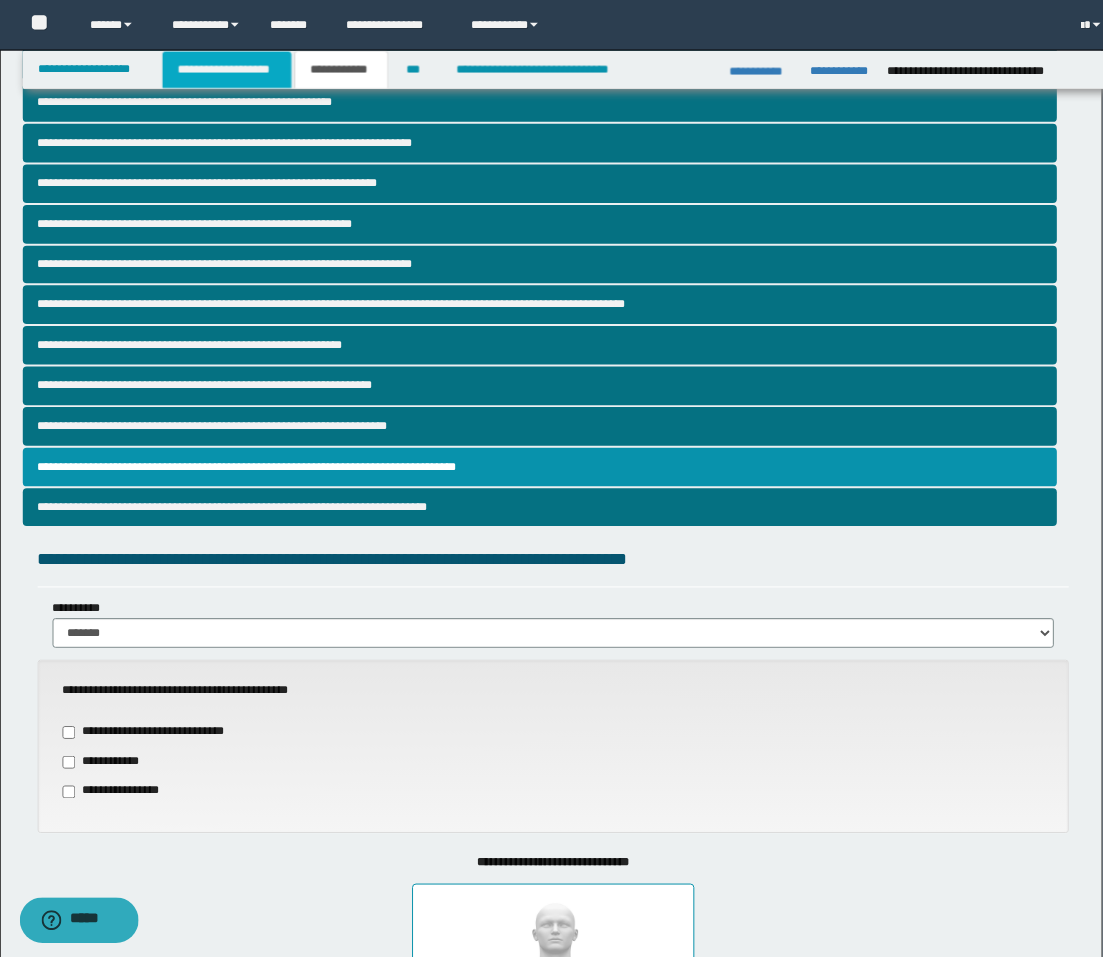 click on "**********" at bounding box center [229, 70] 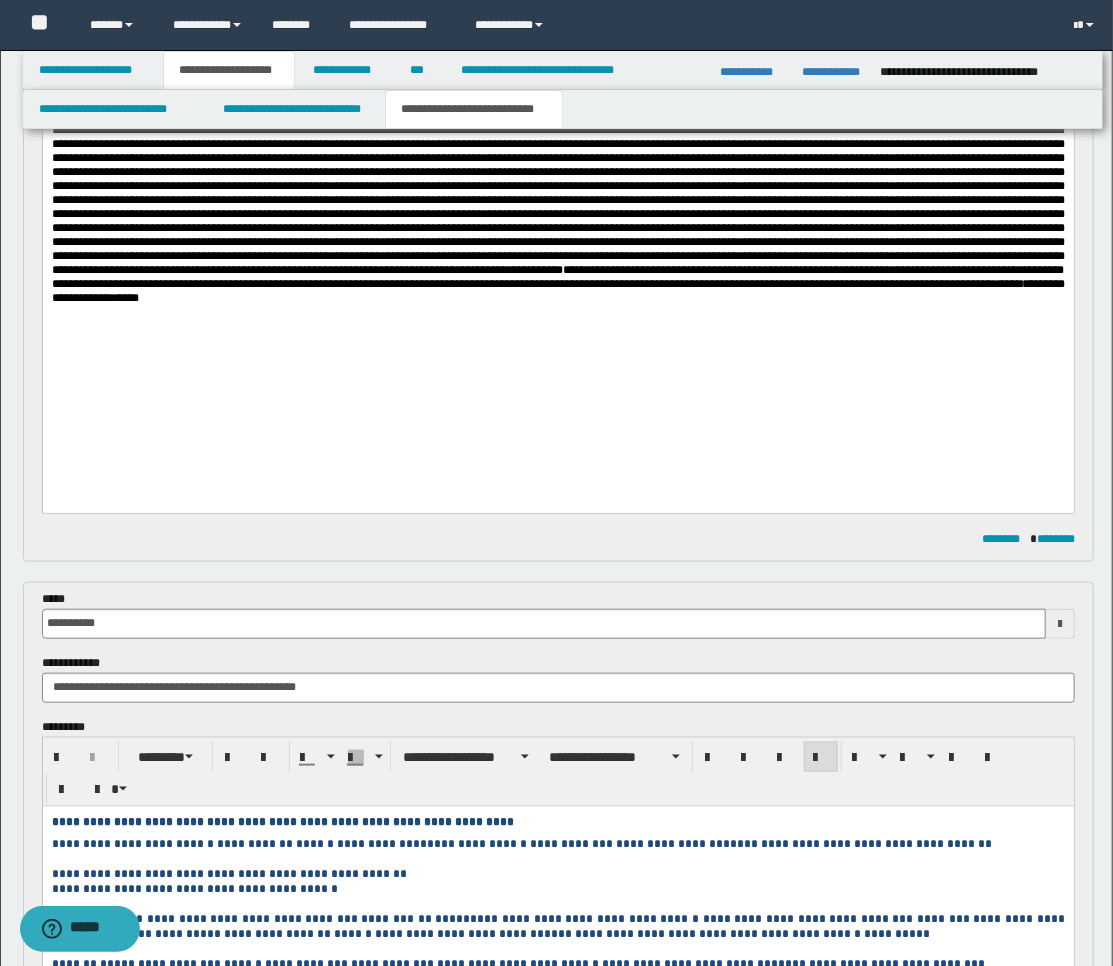 scroll, scrollTop: 572, scrollLeft: 0, axis: vertical 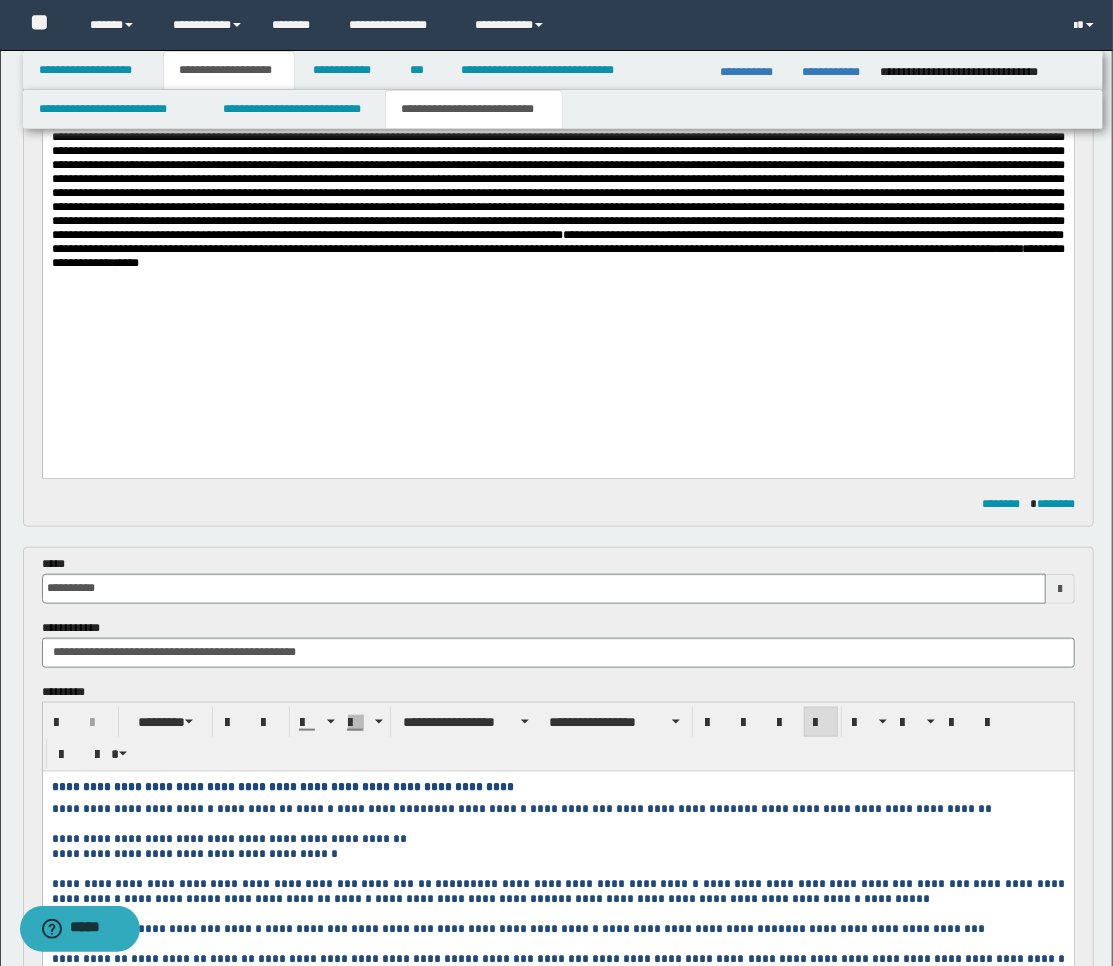 click on "**********" at bounding box center [557, 131] 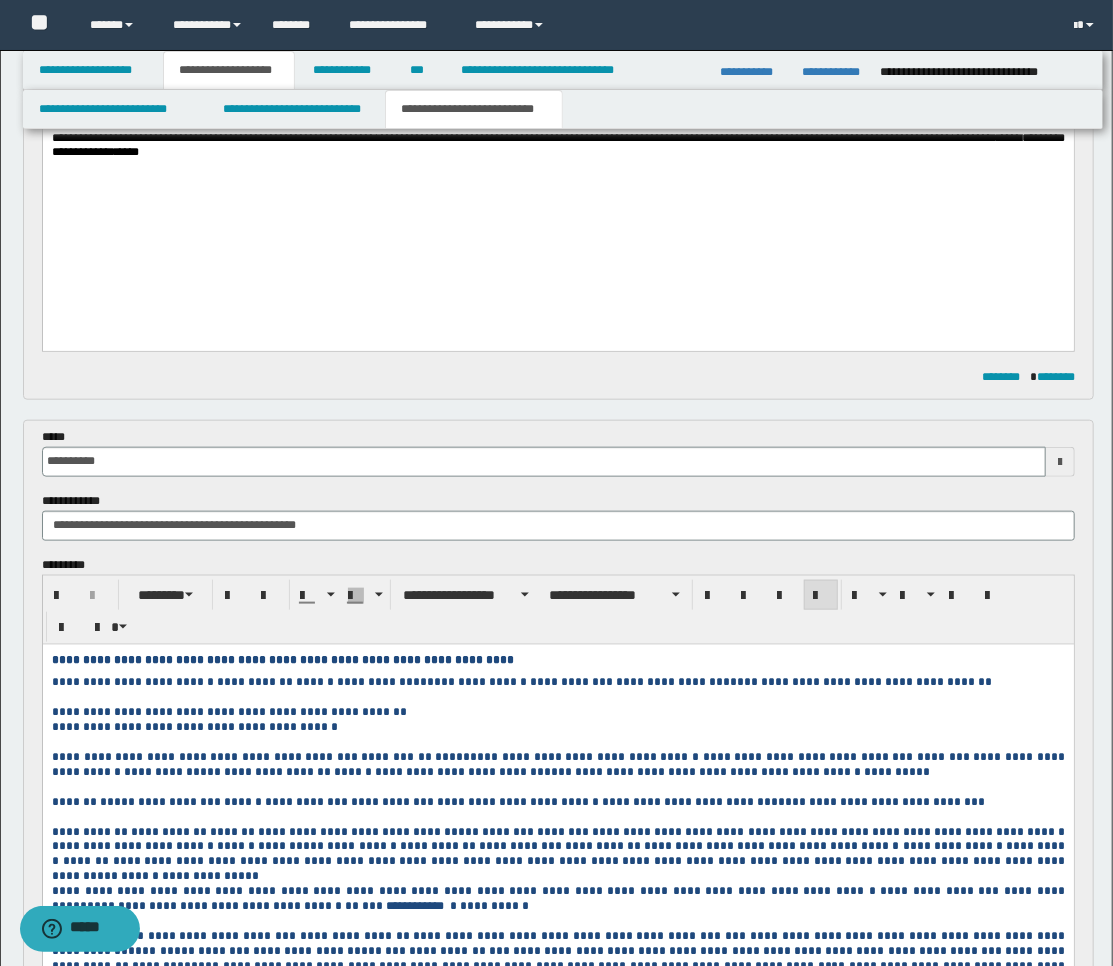 scroll, scrollTop: 572, scrollLeft: 0, axis: vertical 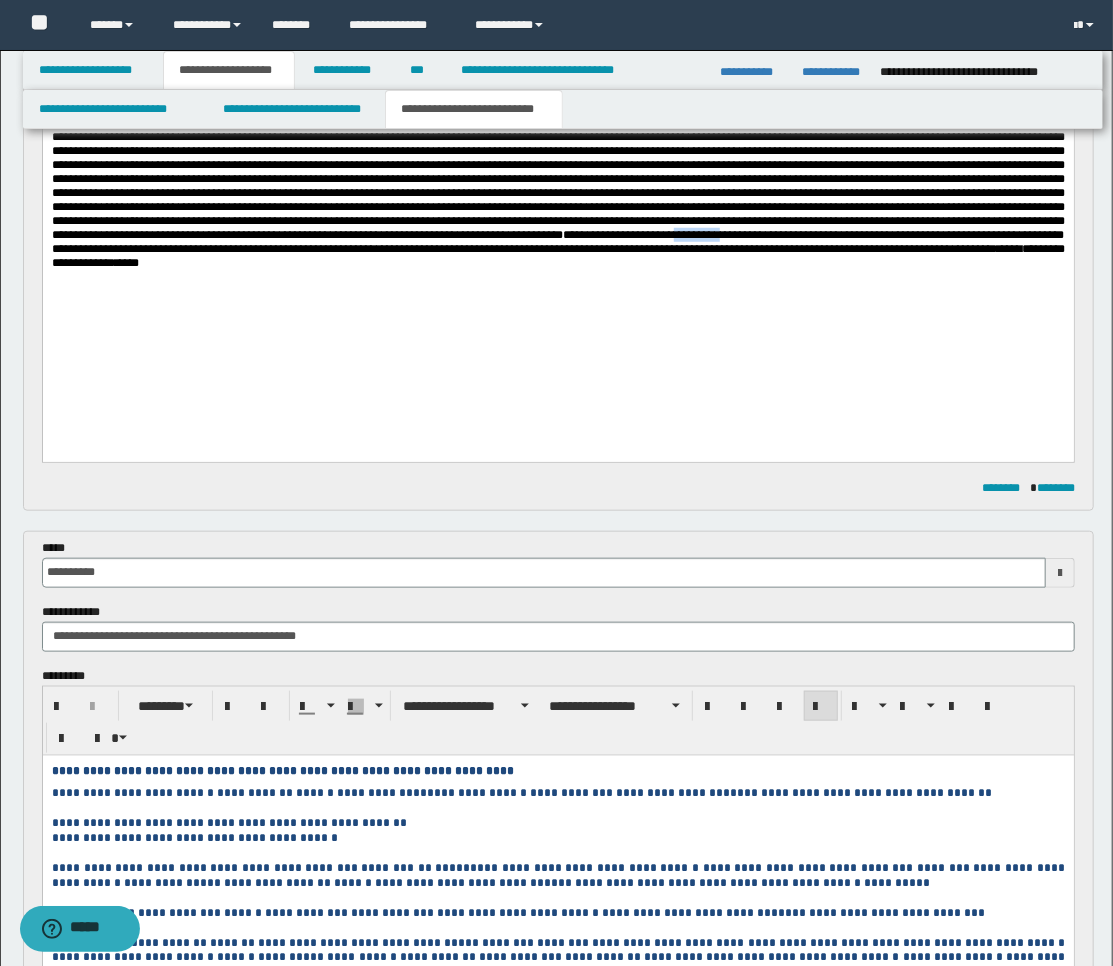 drag, startPoint x: 102, startPoint y: 328, endPoint x: 46, endPoint y: 326, distance: 56.0357 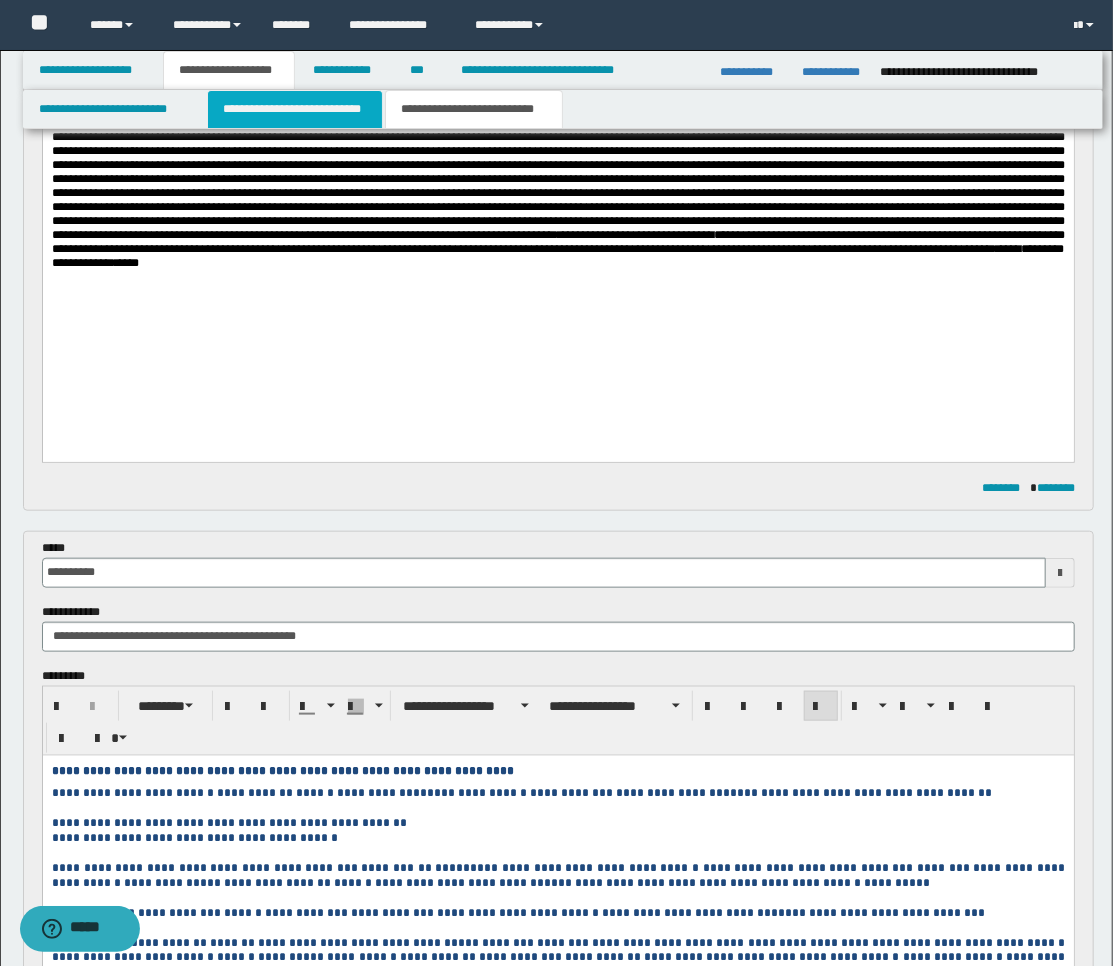 drag, startPoint x: 295, startPoint y: 112, endPoint x: 336, endPoint y: 98, distance: 43.32436 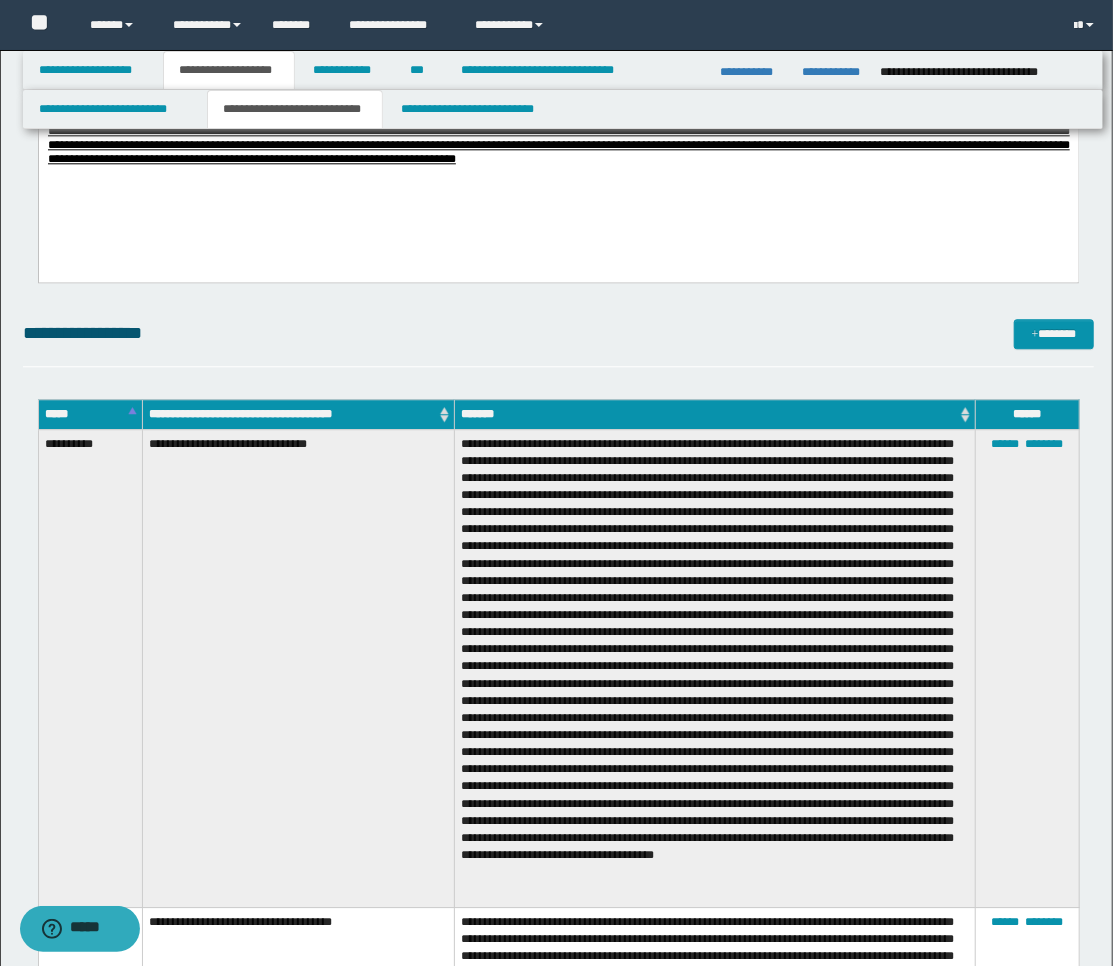 scroll, scrollTop: 2461, scrollLeft: 0, axis: vertical 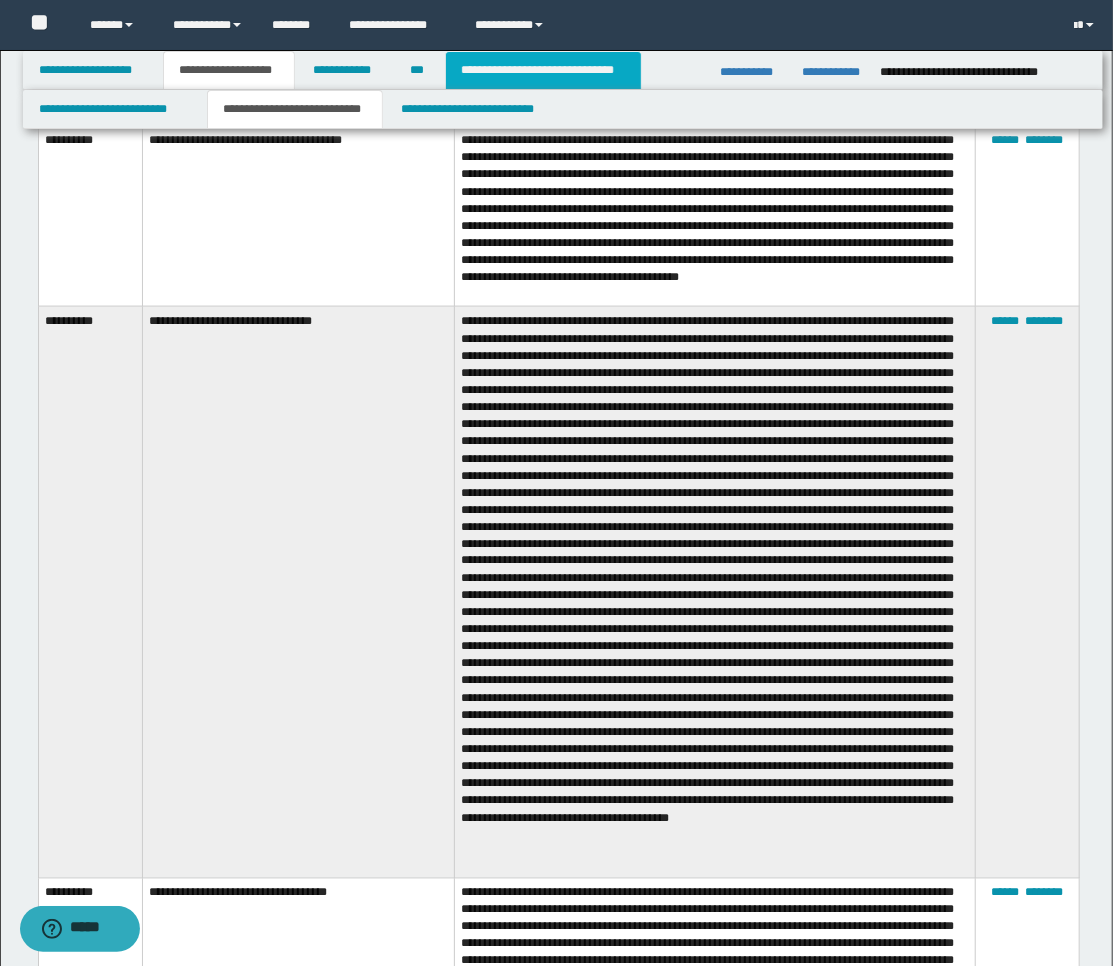 click on "**********" at bounding box center [543, 70] 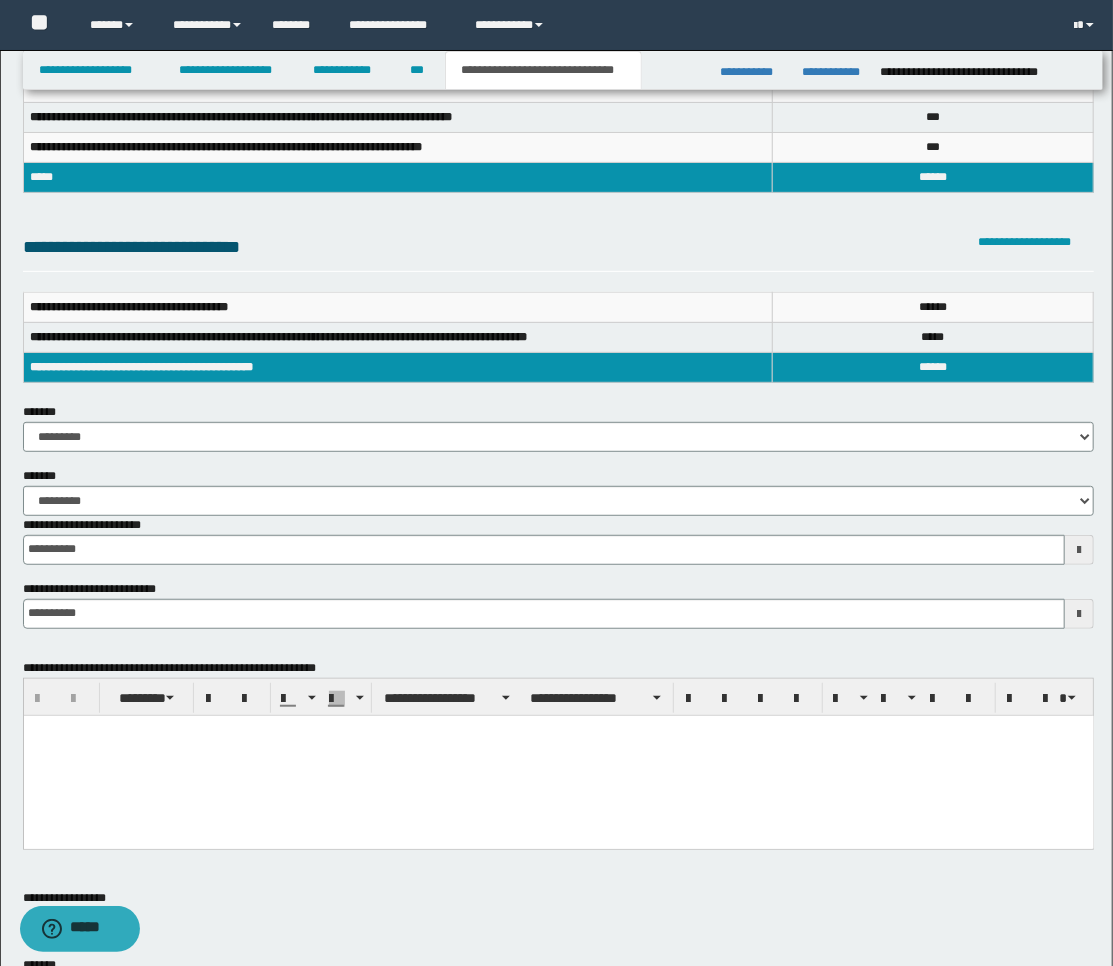 scroll, scrollTop: 0, scrollLeft: 0, axis: both 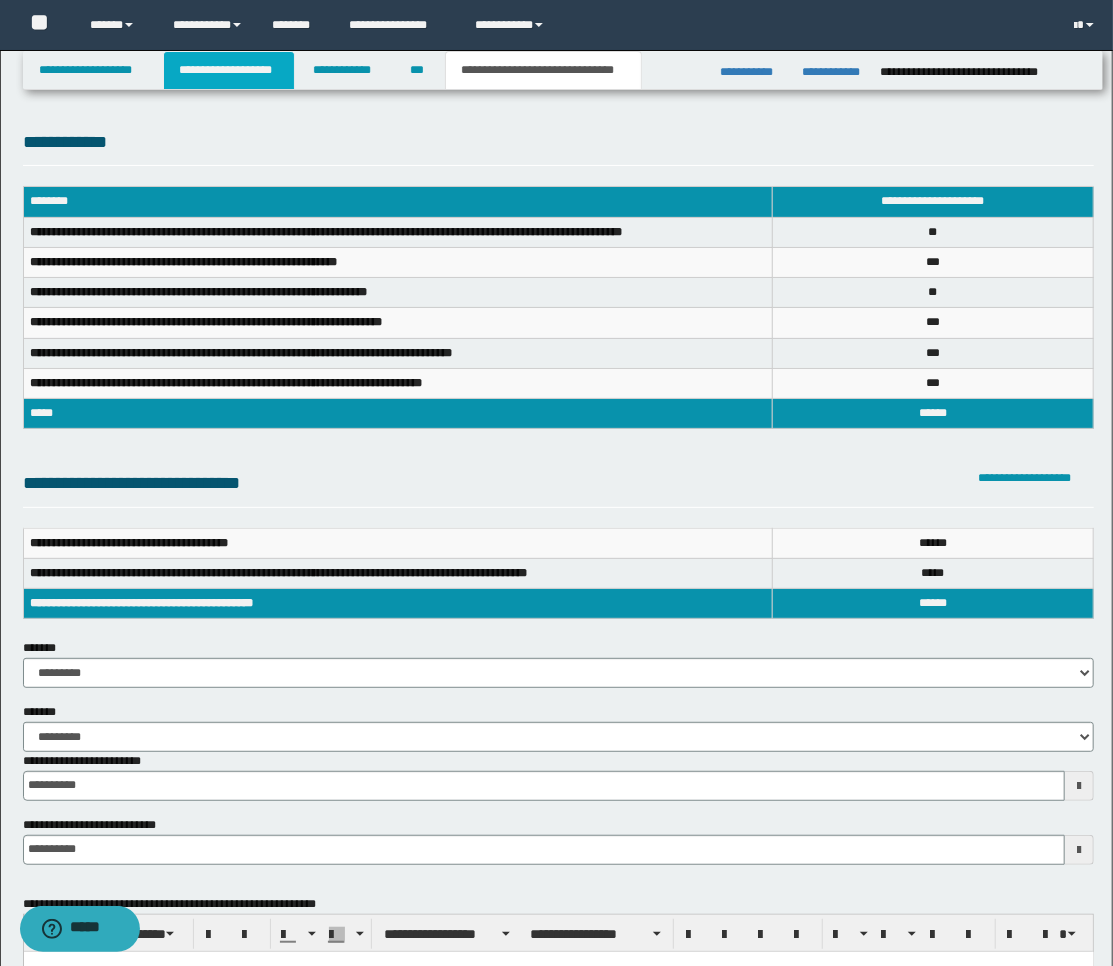 click on "**********" at bounding box center [229, 70] 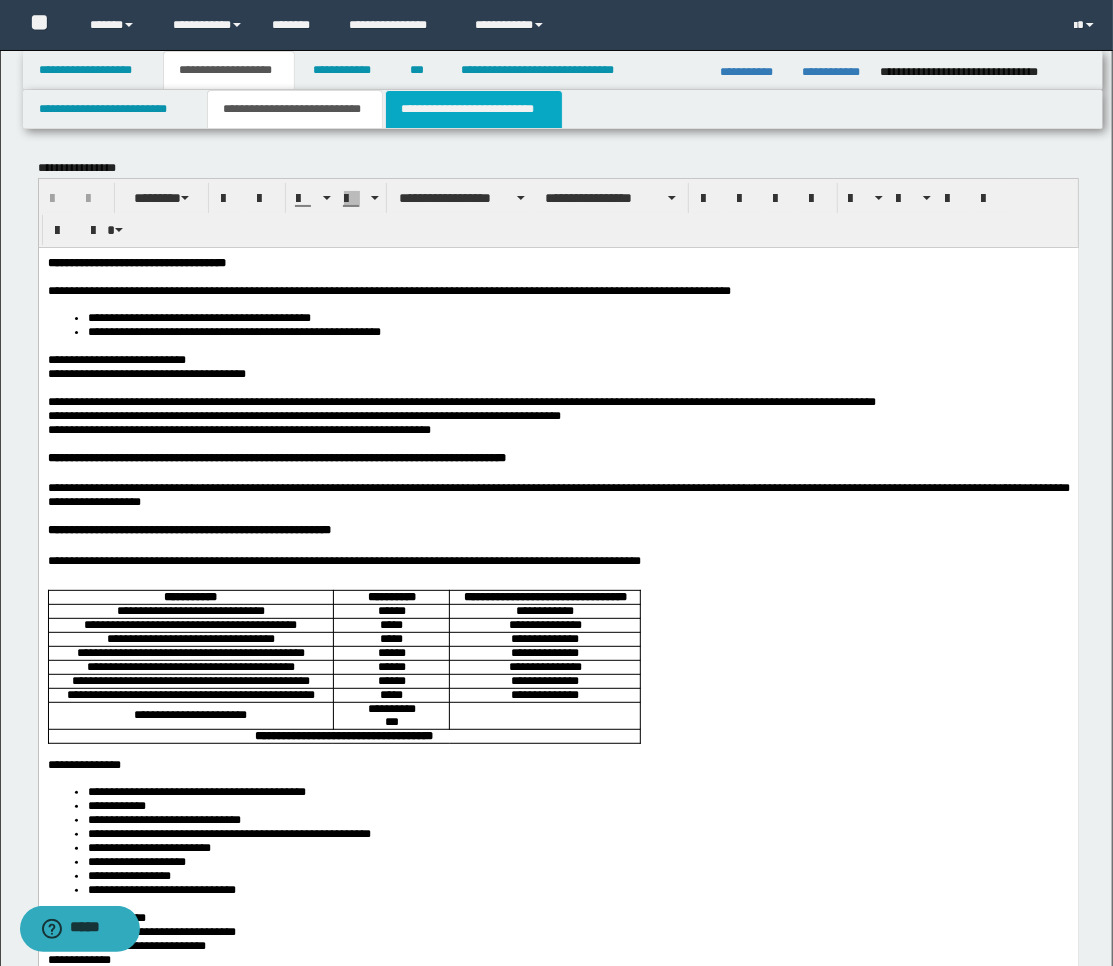 click on "**********" at bounding box center (474, 109) 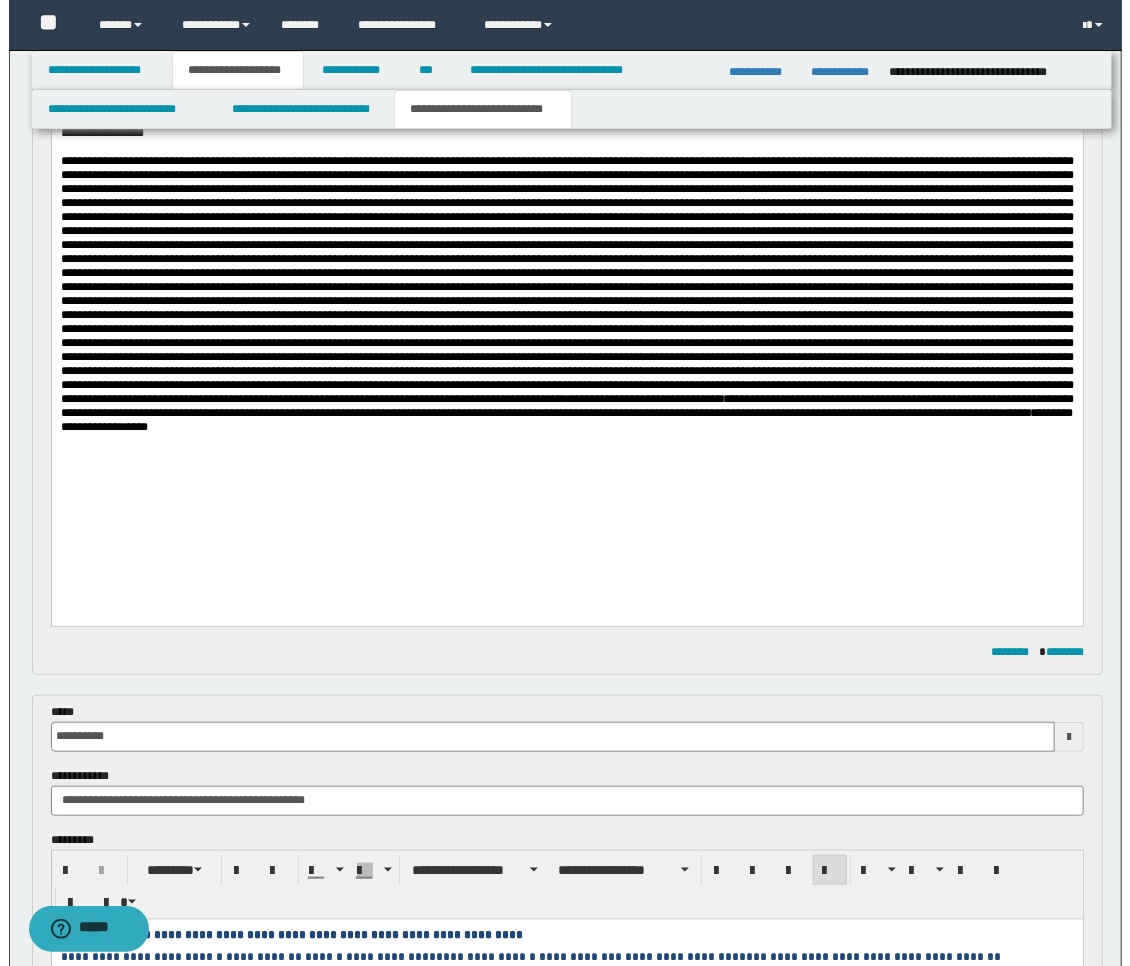 scroll, scrollTop: 444, scrollLeft: 0, axis: vertical 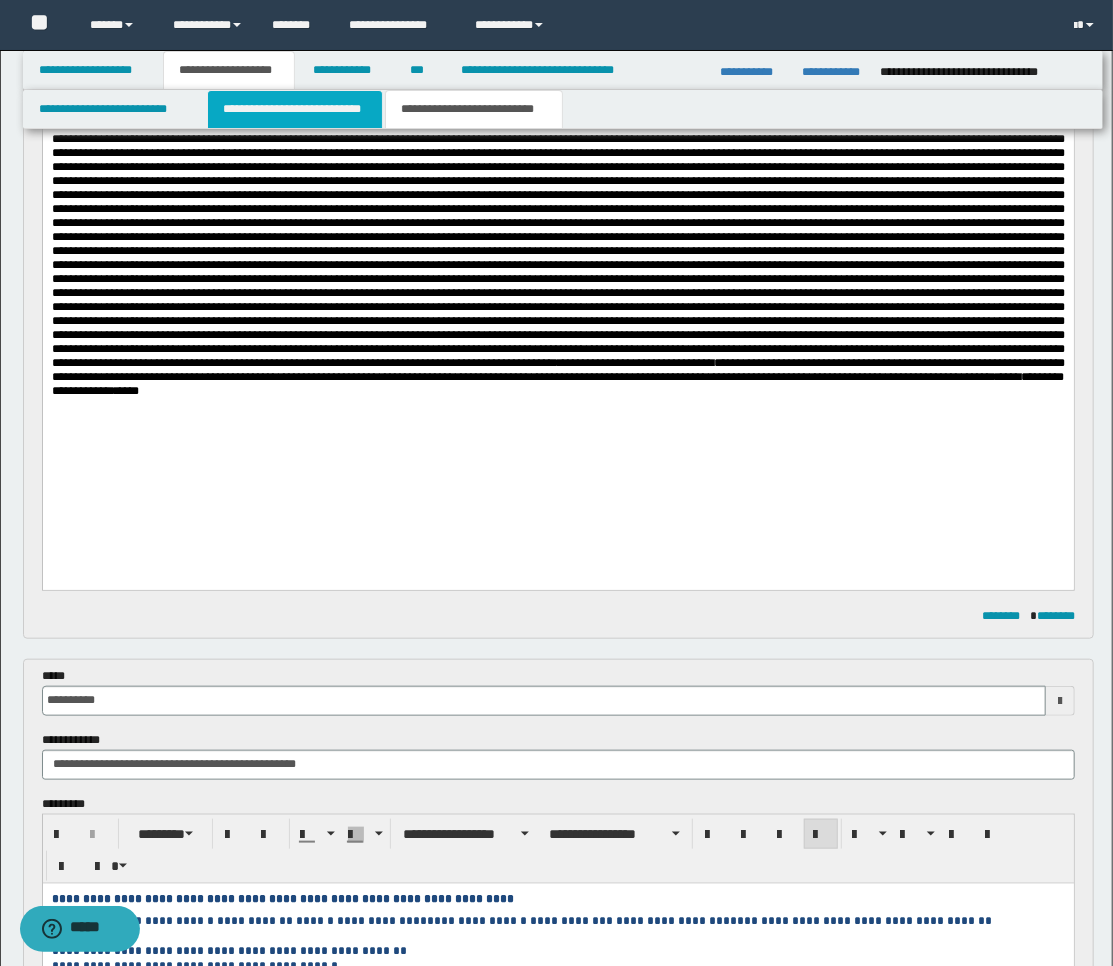 click on "**********" at bounding box center [295, 109] 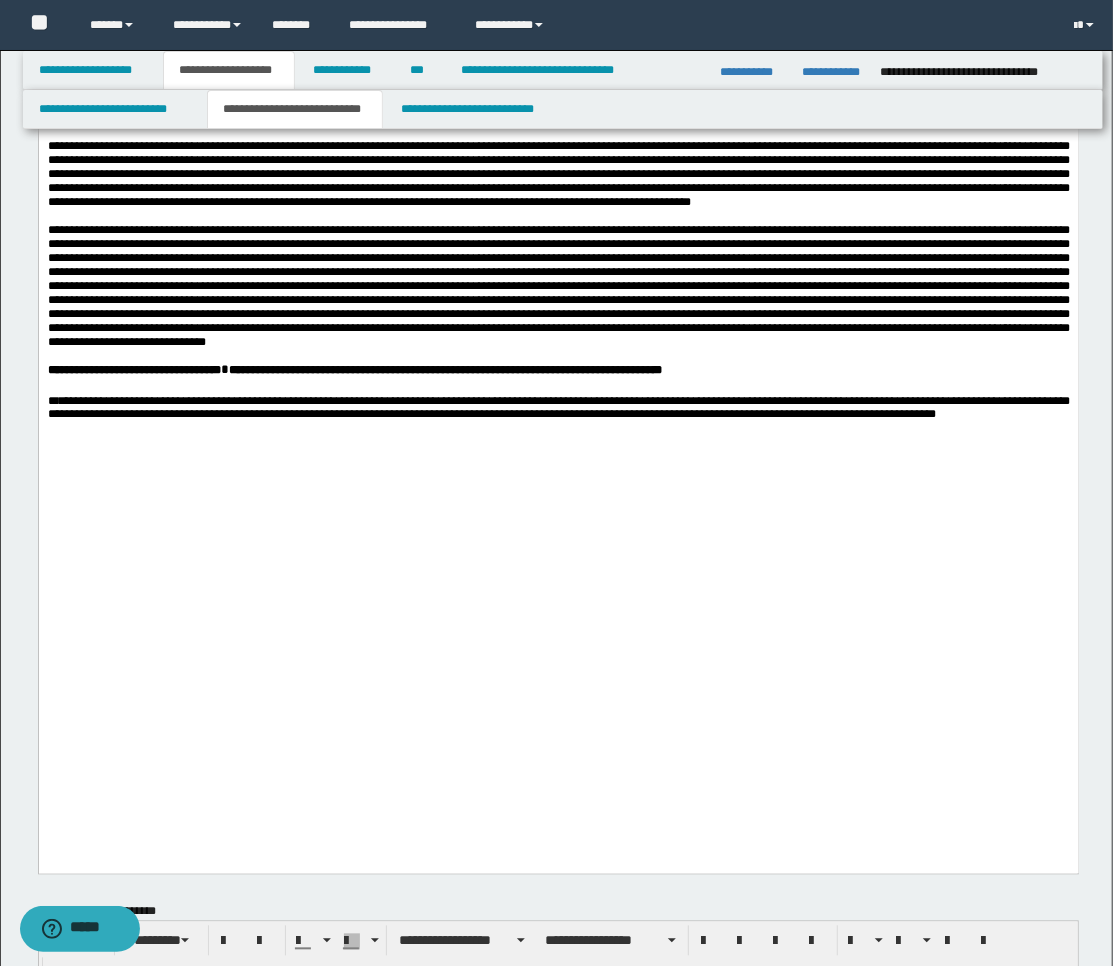 scroll, scrollTop: 1222, scrollLeft: 0, axis: vertical 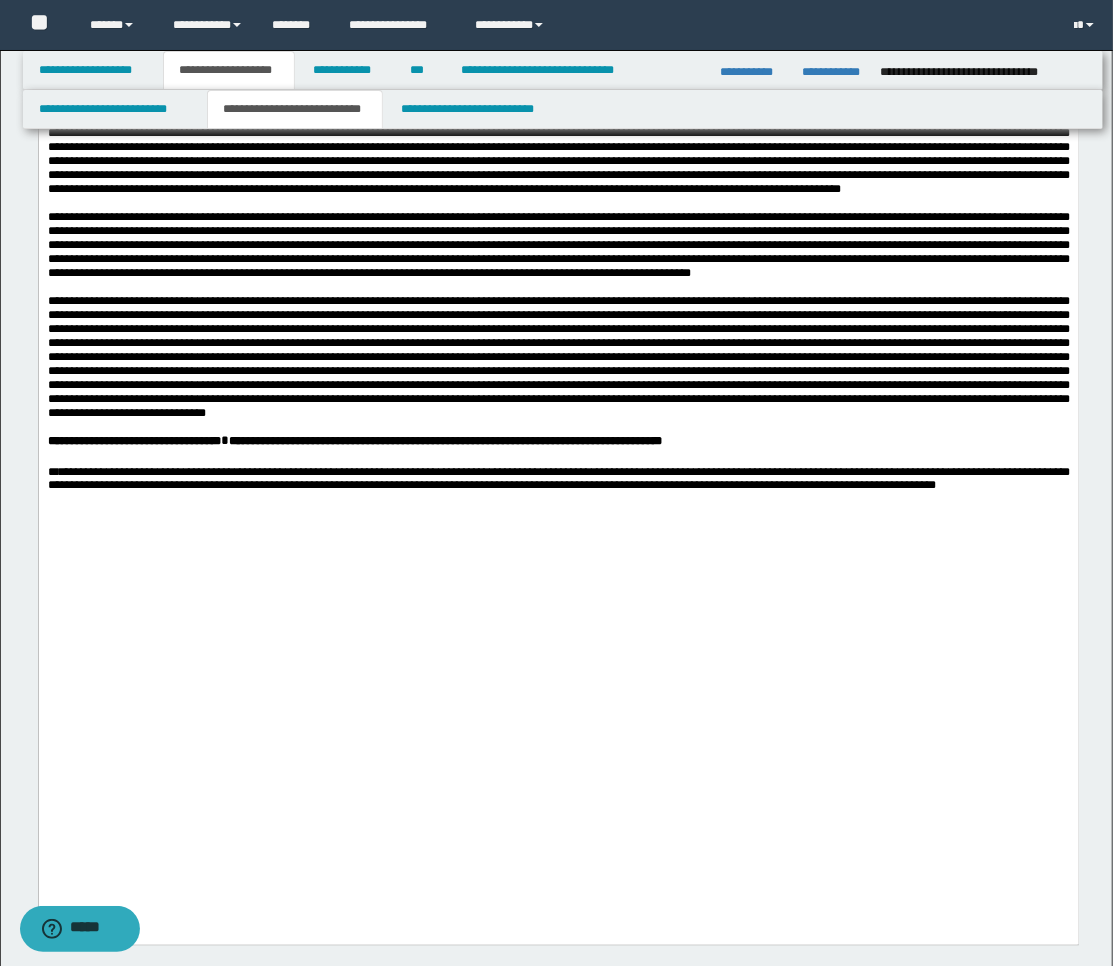 click on "**********" at bounding box center (558, 246) 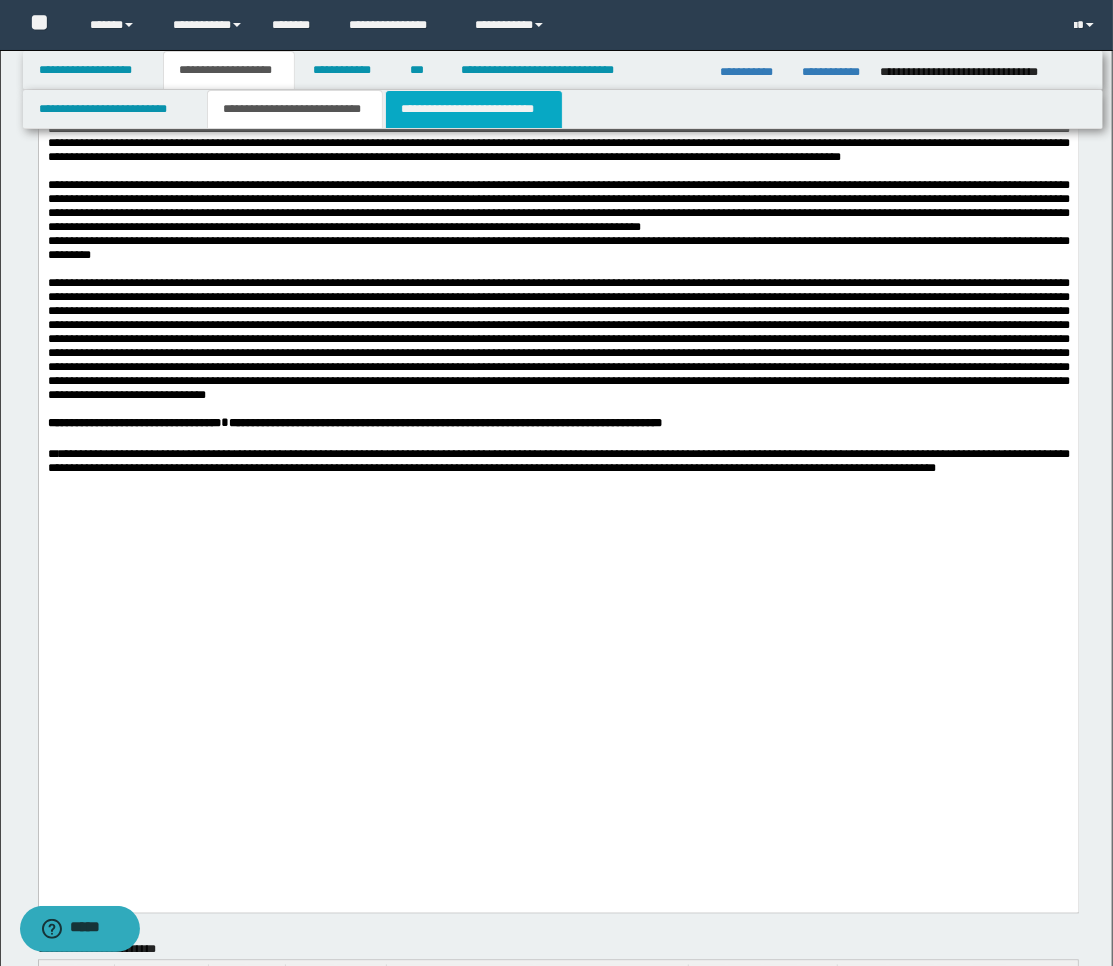 click on "**********" at bounding box center (474, 109) 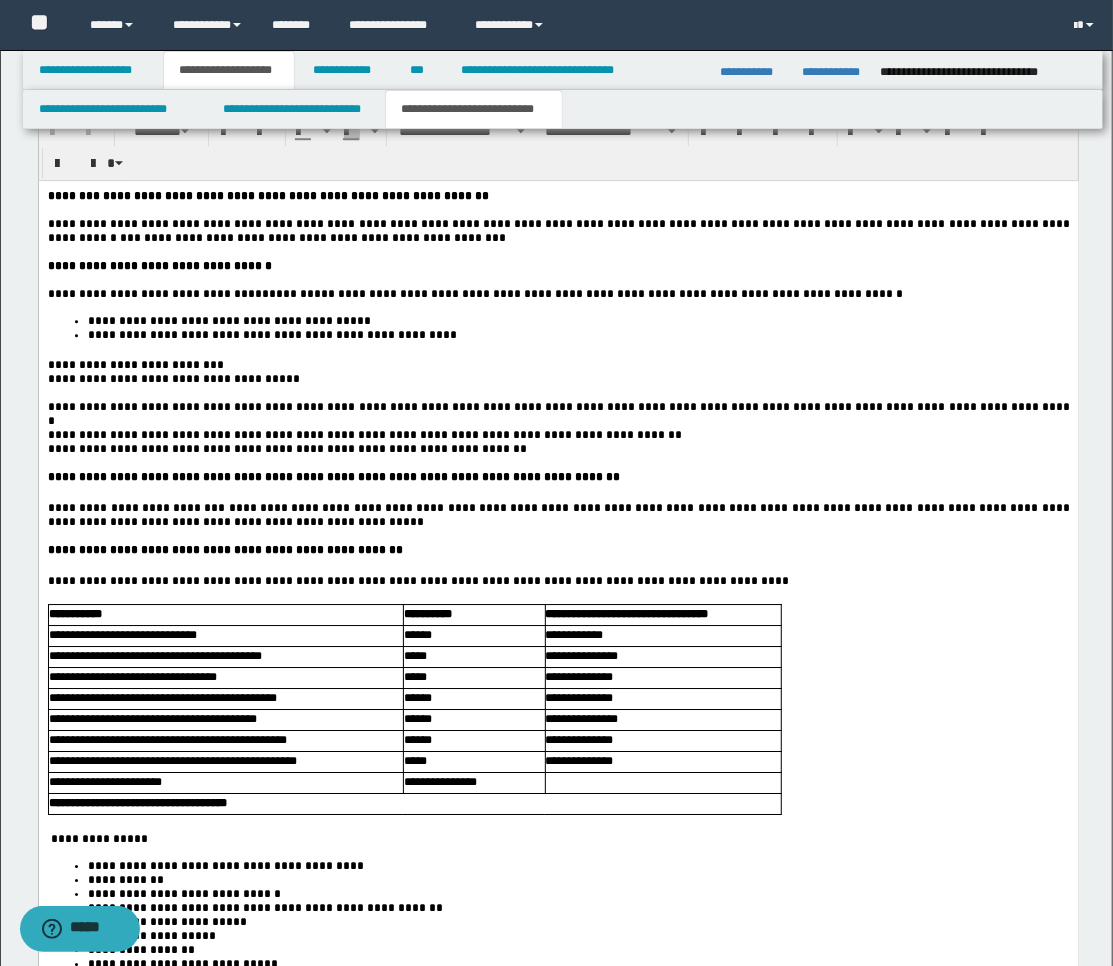 scroll, scrollTop: 2523, scrollLeft: 0, axis: vertical 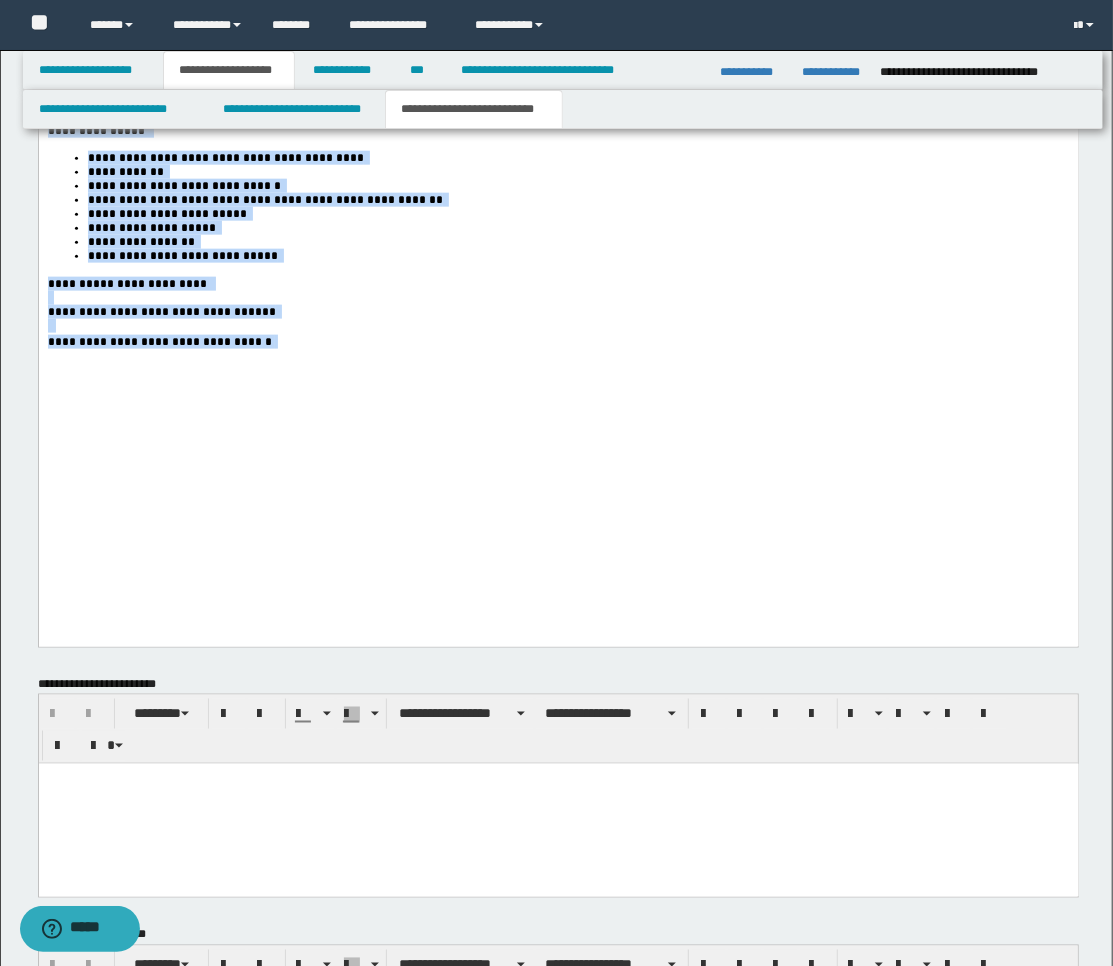 drag, startPoint x: 46, startPoint y: -1573, endPoint x: 480, endPoint y: 569, distance: 2185.5251 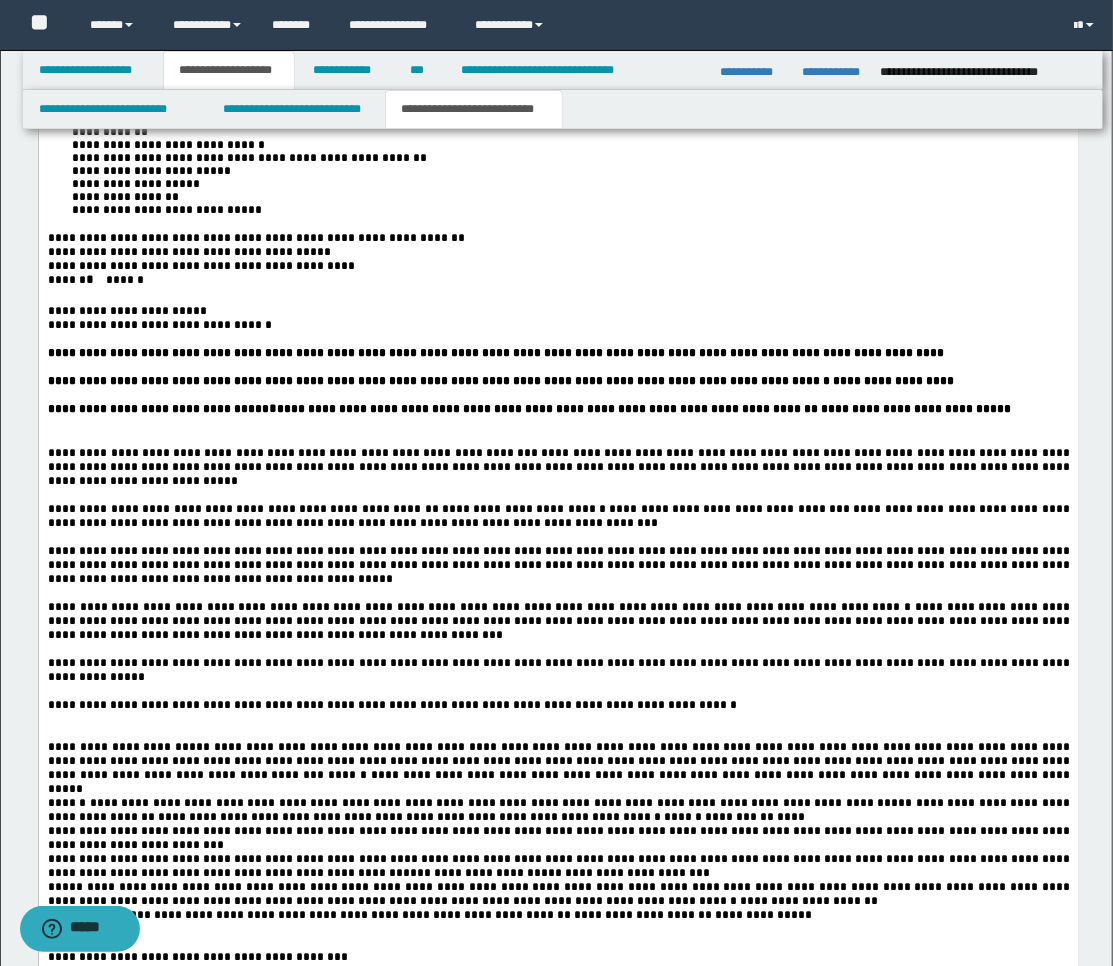 scroll, scrollTop: 3597, scrollLeft: 0, axis: vertical 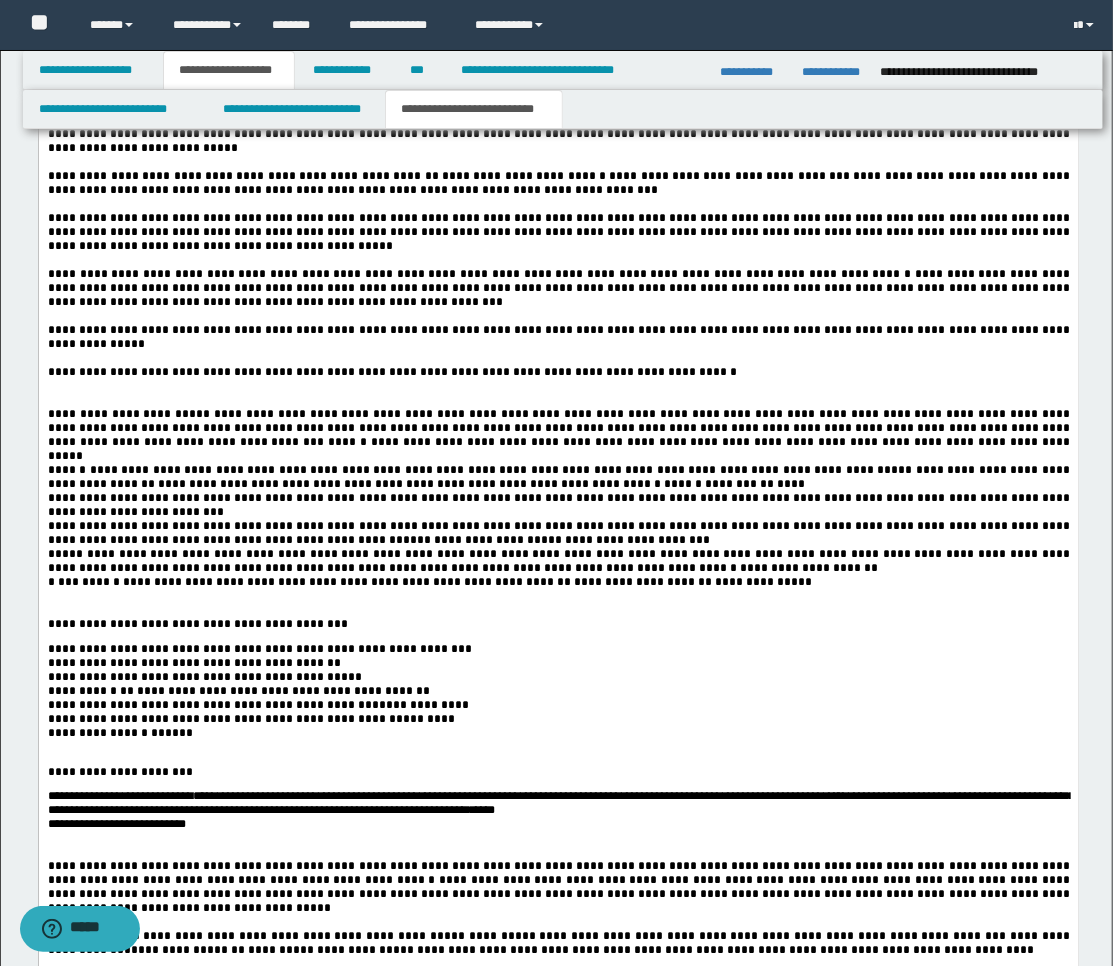 click at bounding box center (558, 400) 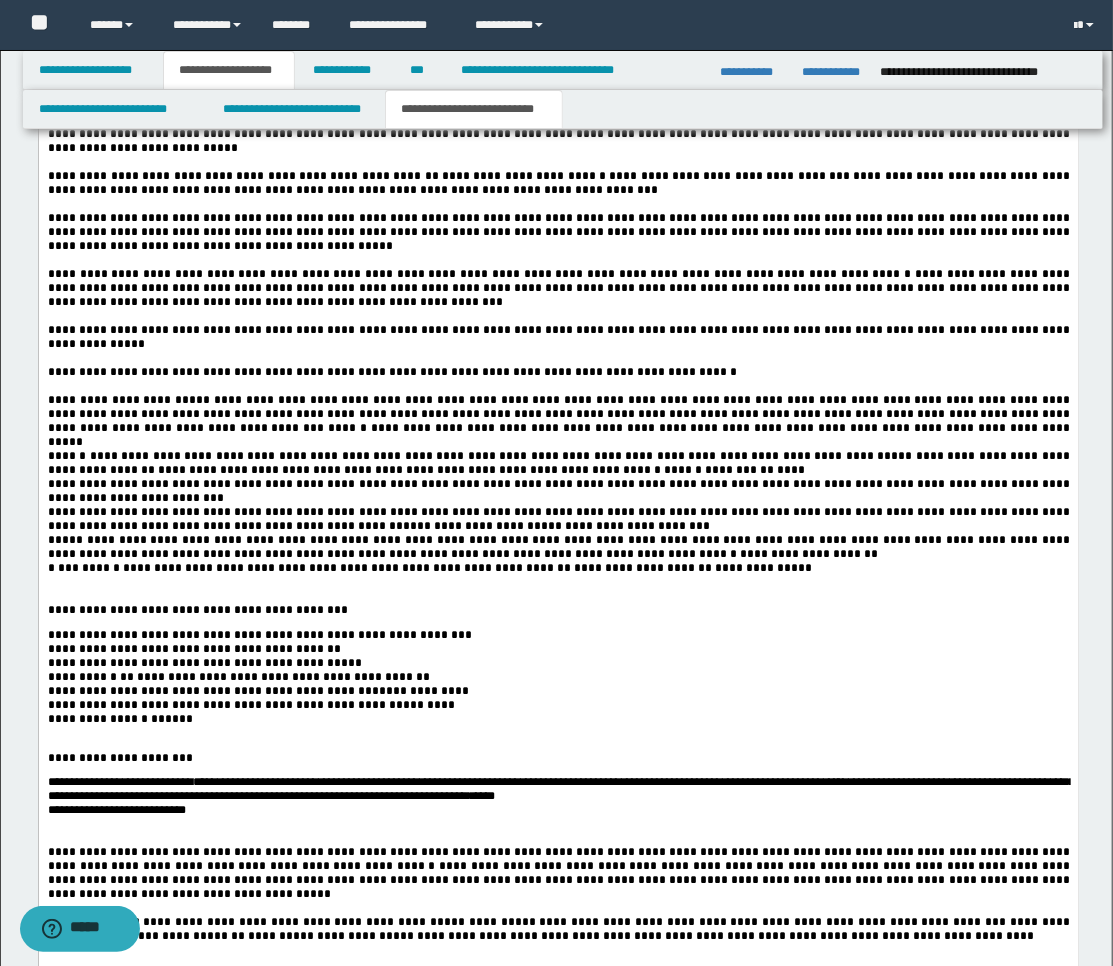 click at bounding box center [558, 596] 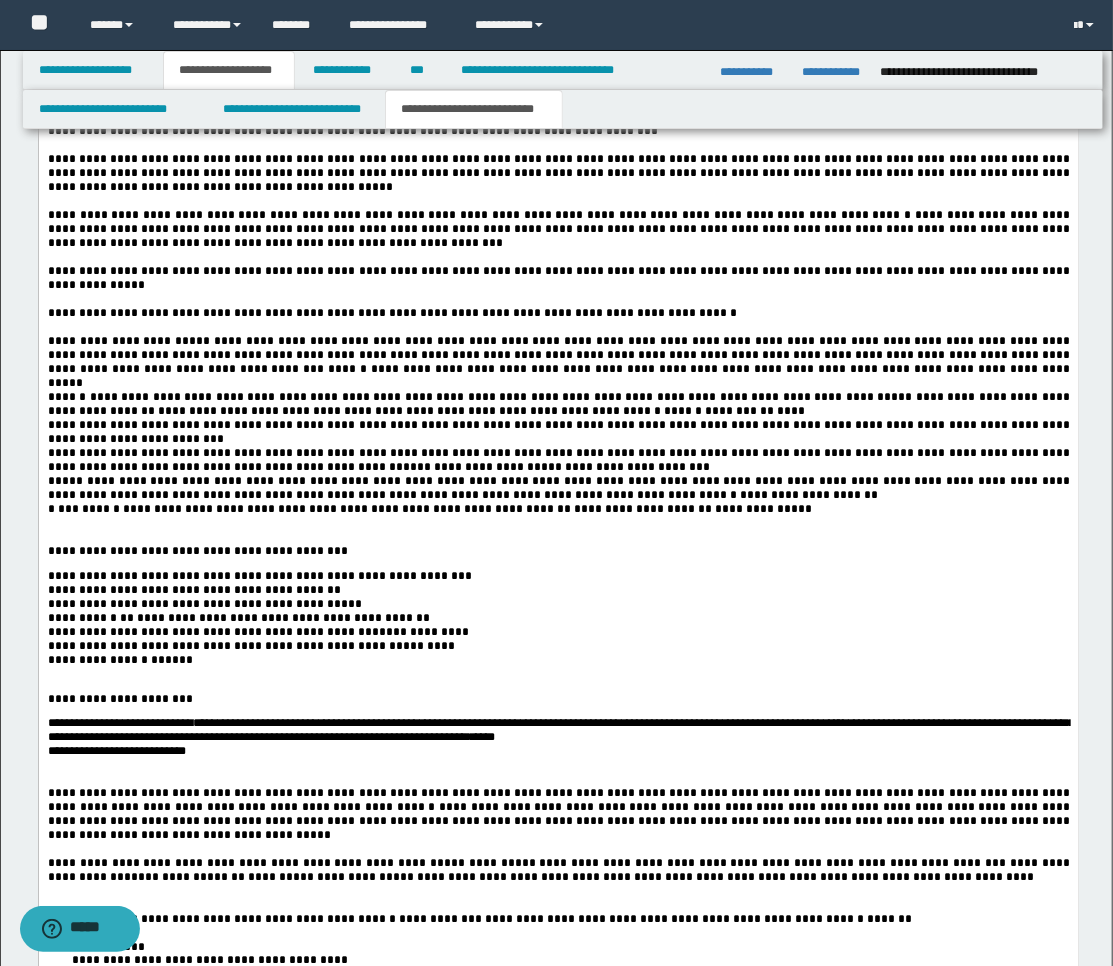 scroll, scrollTop: 3708, scrollLeft: 0, axis: vertical 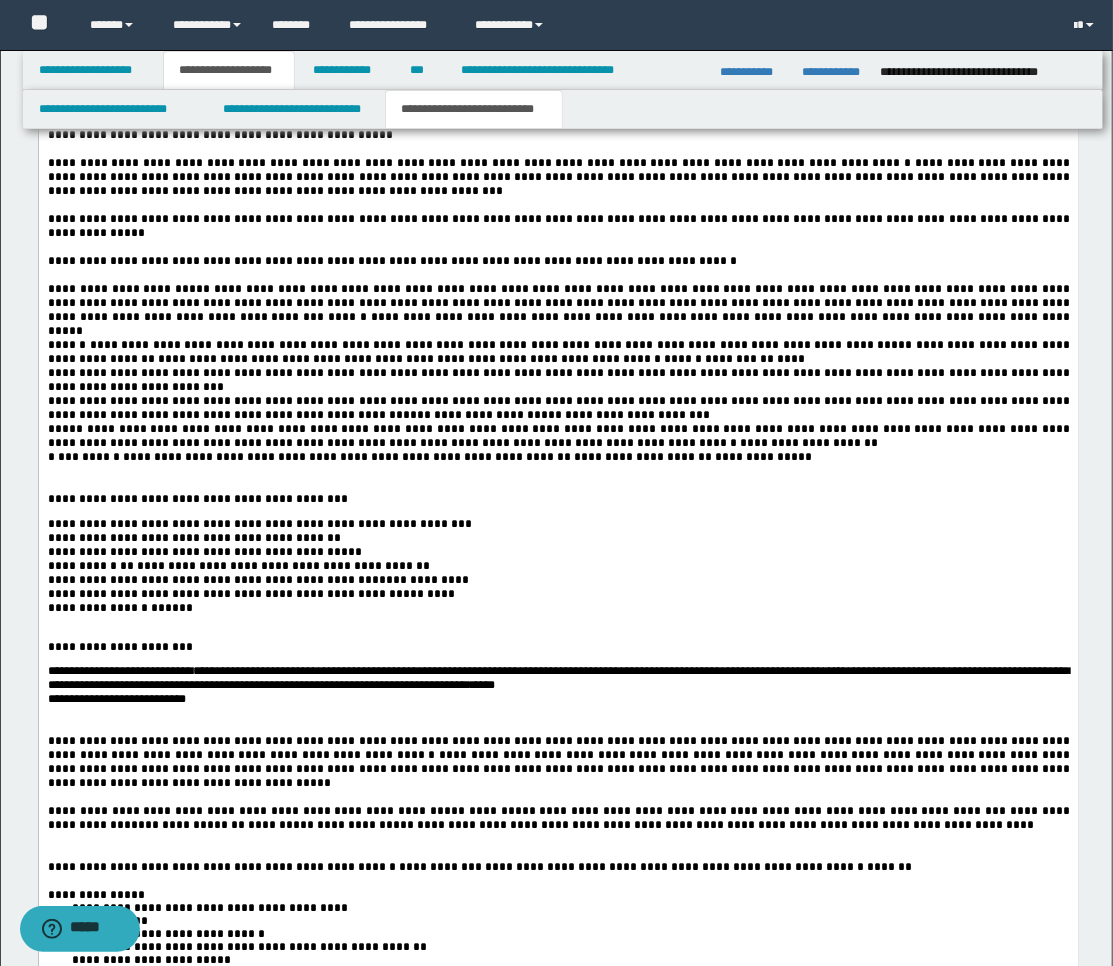 click on "**********" at bounding box center (410, 360) 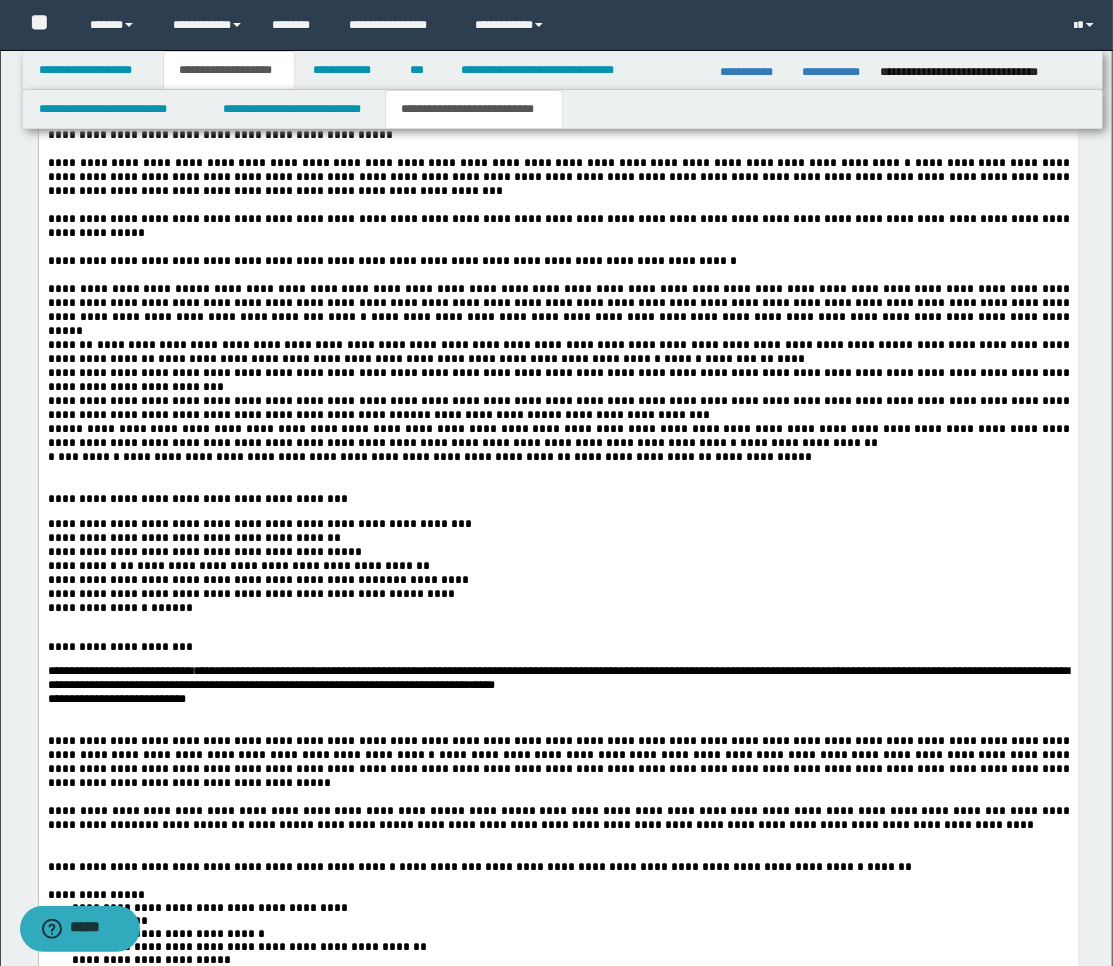 click at bounding box center (558, 486) 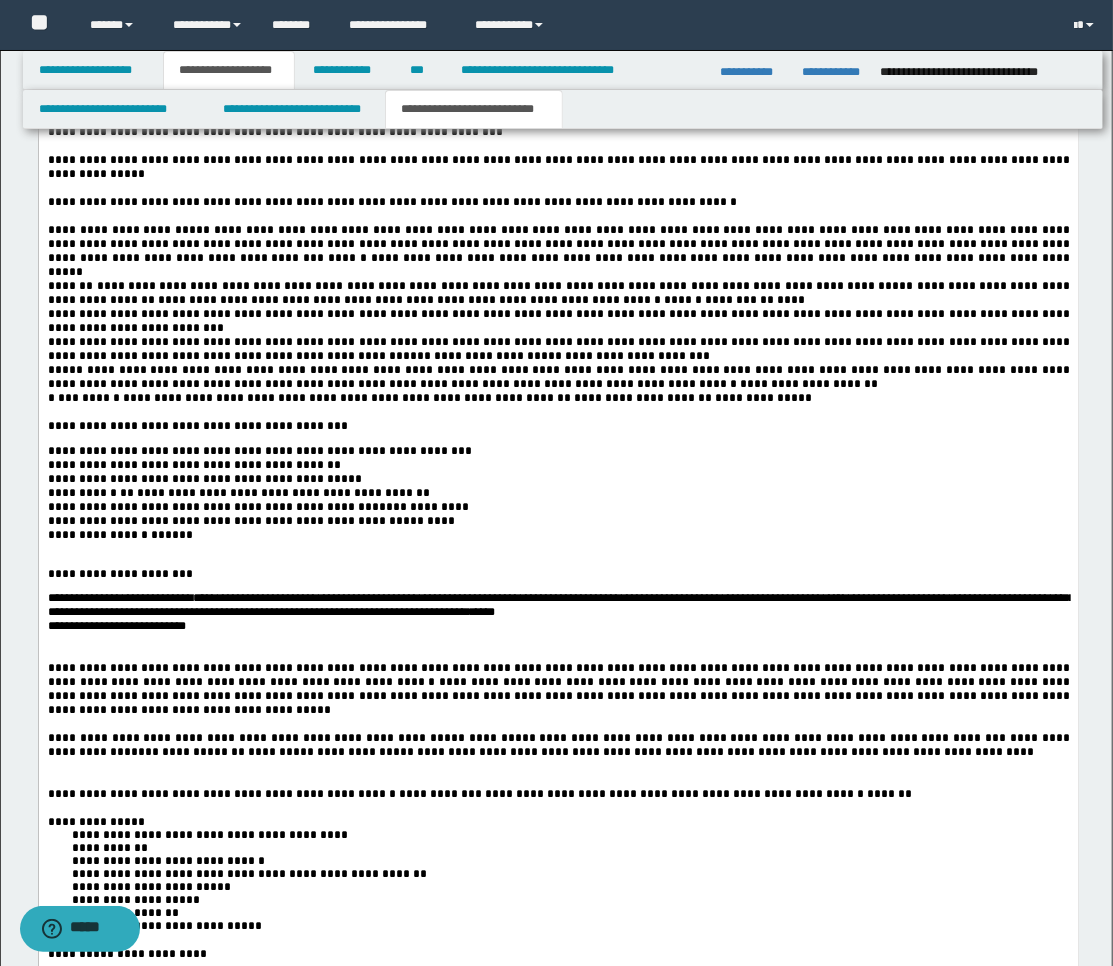 scroll, scrollTop: 3820, scrollLeft: 0, axis: vertical 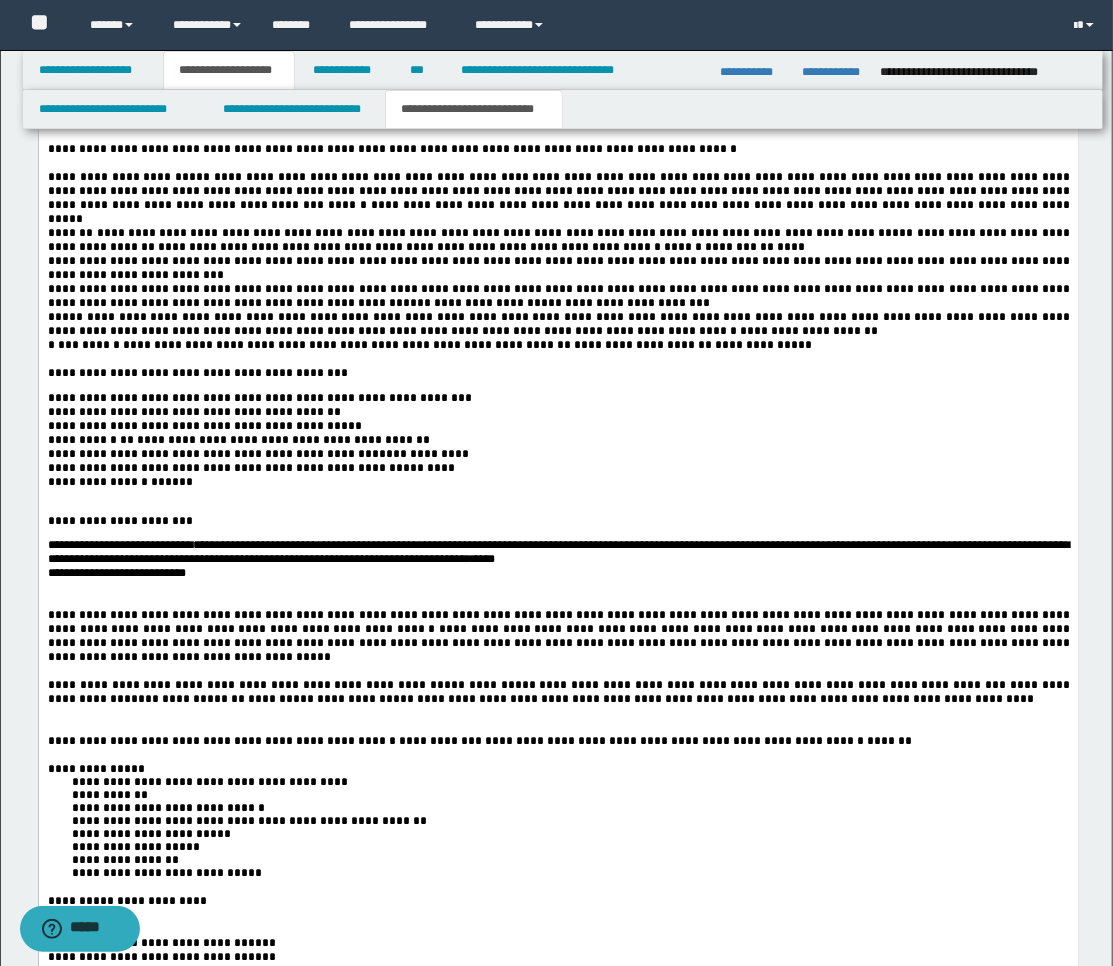 click on "**********" at bounding box center [558, -27] 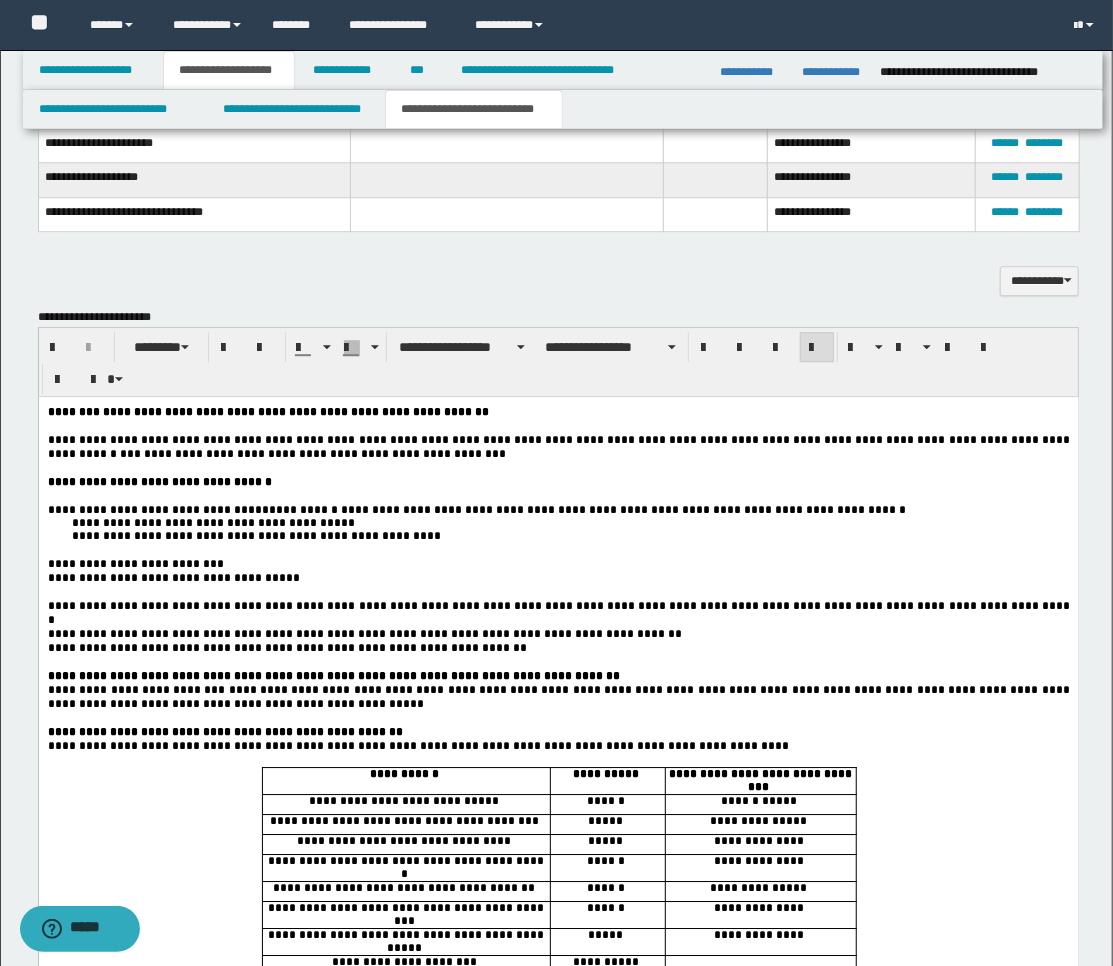 scroll, scrollTop: 2264, scrollLeft: 0, axis: vertical 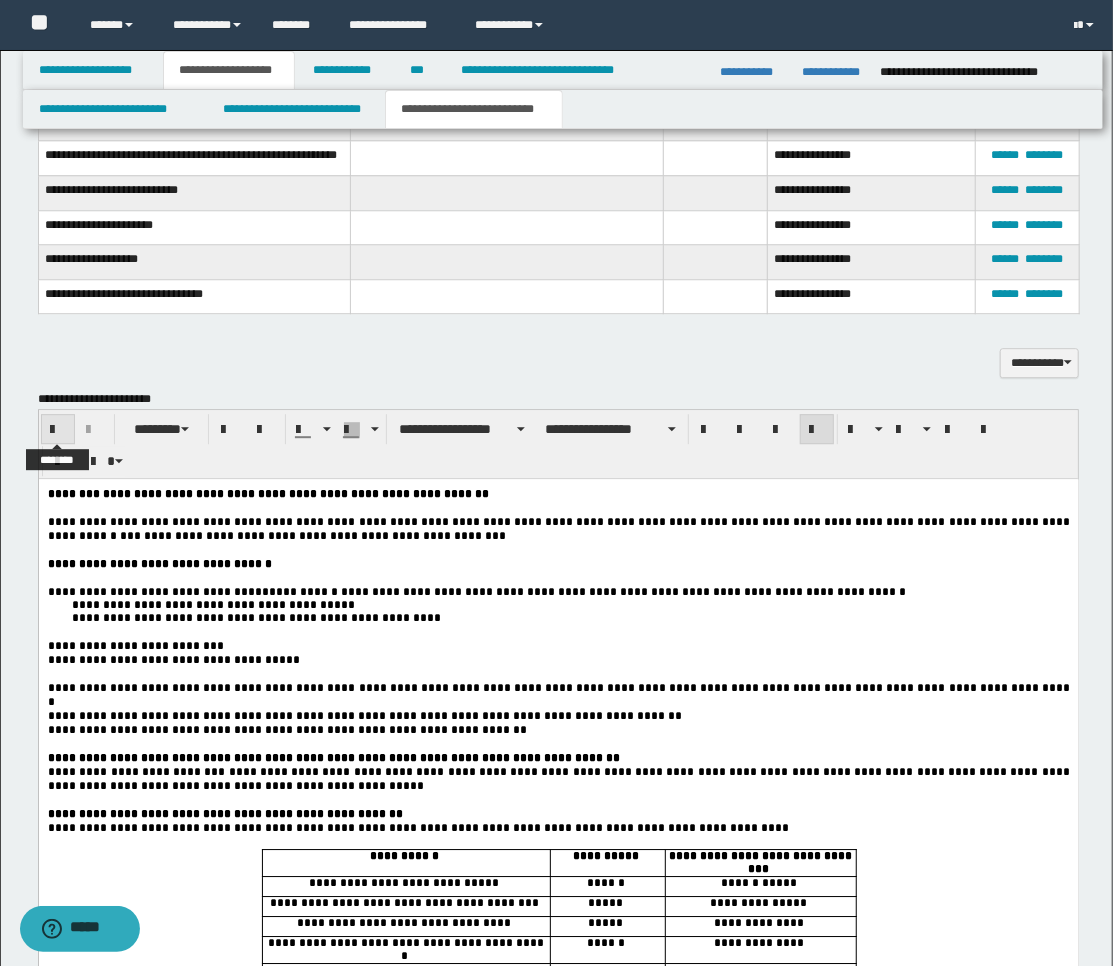 click at bounding box center (58, 430) 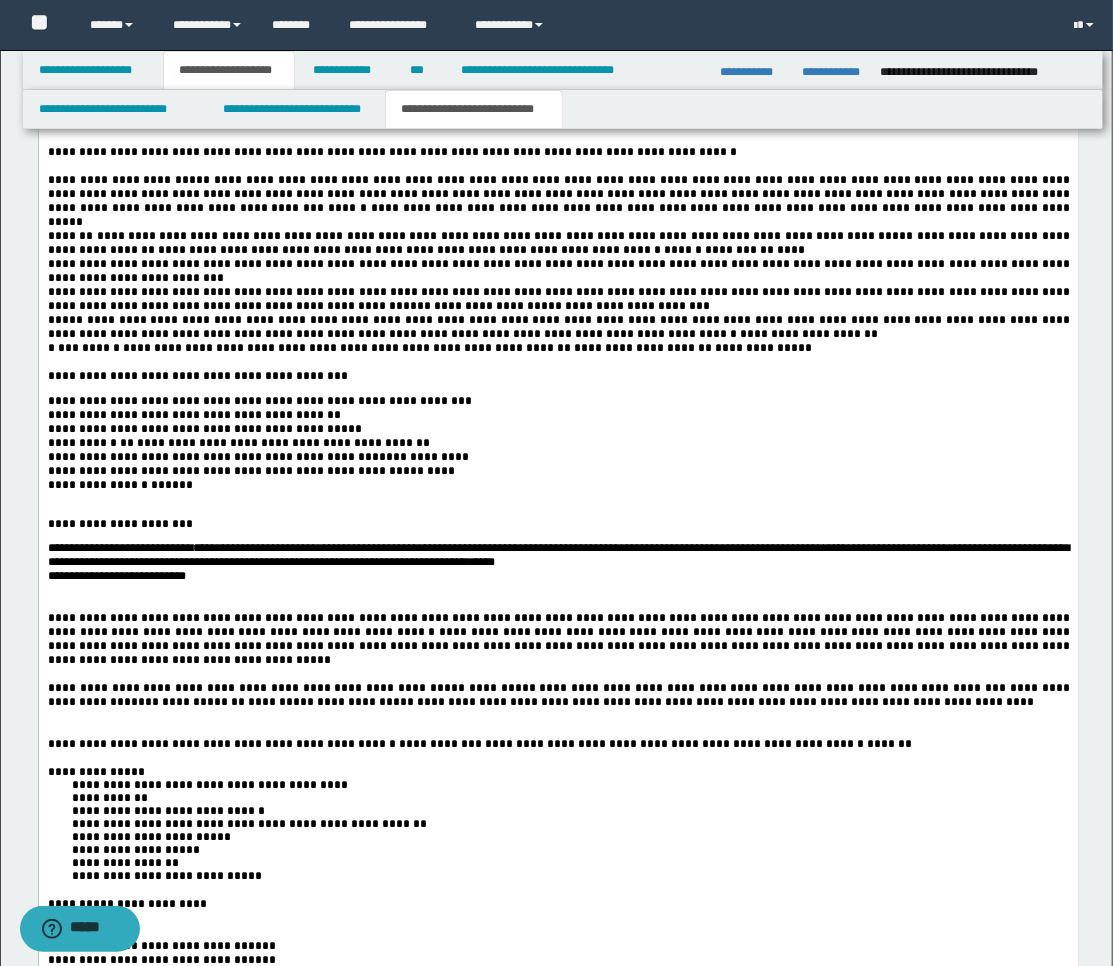 scroll, scrollTop: 3820, scrollLeft: 0, axis: vertical 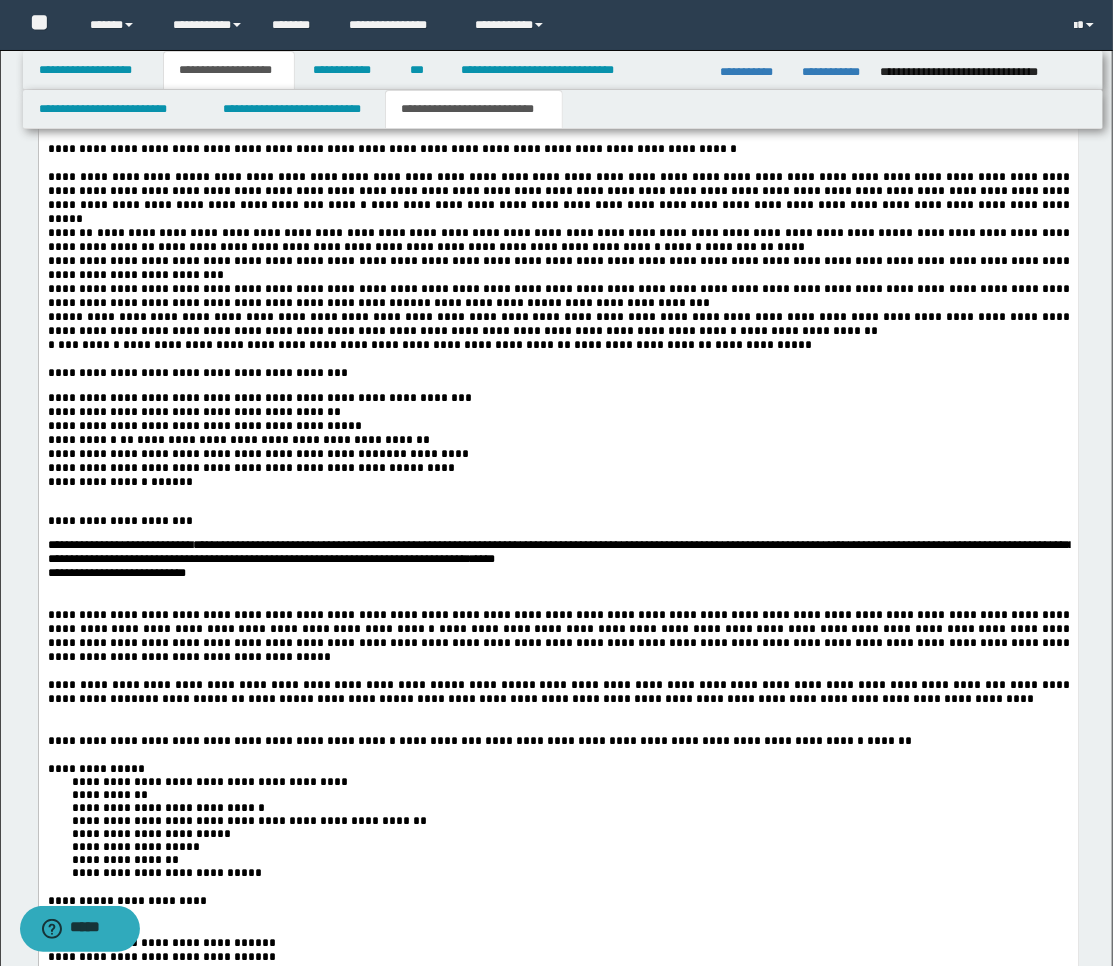 click on "**********" at bounding box center (259, 399) 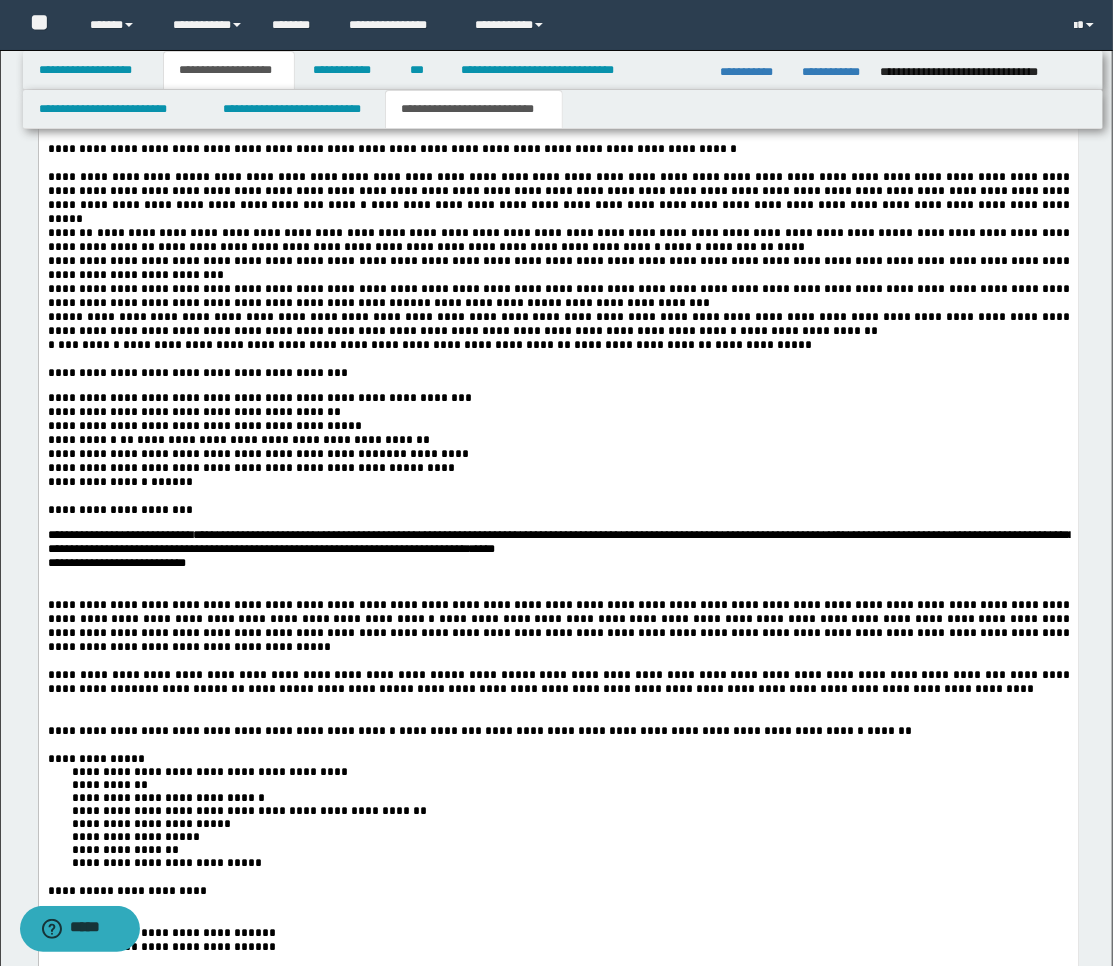 click at bounding box center [558, 578] 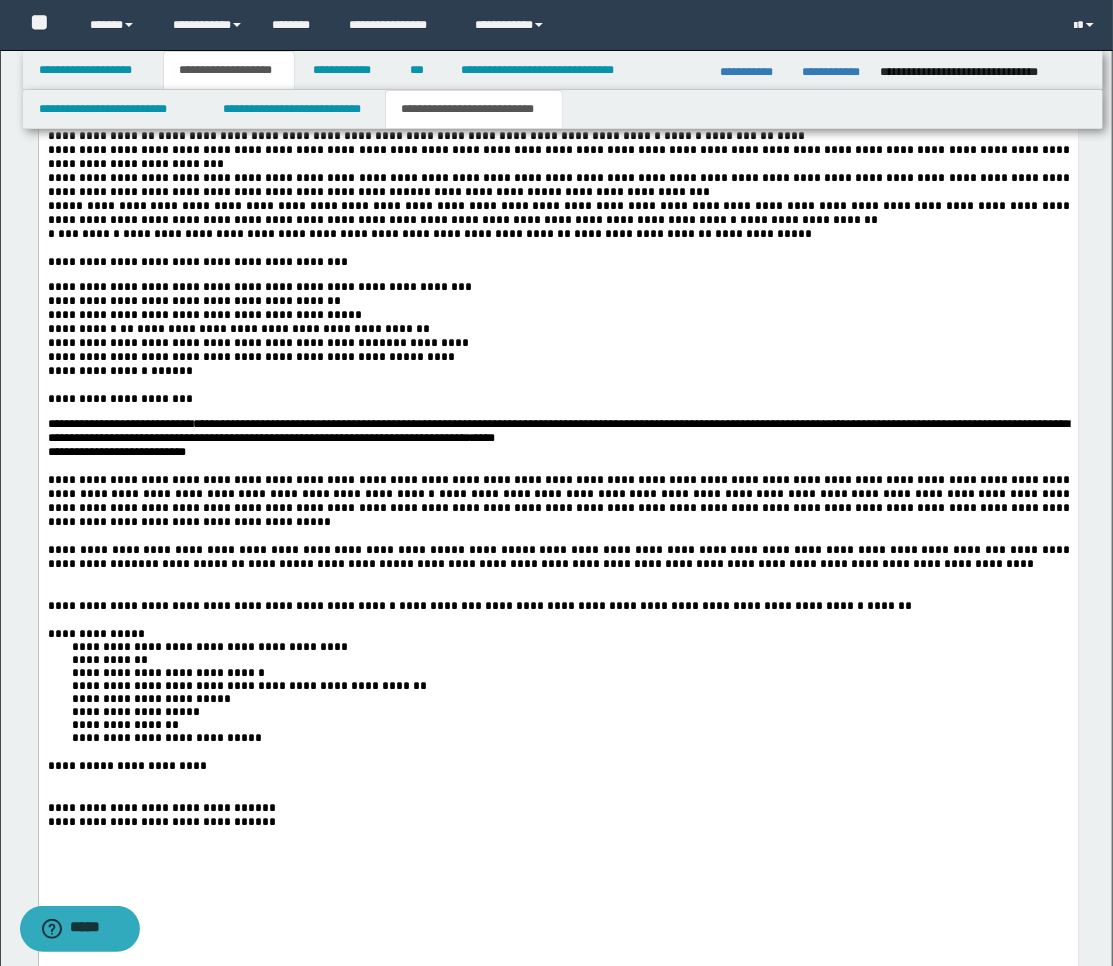 scroll, scrollTop: 4042, scrollLeft: 0, axis: vertical 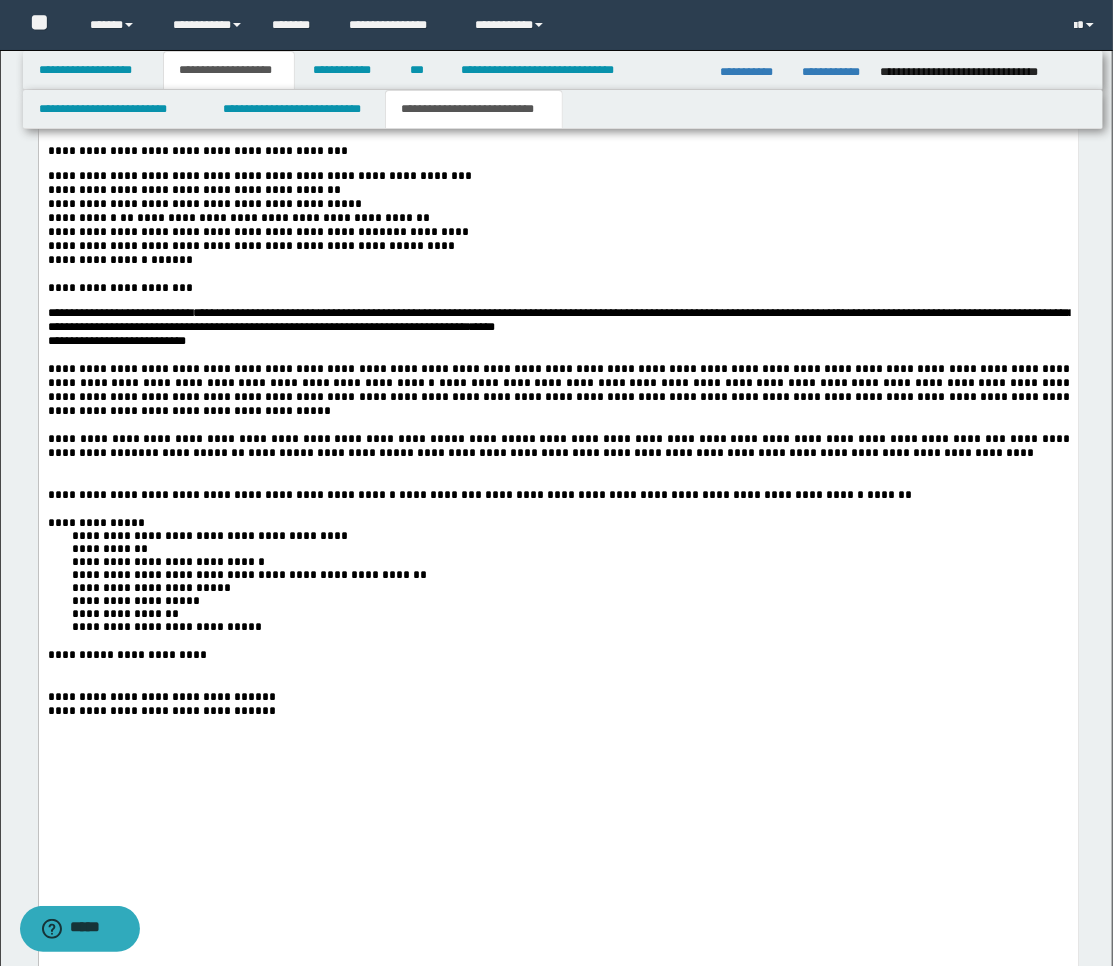 click at bounding box center (558, 482) 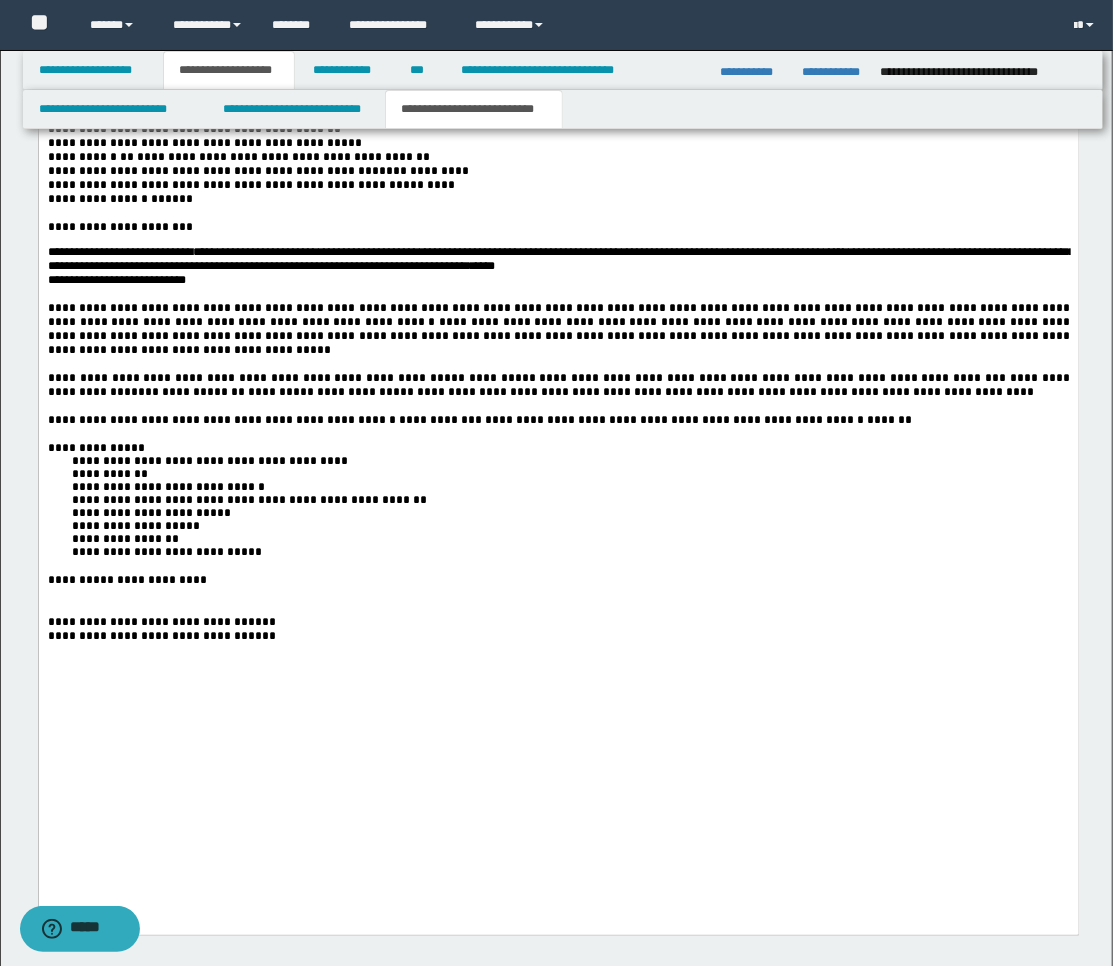 scroll, scrollTop: 4153, scrollLeft: 0, axis: vertical 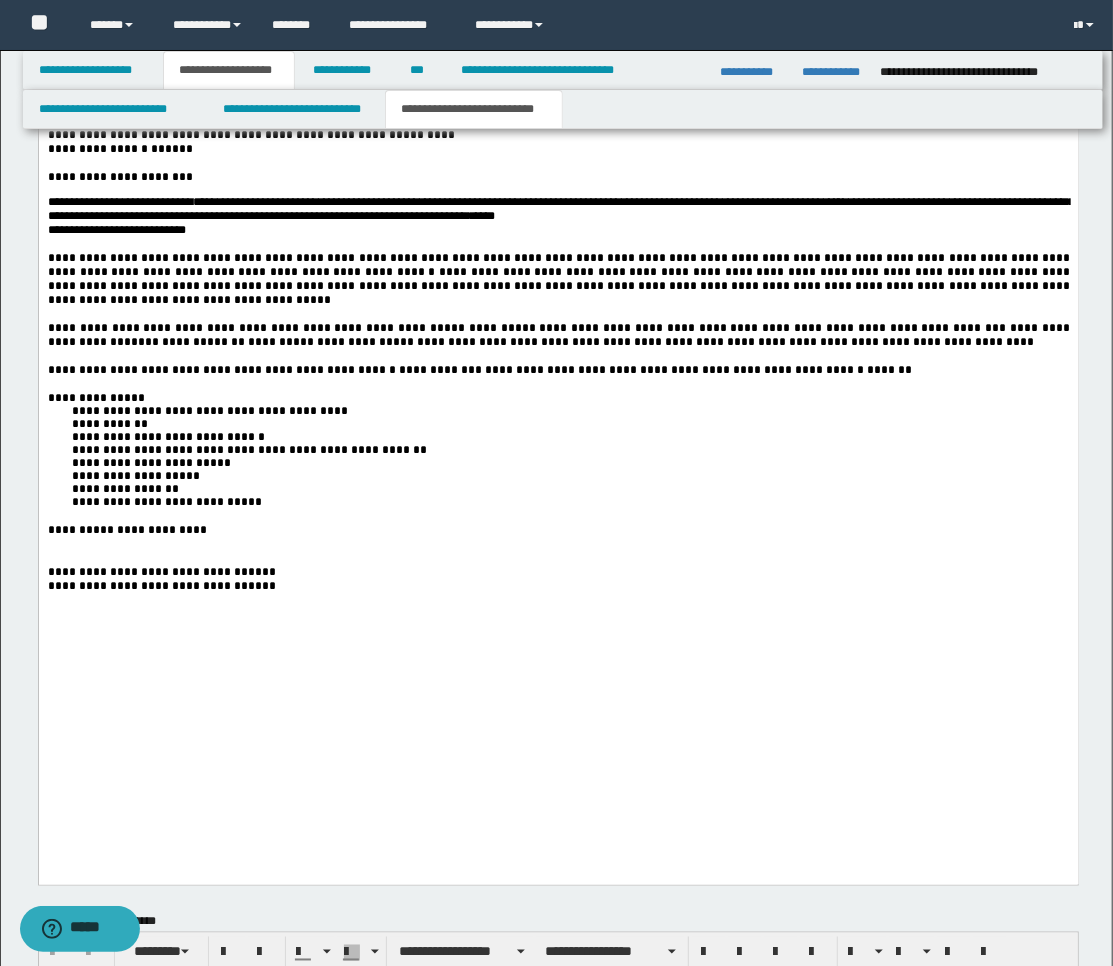 click at bounding box center (558, 559) 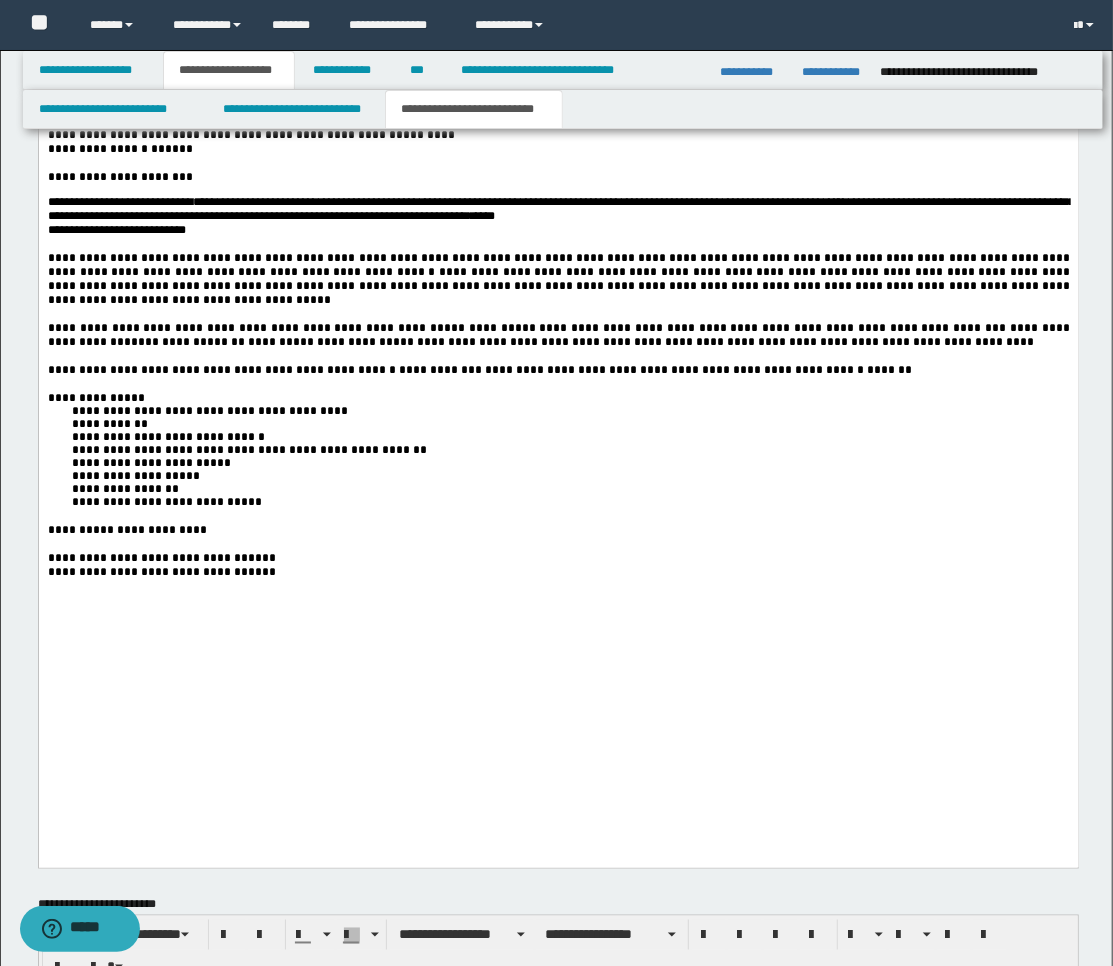 click on "*****" at bounding box center (250, 559) 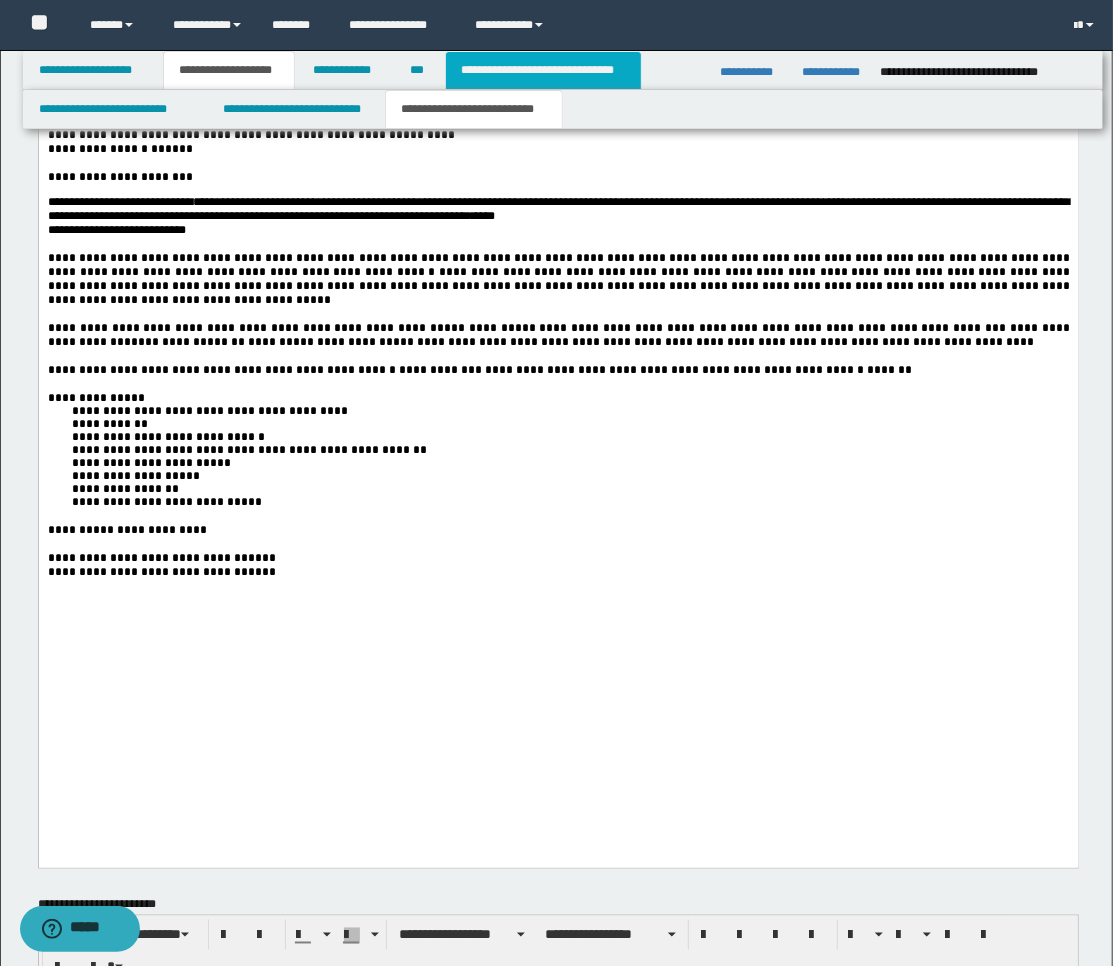 click on "**********" at bounding box center (543, 70) 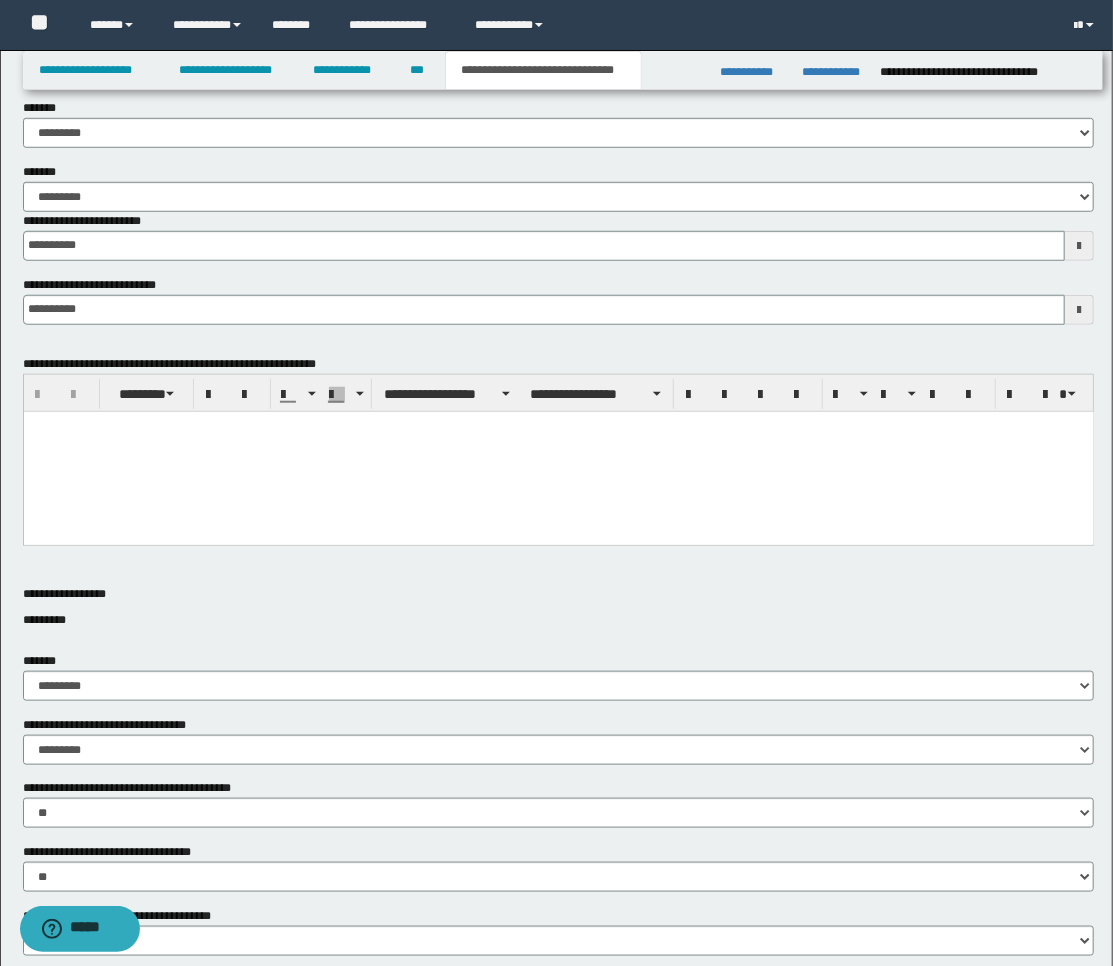 scroll, scrollTop: 541, scrollLeft: 0, axis: vertical 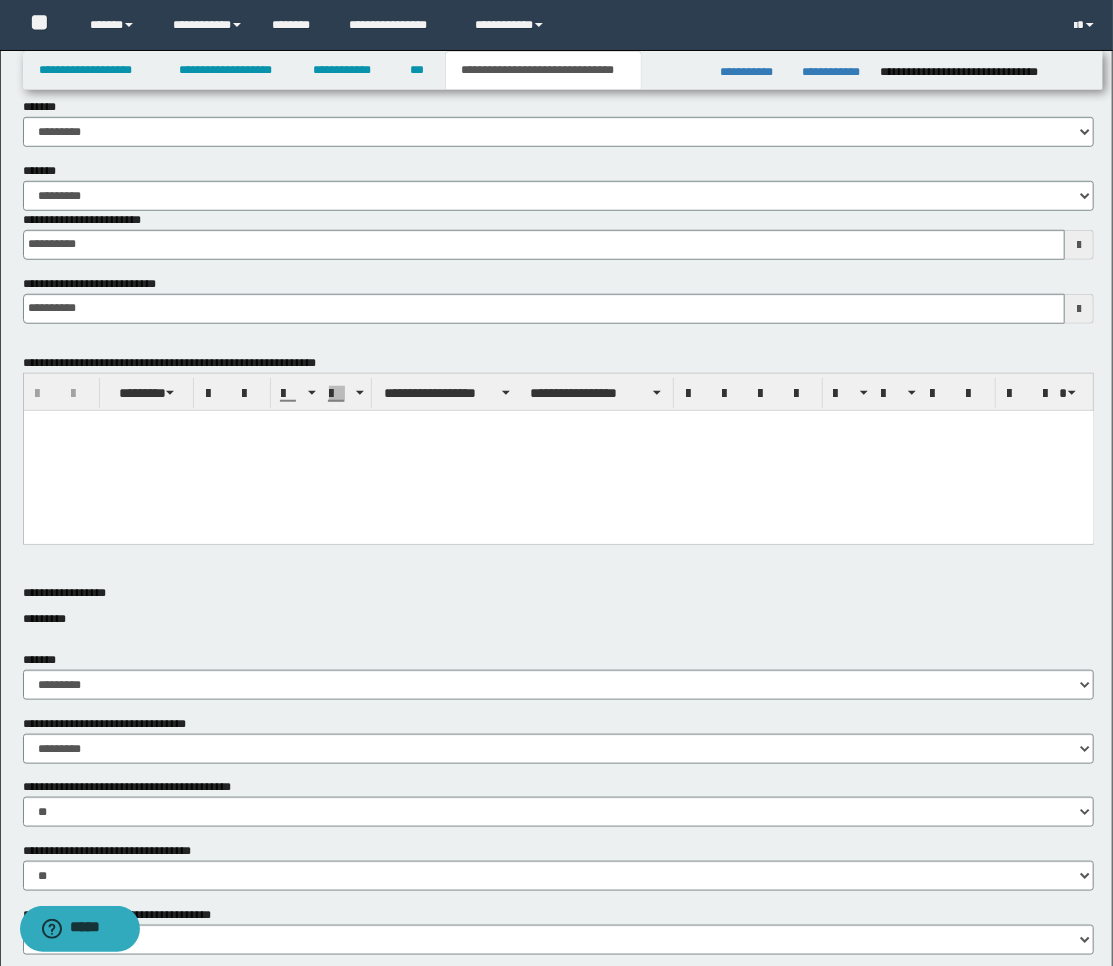 click at bounding box center (558, 450) 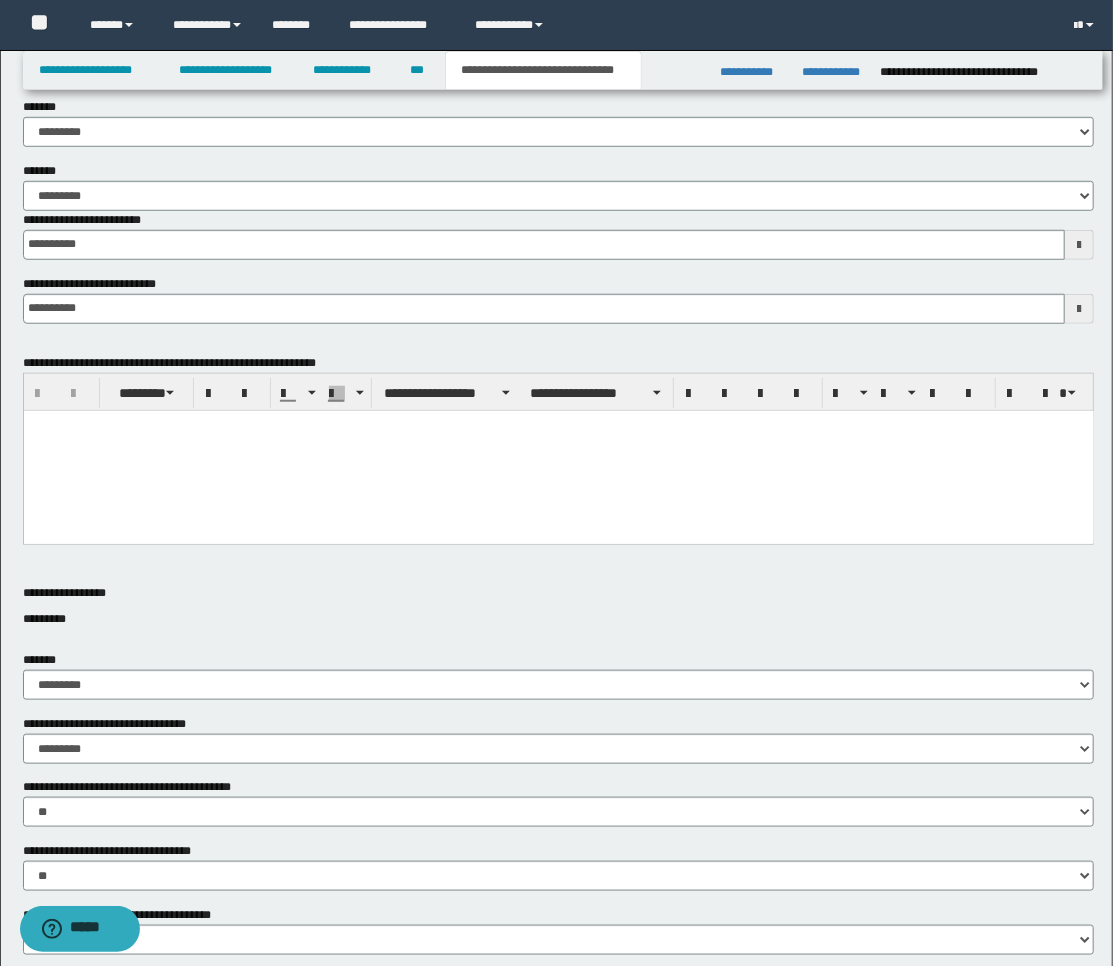 type 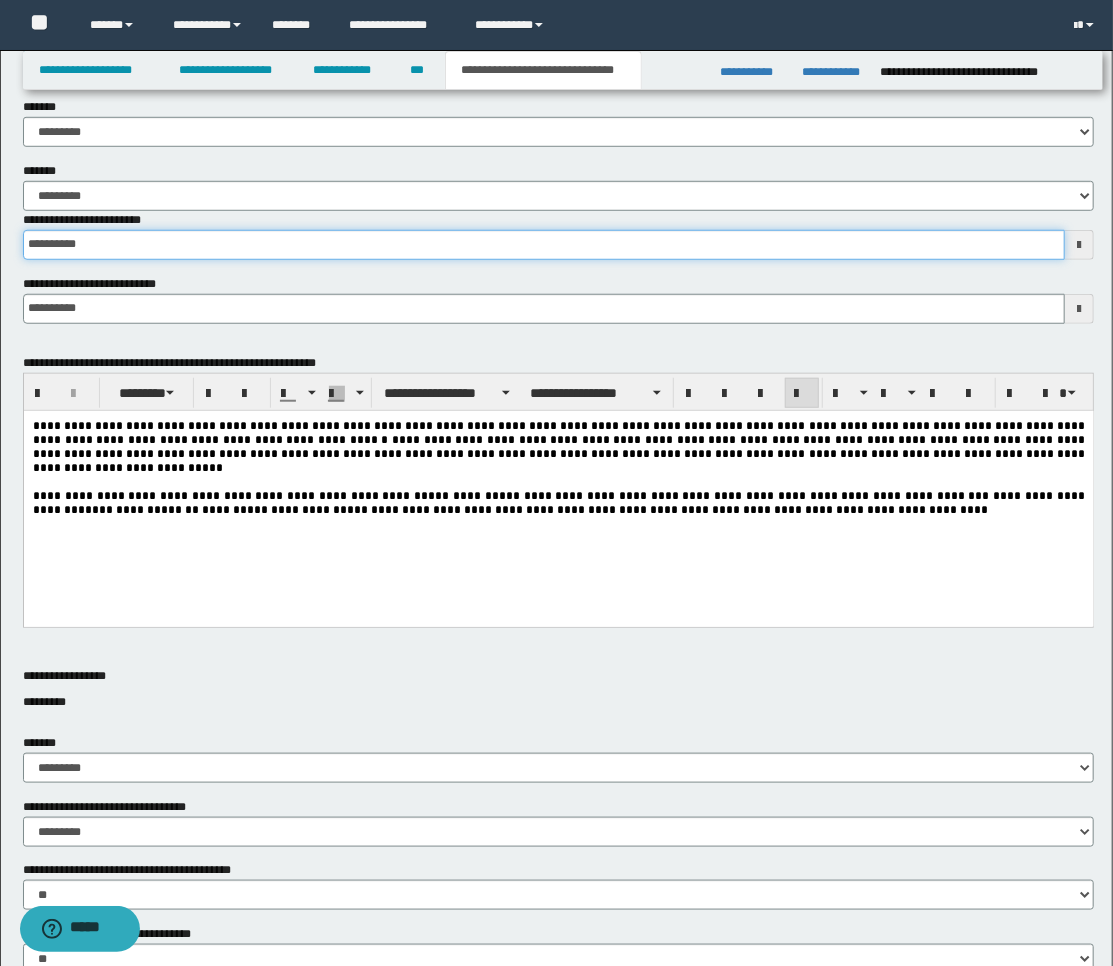 click on "**********" at bounding box center (544, 245) 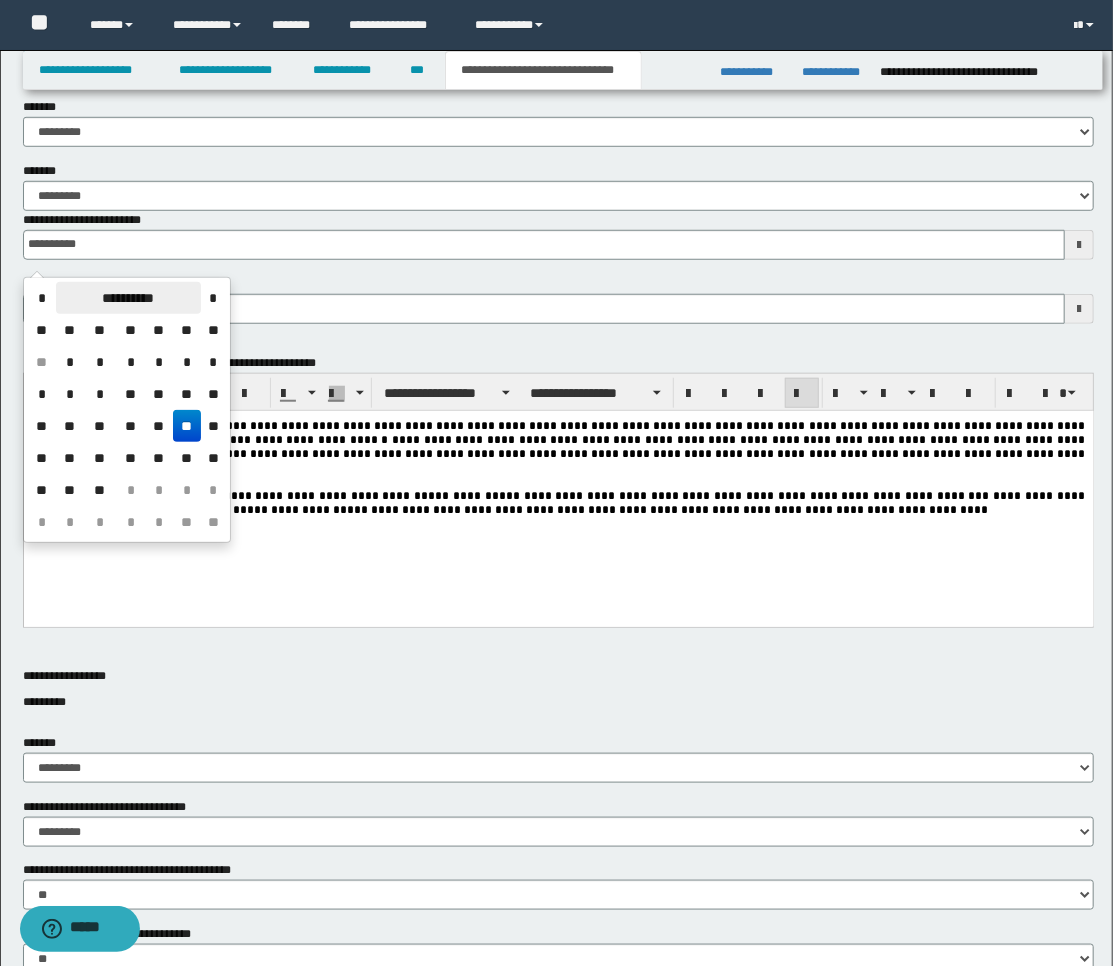 click on "**********" at bounding box center (128, 298) 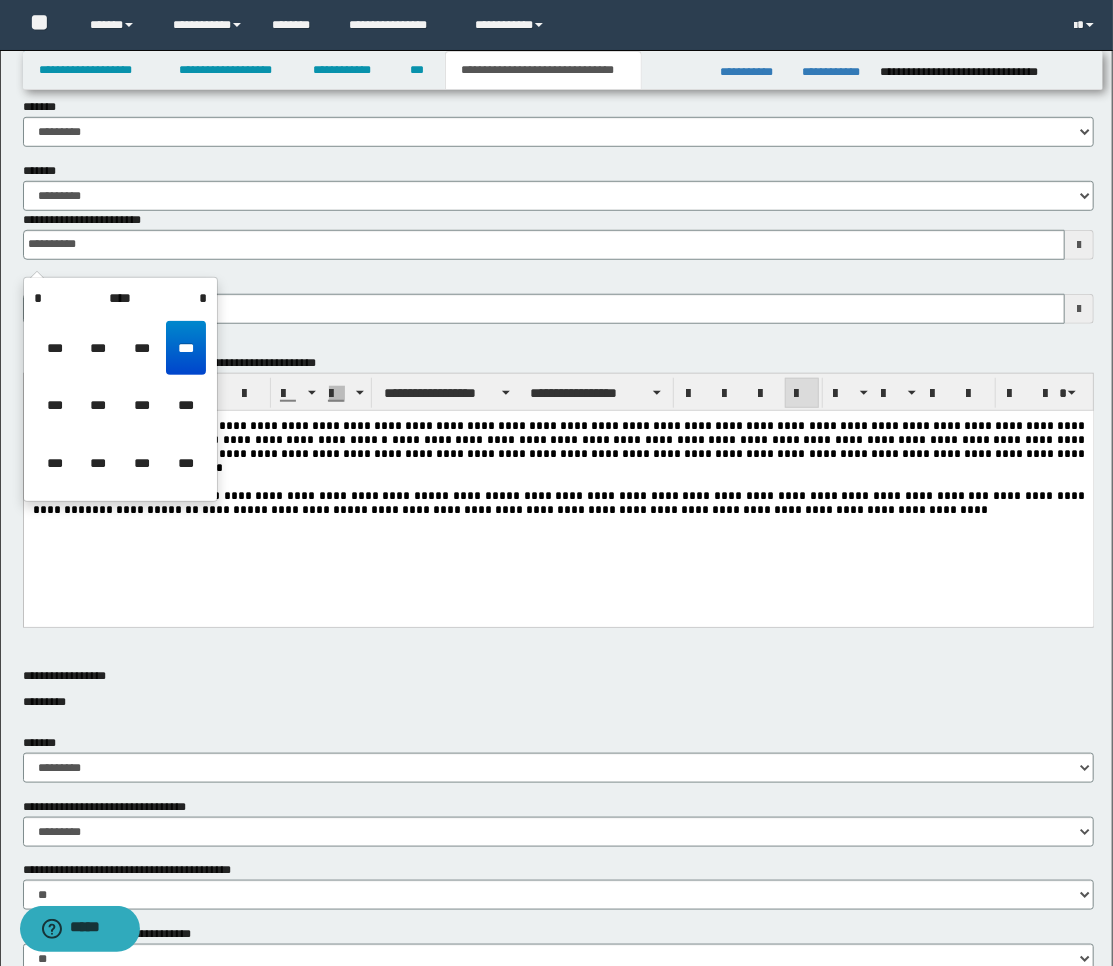 click on "***" at bounding box center [186, 348] 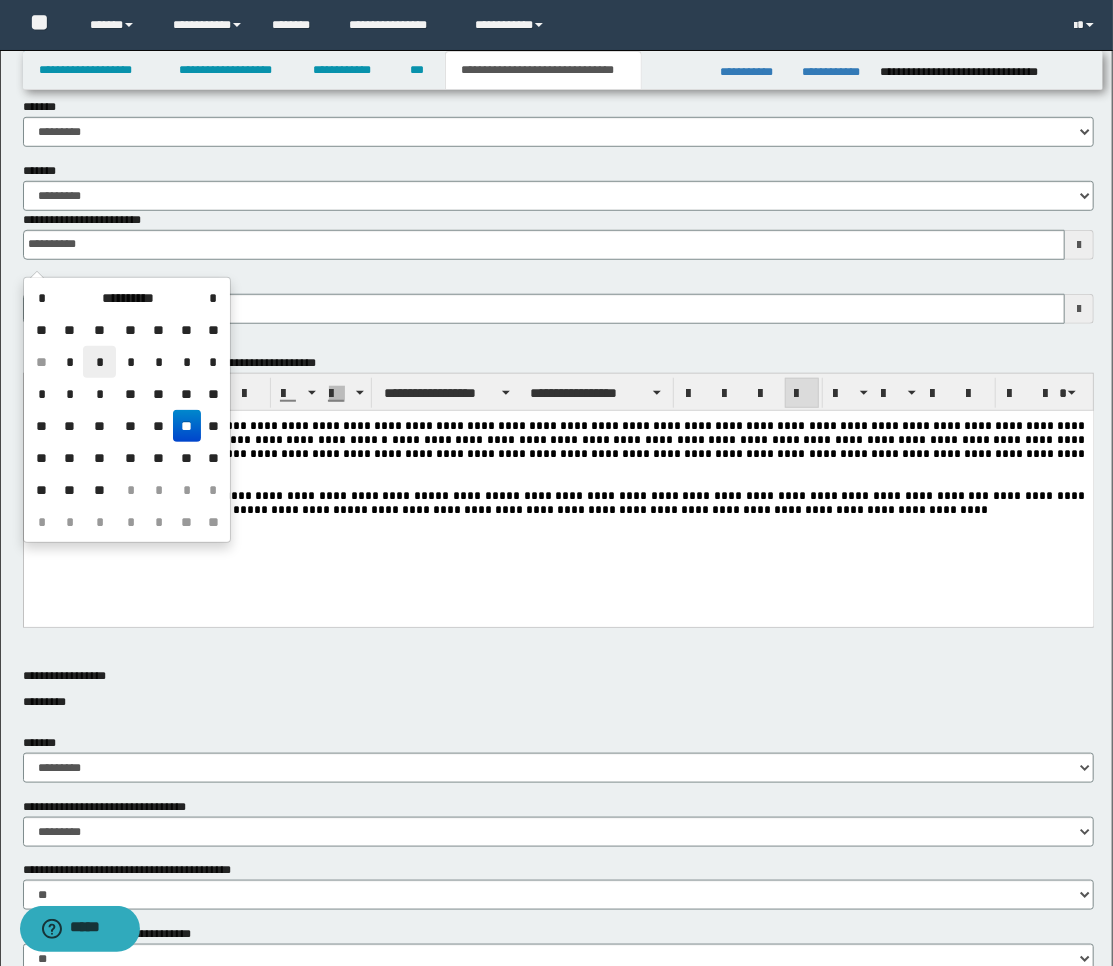 click on "*" at bounding box center [99, 362] 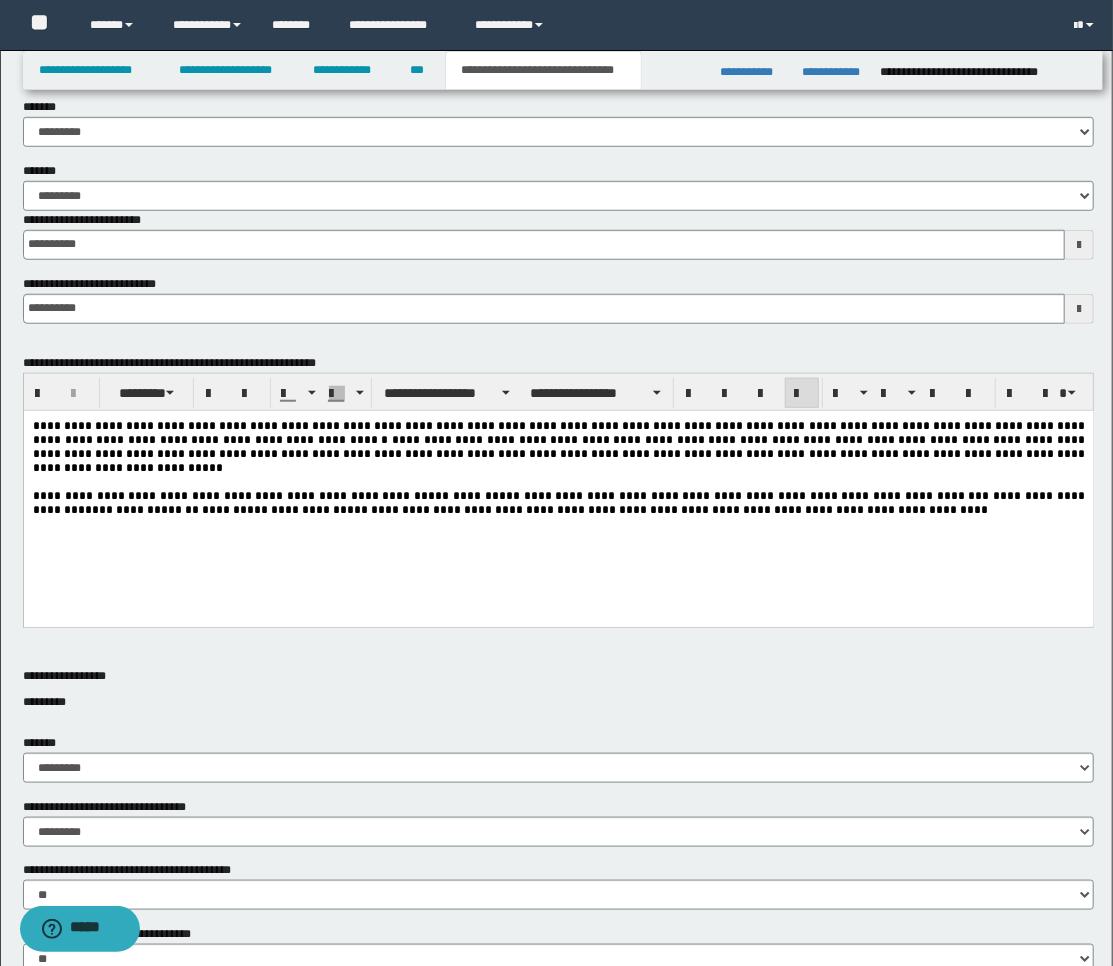 click on "**********" at bounding box center [558, 492] 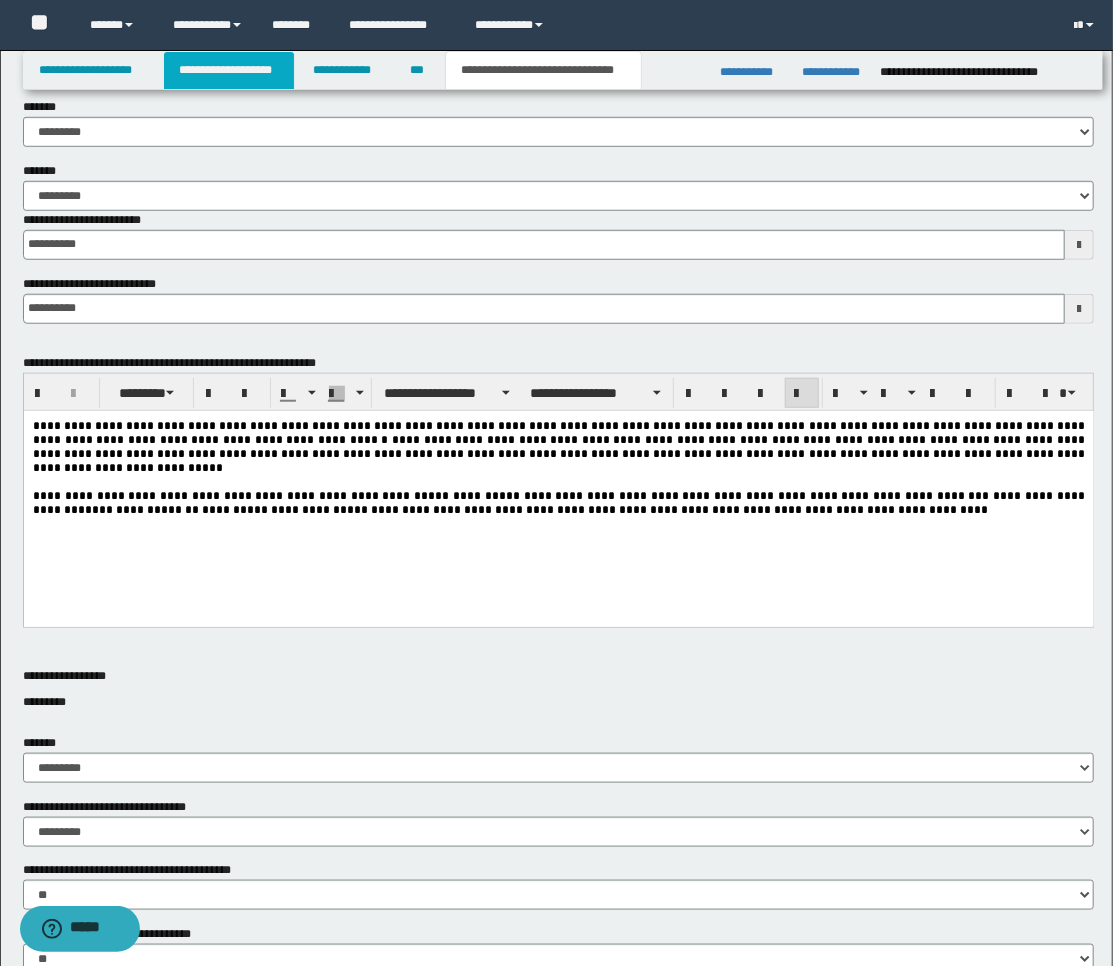 click on "**********" at bounding box center [229, 70] 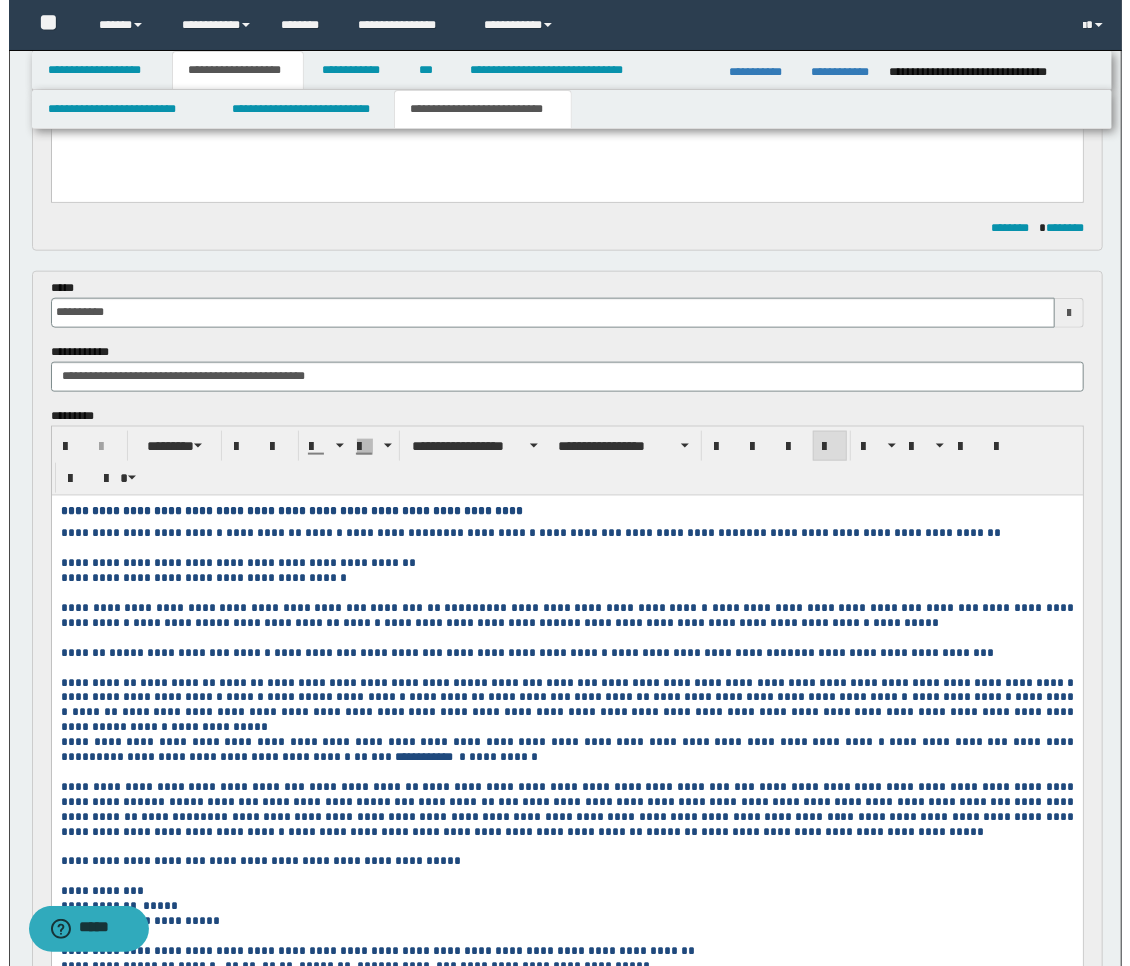 scroll, scrollTop: 1350, scrollLeft: 0, axis: vertical 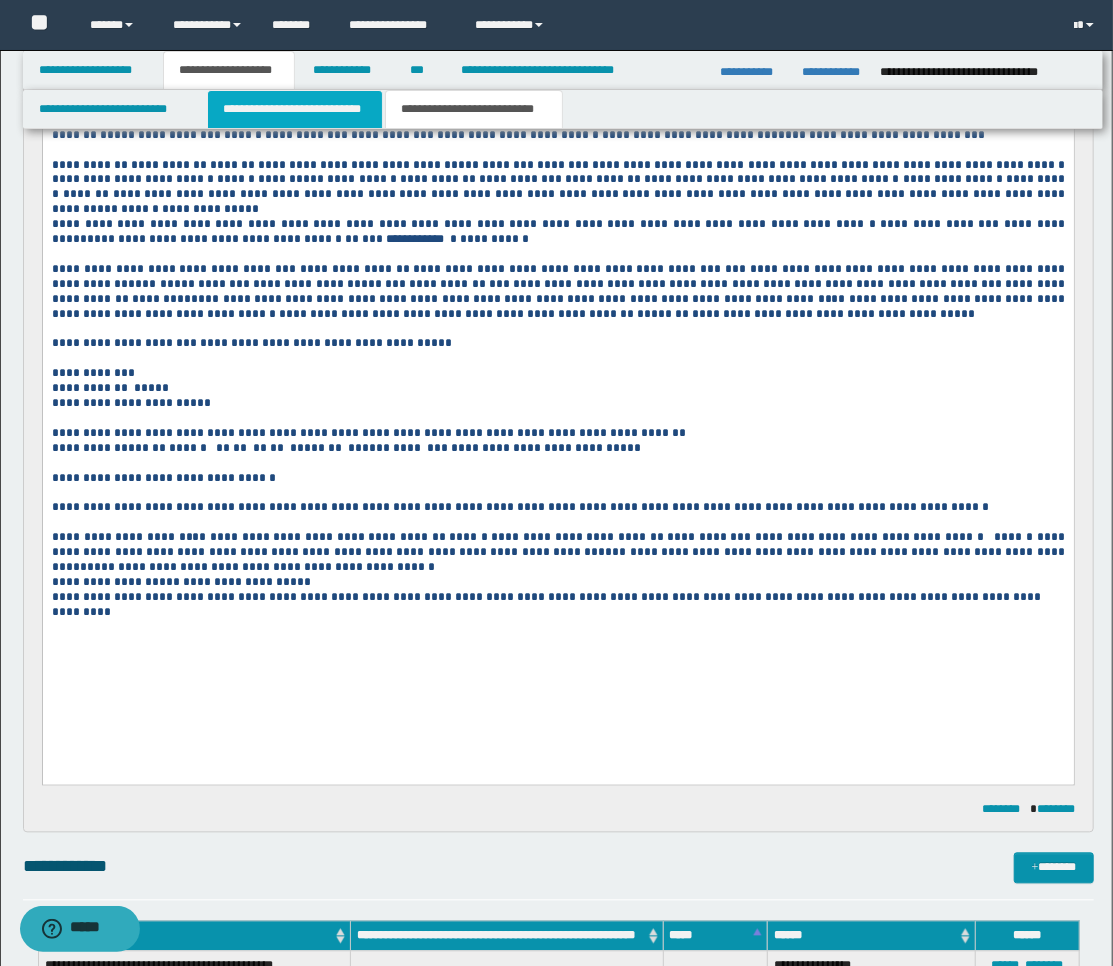 click on "**********" at bounding box center (295, 109) 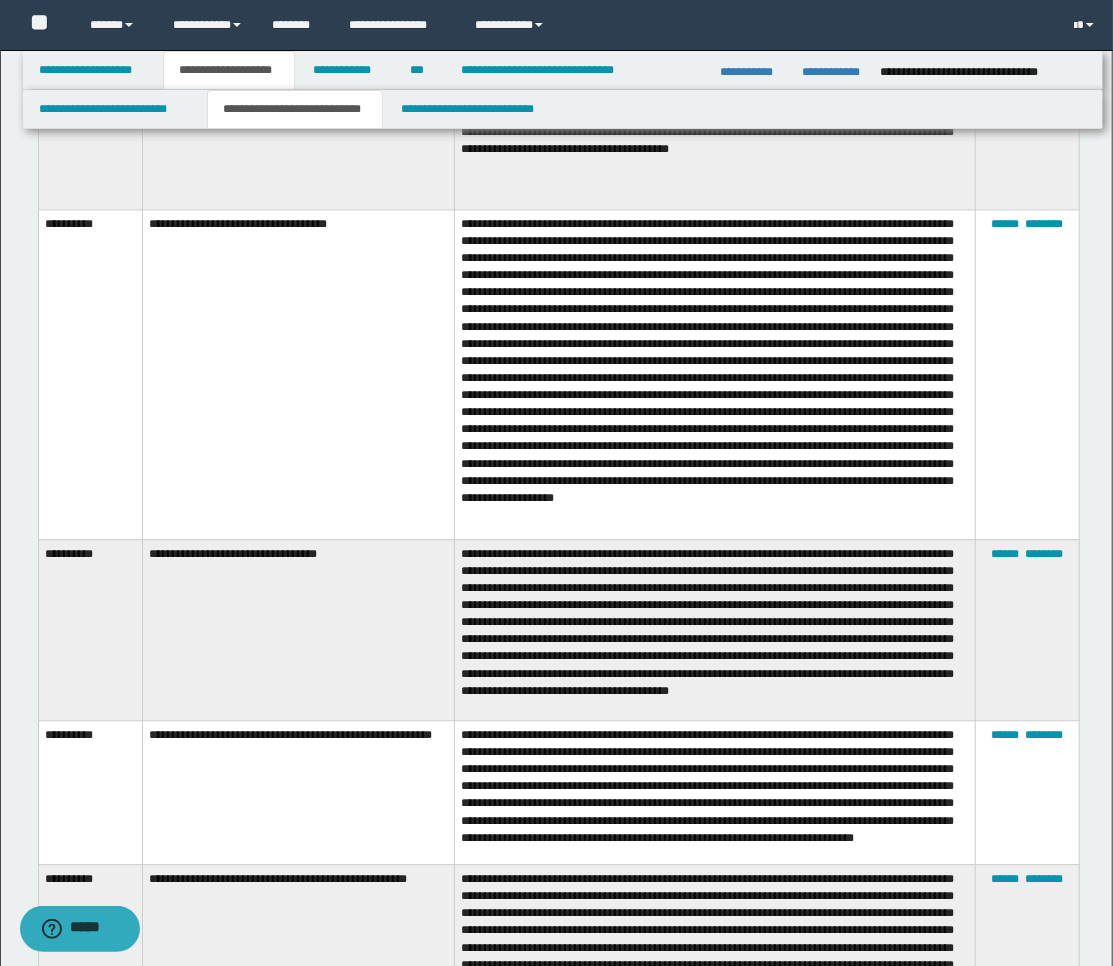 scroll, scrollTop: 5127, scrollLeft: 0, axis: vertical 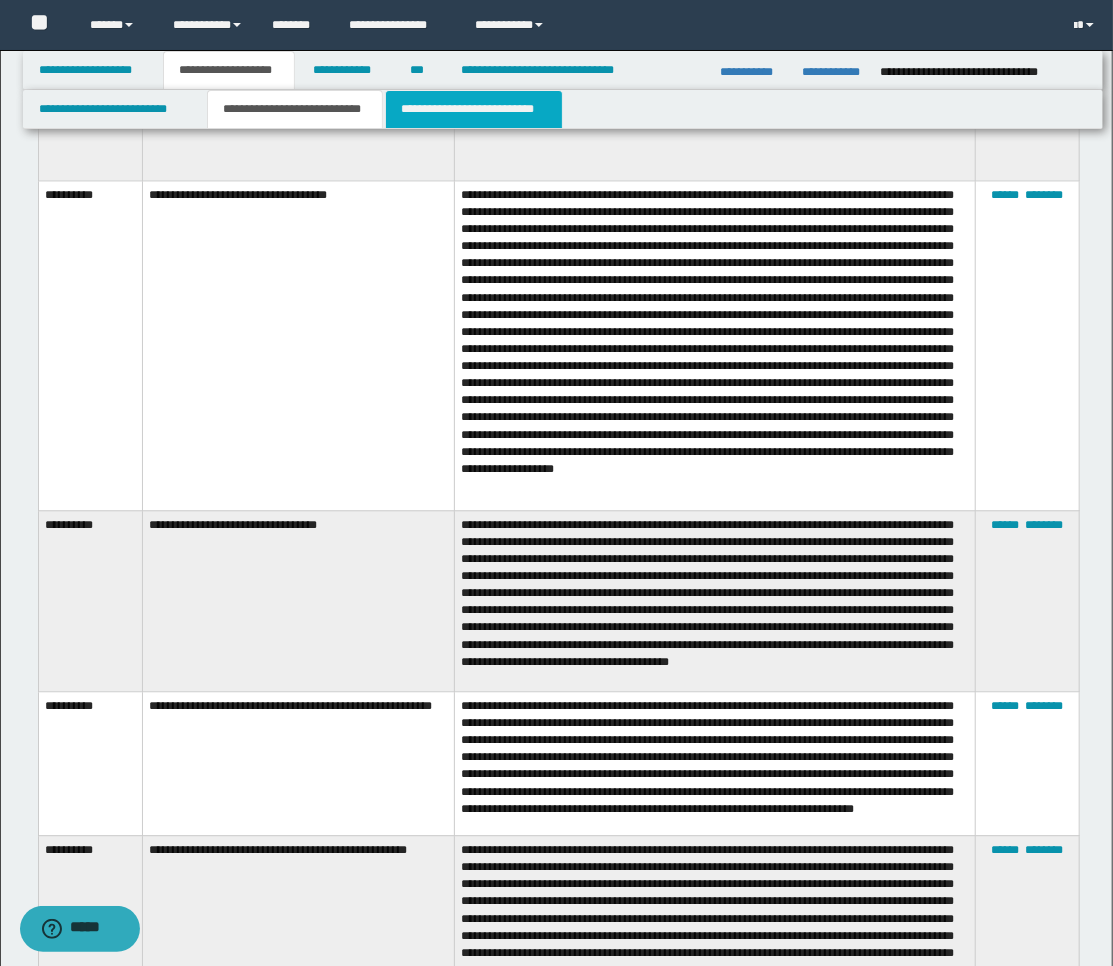 click on "**********" at bounding box center [474, 109] 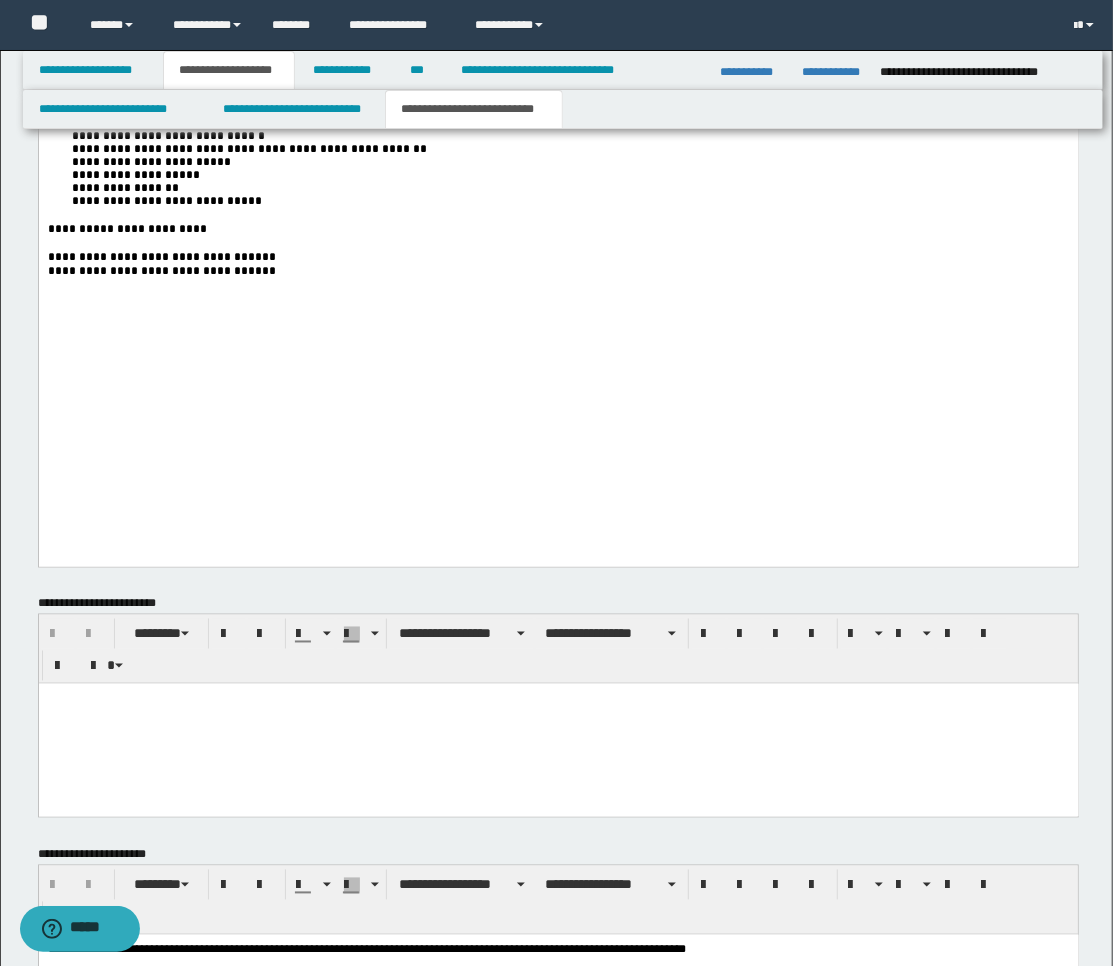 scroll, scrollTop: 4076, scrollLeft: 0, axis: vertical 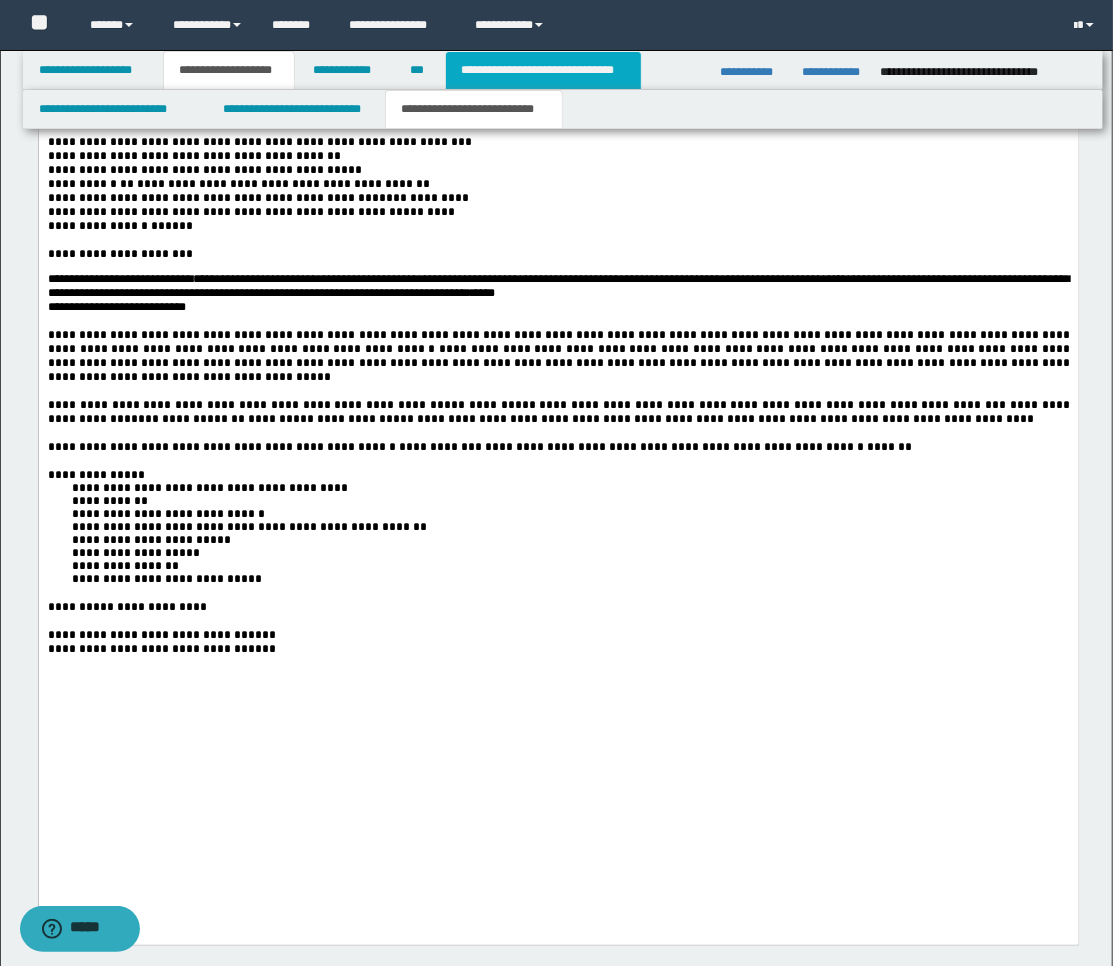click on "**********" at bounding box center (543, 70) 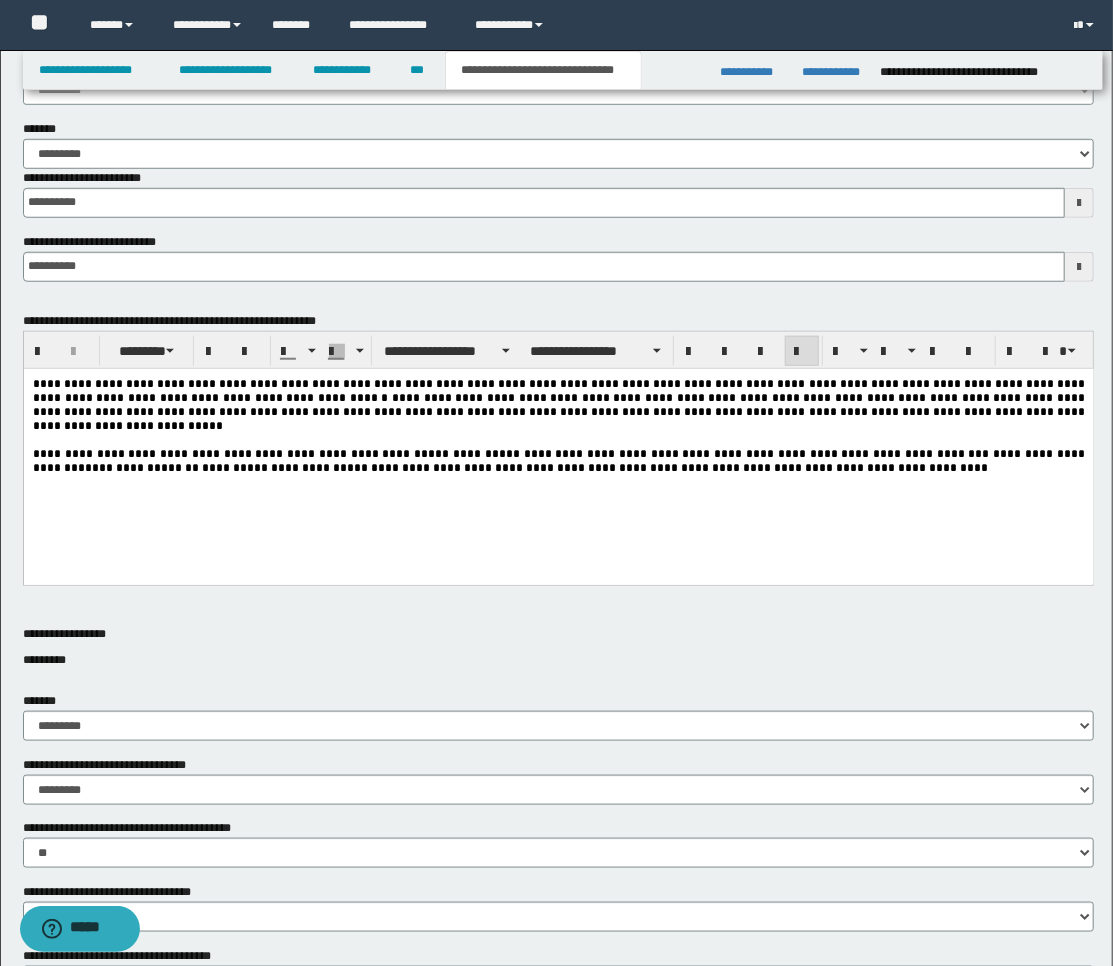 scroll, scrollTop: 624, scrollLeft: 0, axis: vertical 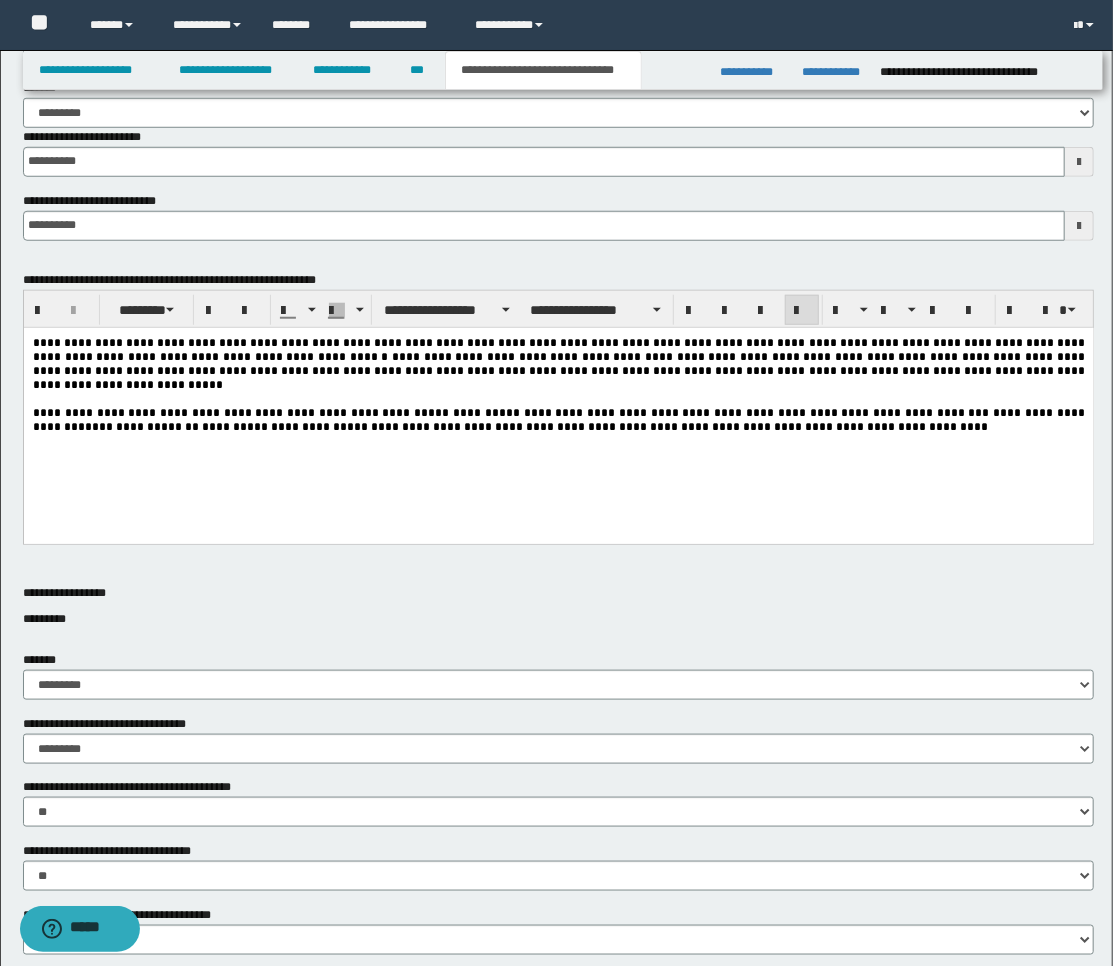 click at bounding box center (1079, 226) 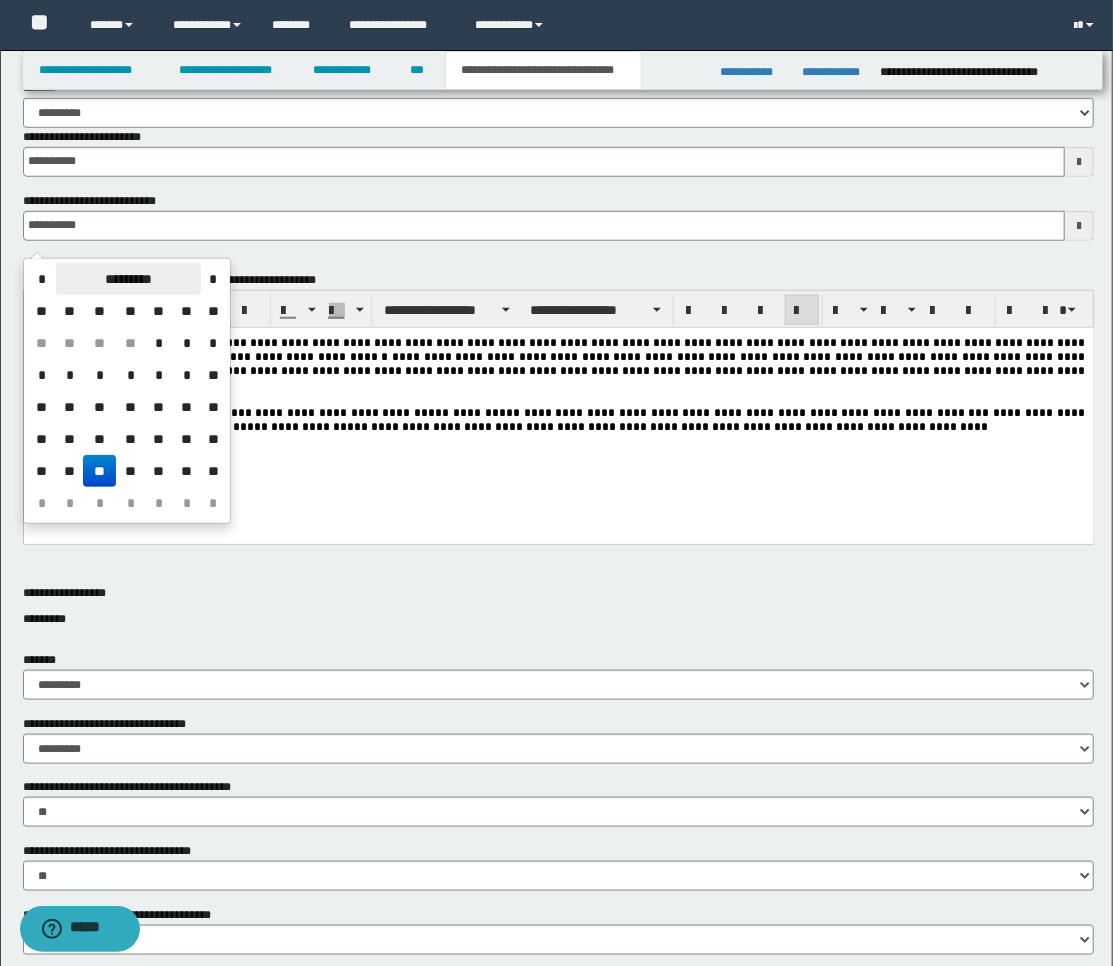 click on "*********" at bounding box center (128, 279) 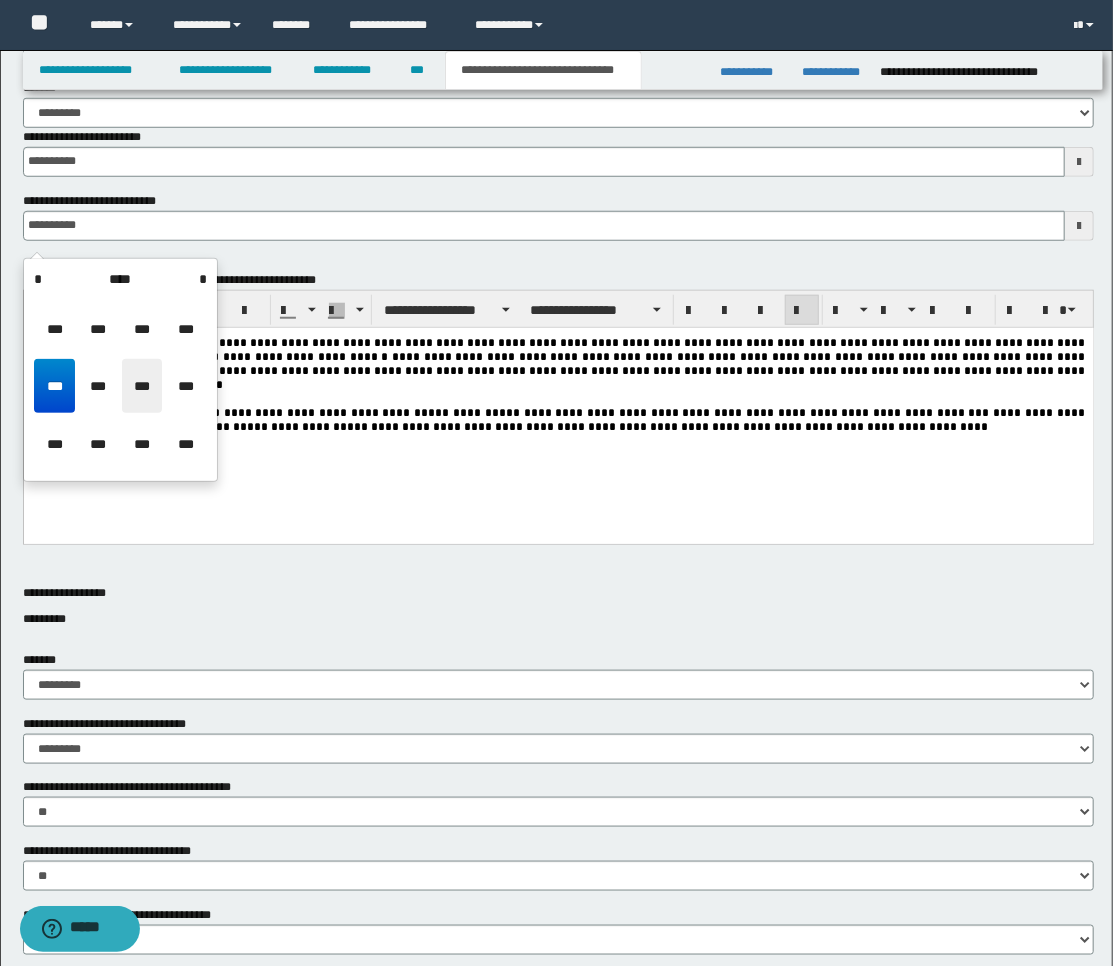 click on "***" at bounding box center [142, 386] 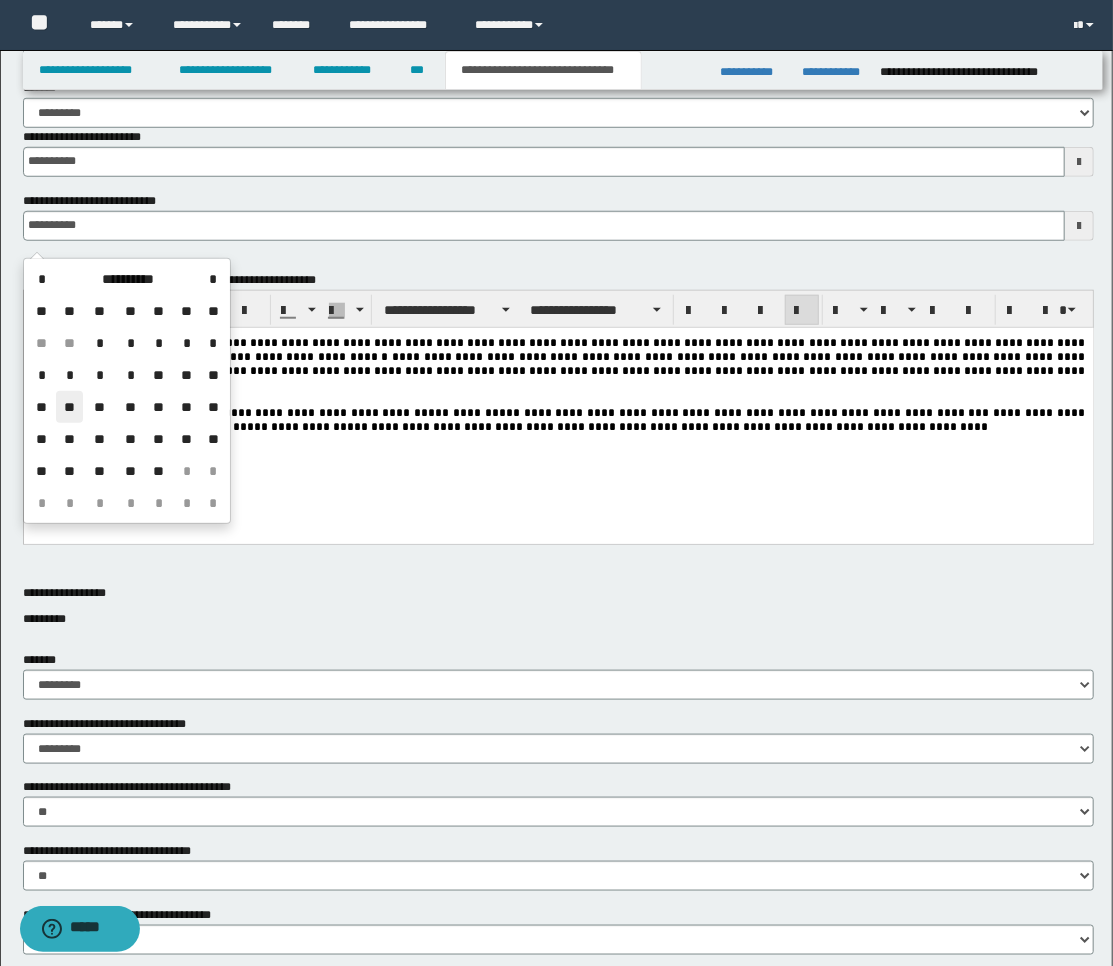 click on "**" at bounding box center (70, 407) 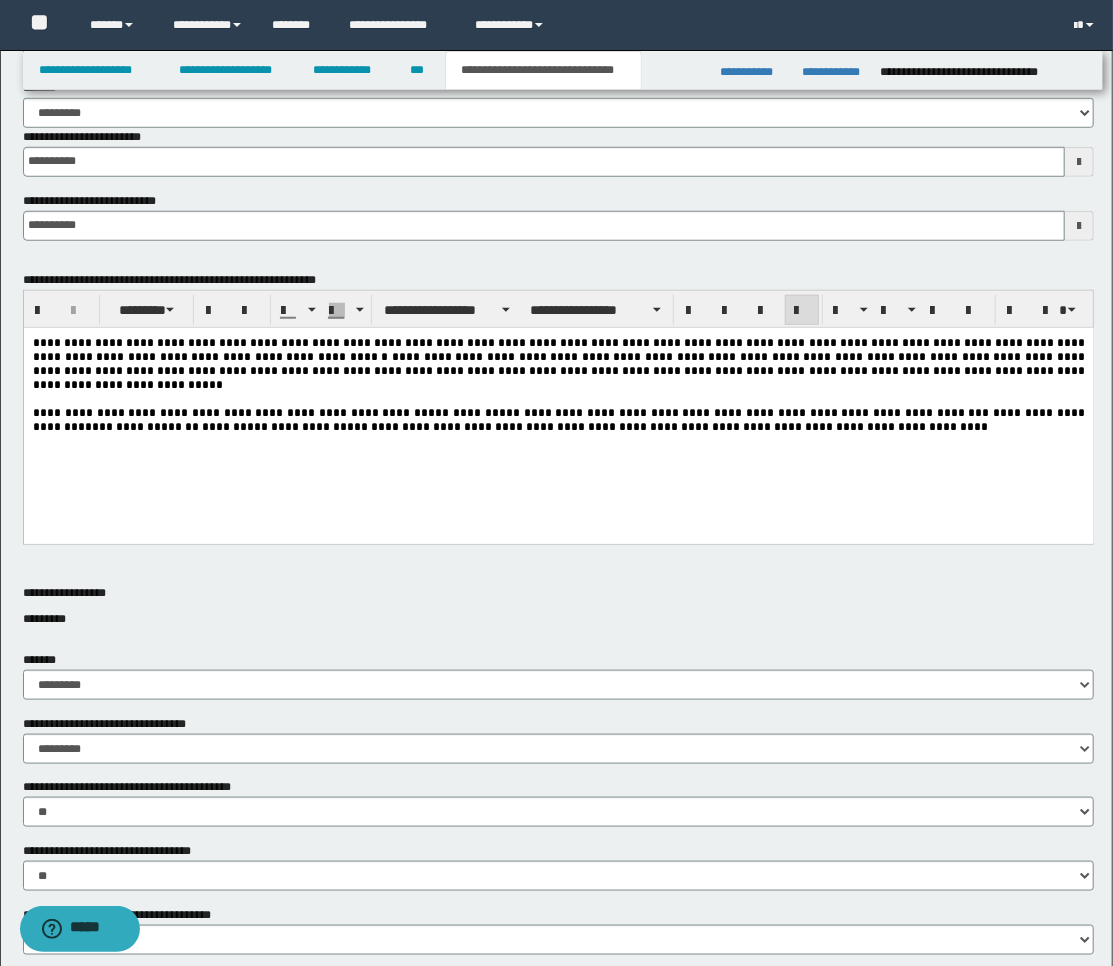 click on "**********" at bounding box center (558, 409) 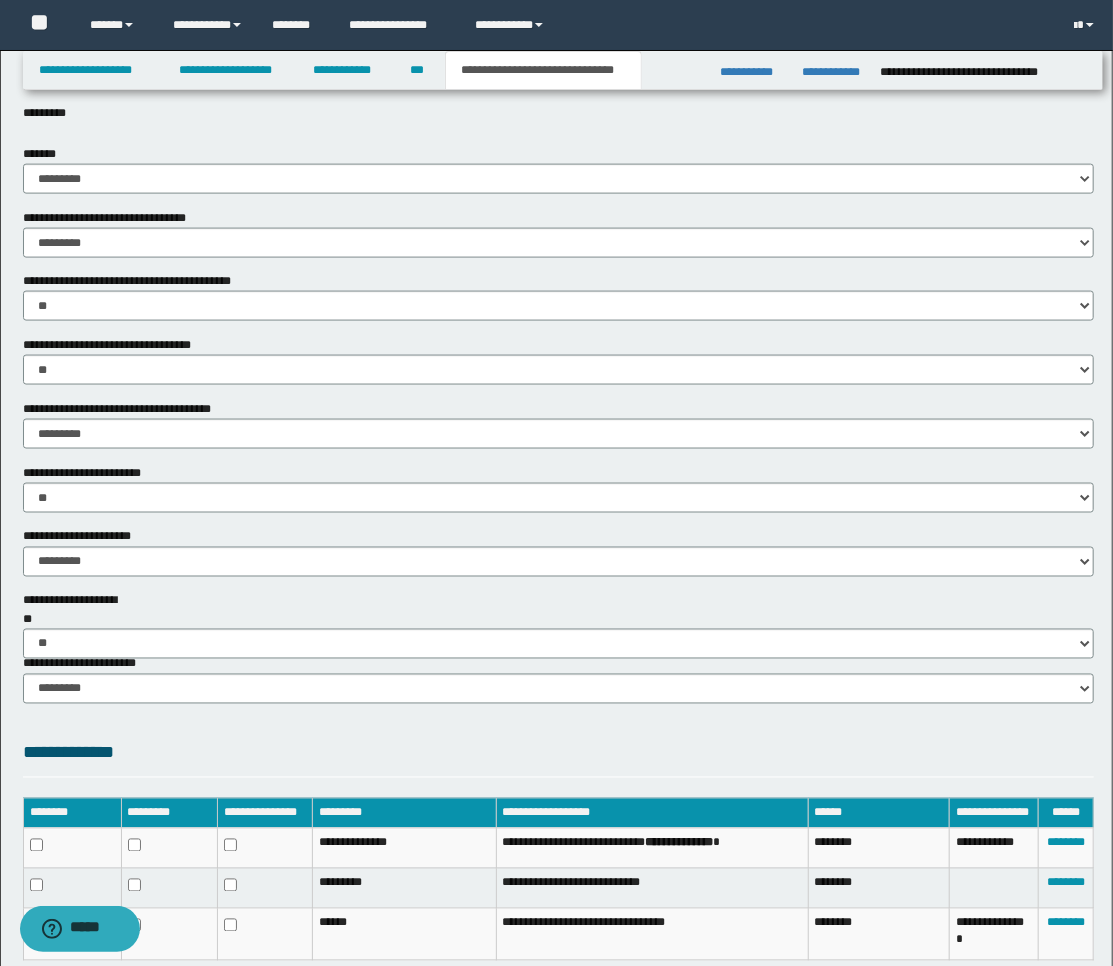 scroll, scrollTop: 1180, scrollLeft: 0, axis: vertical 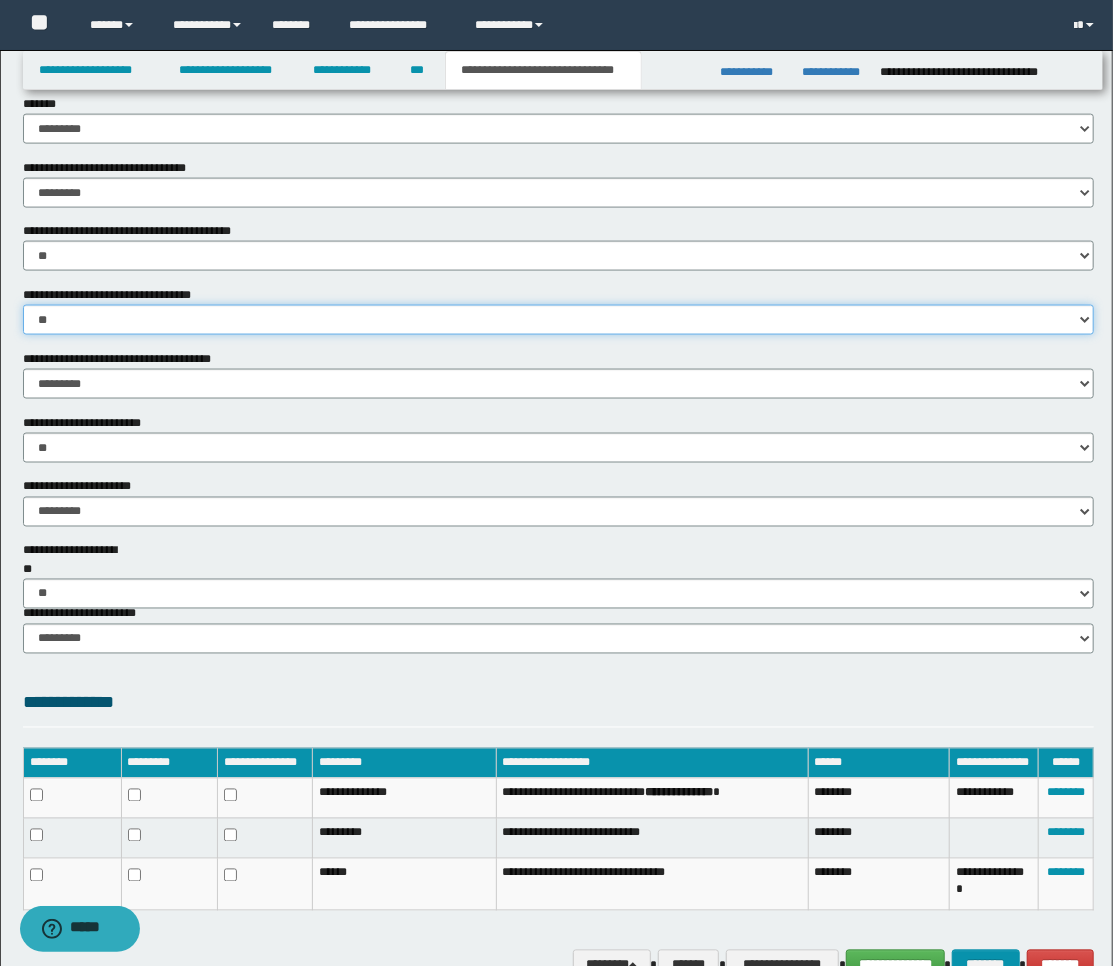 click on "*********
**
**" at bounding box center (559, 320) 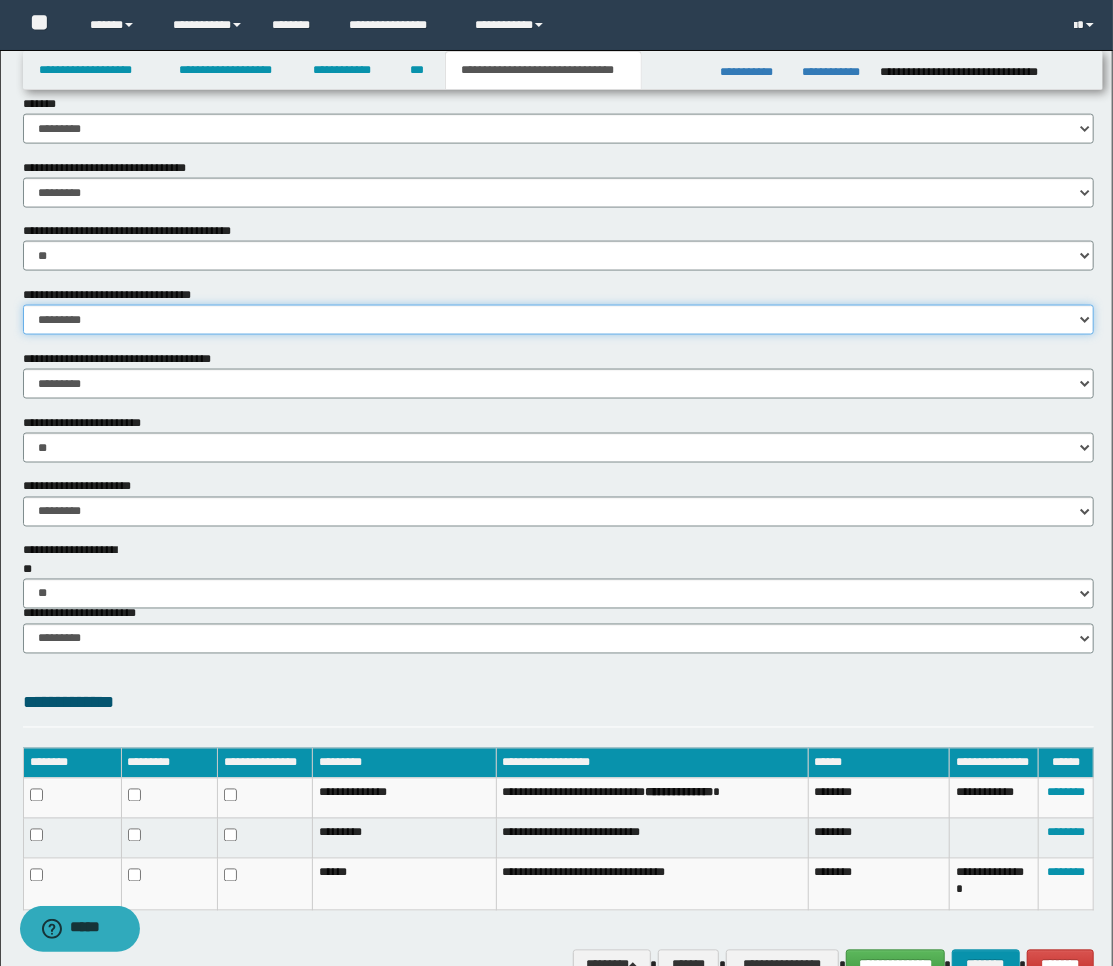 scroll, scrollTop: 1291, scrollLeft: 0, axis: vertical 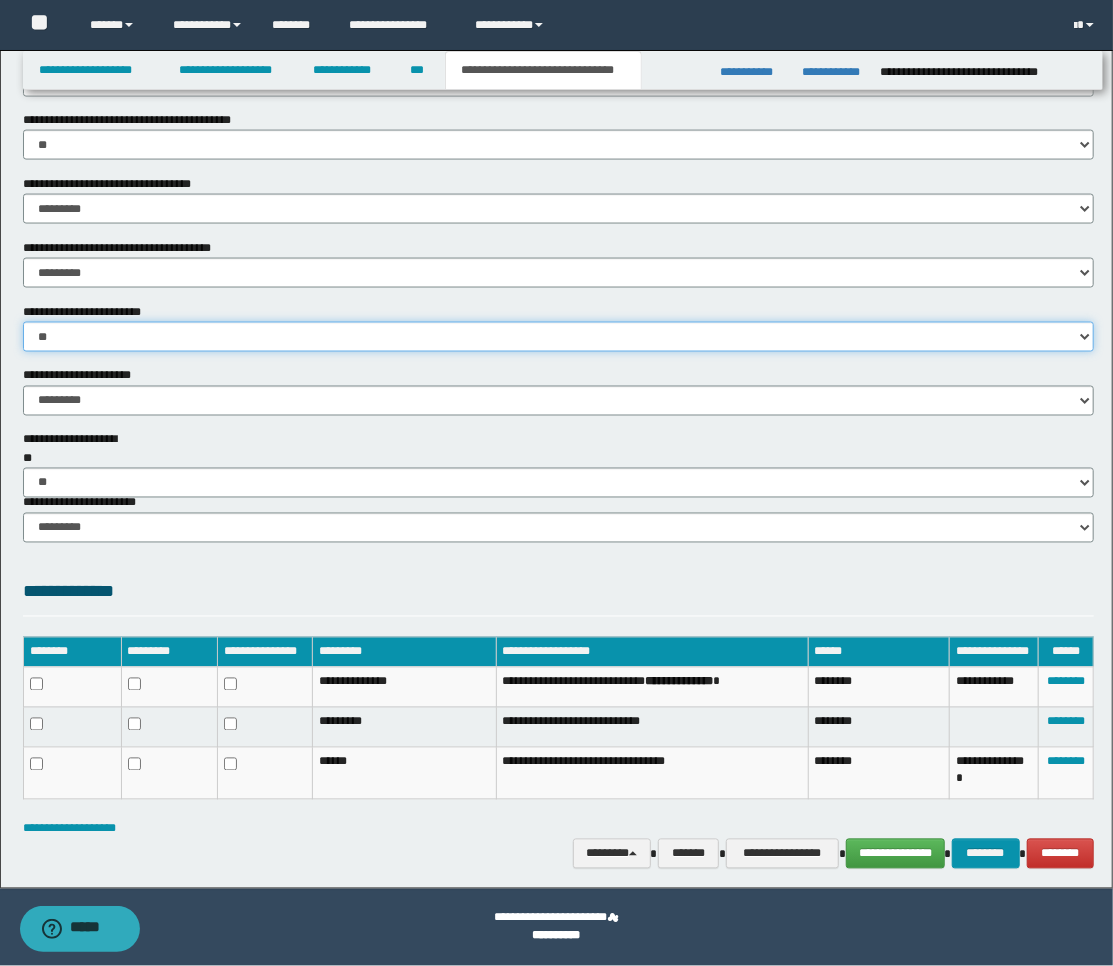 click on "*********
**
**" at bounding box center (559, 337) 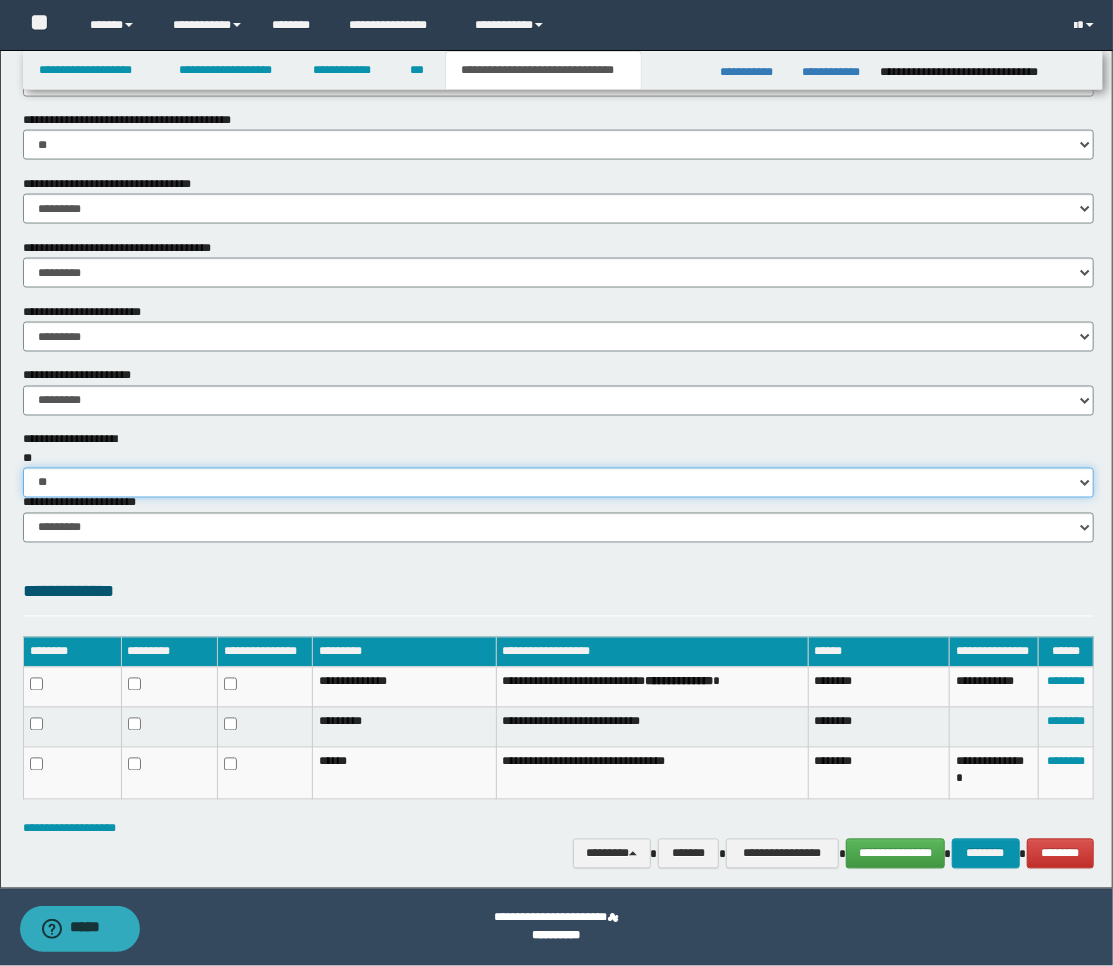 click on "*********
**
**" at bounding box center [559, 483] 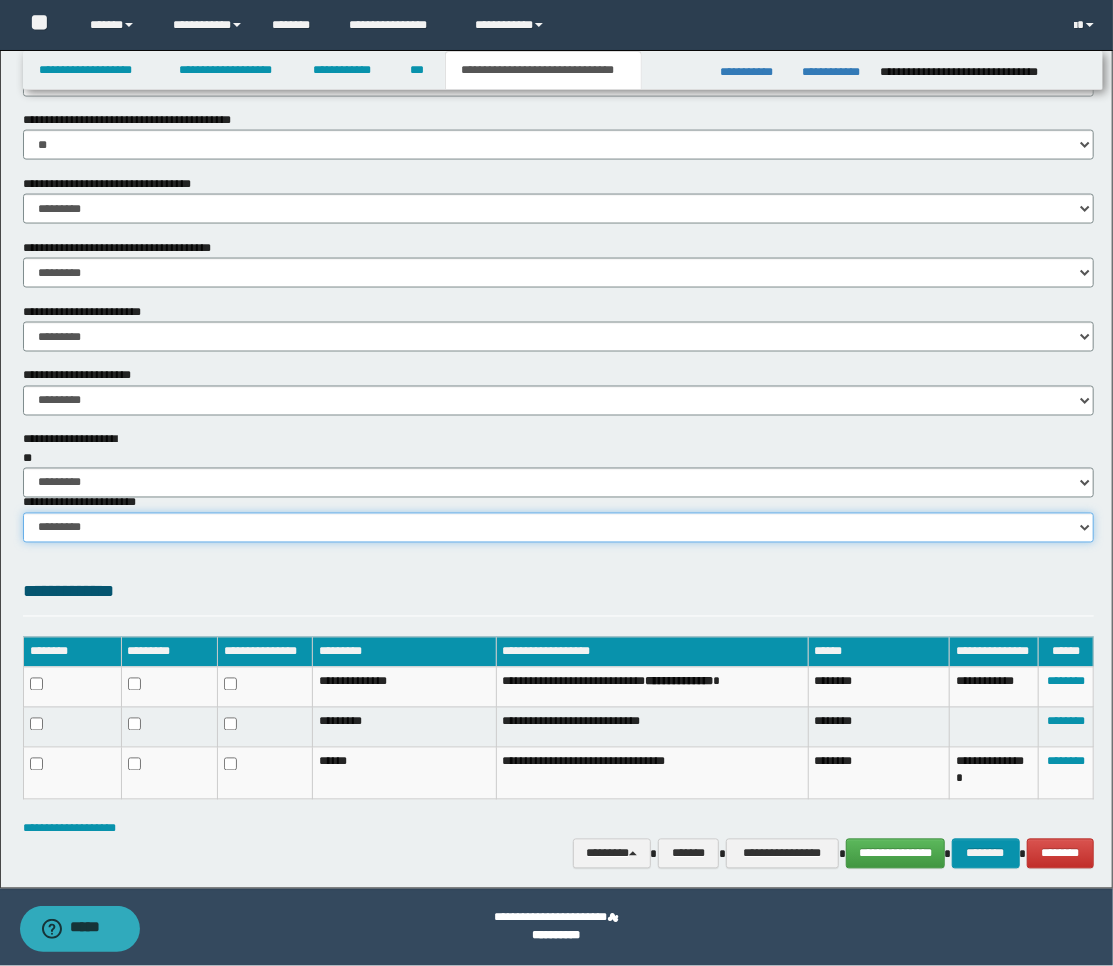 click on "*********
*********
*********" at bounding box center [559, 528] 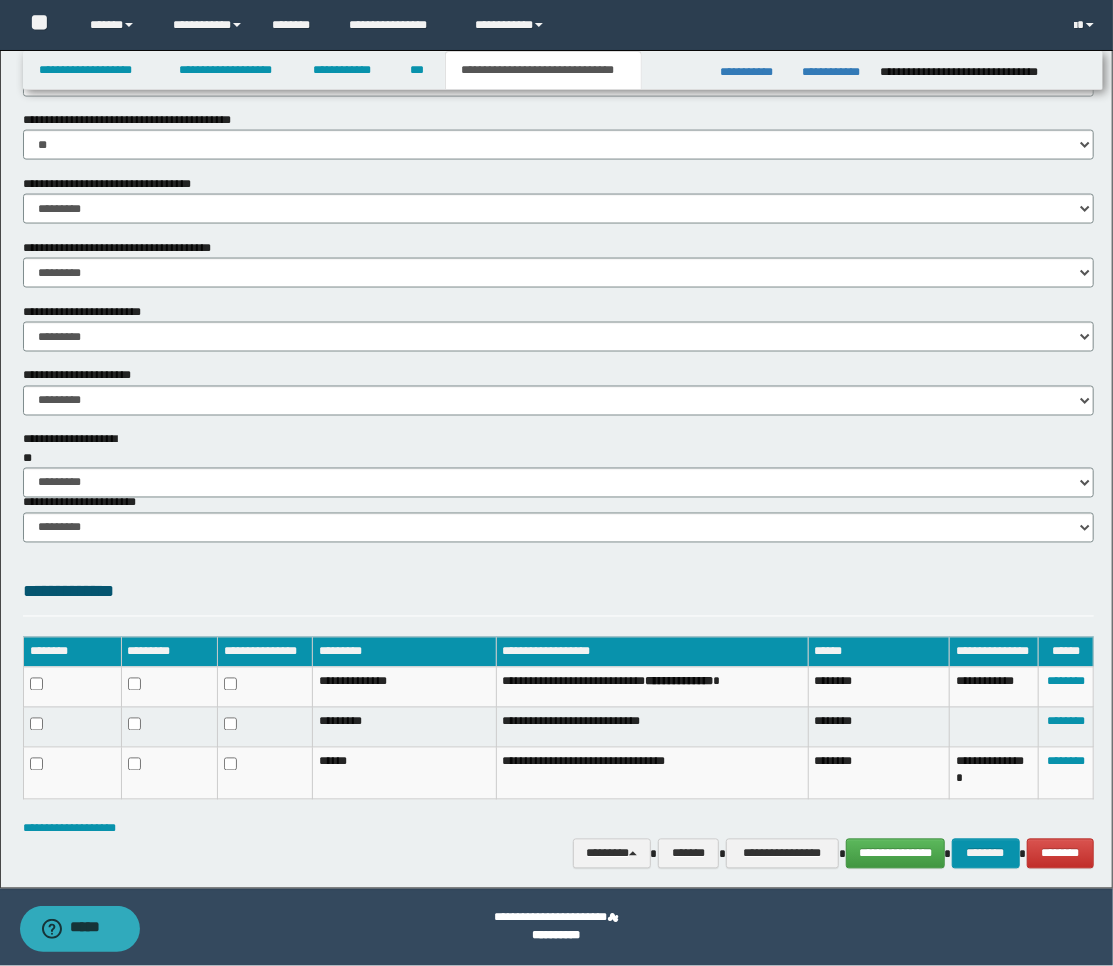 click on "**********" at bounding box center [559, 597] 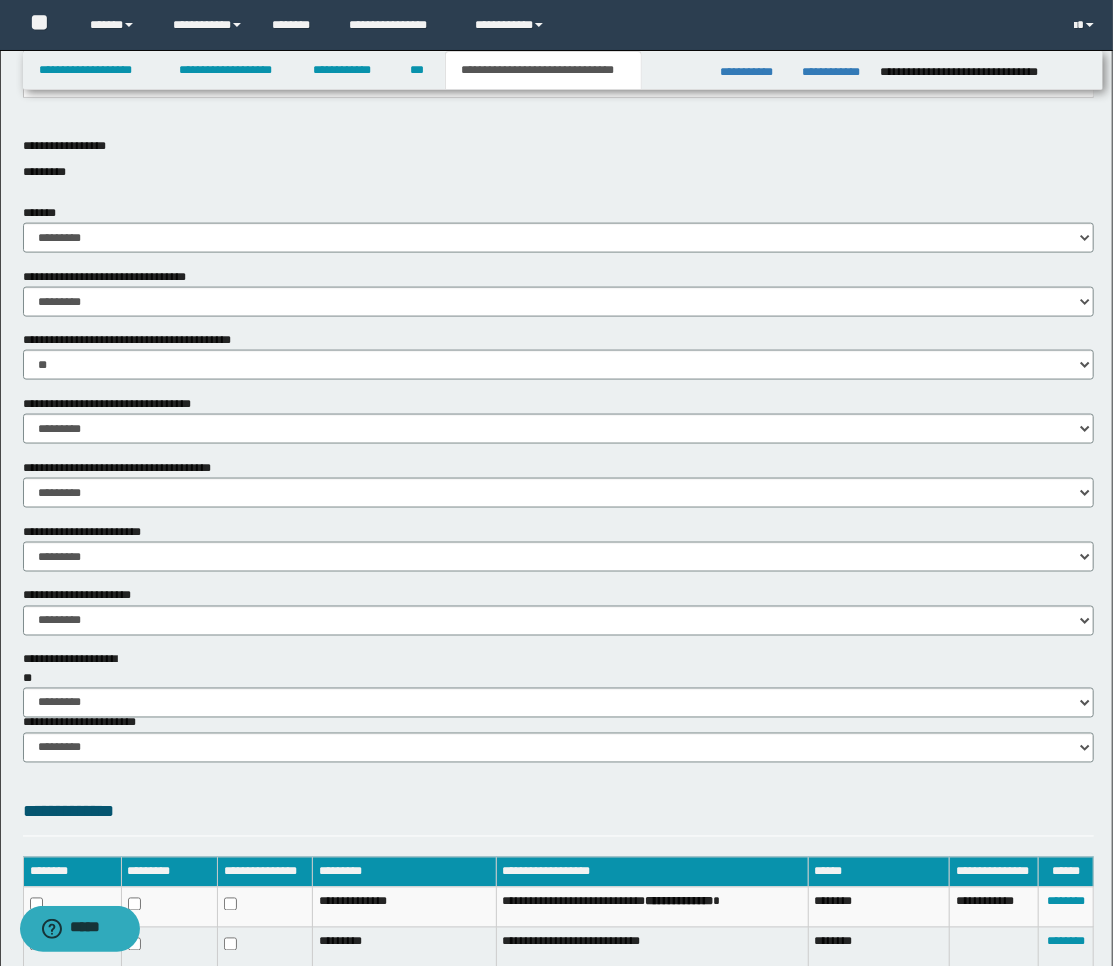 scroll, scrollTop: 1068, scrollLeft: 0, axis: vertical 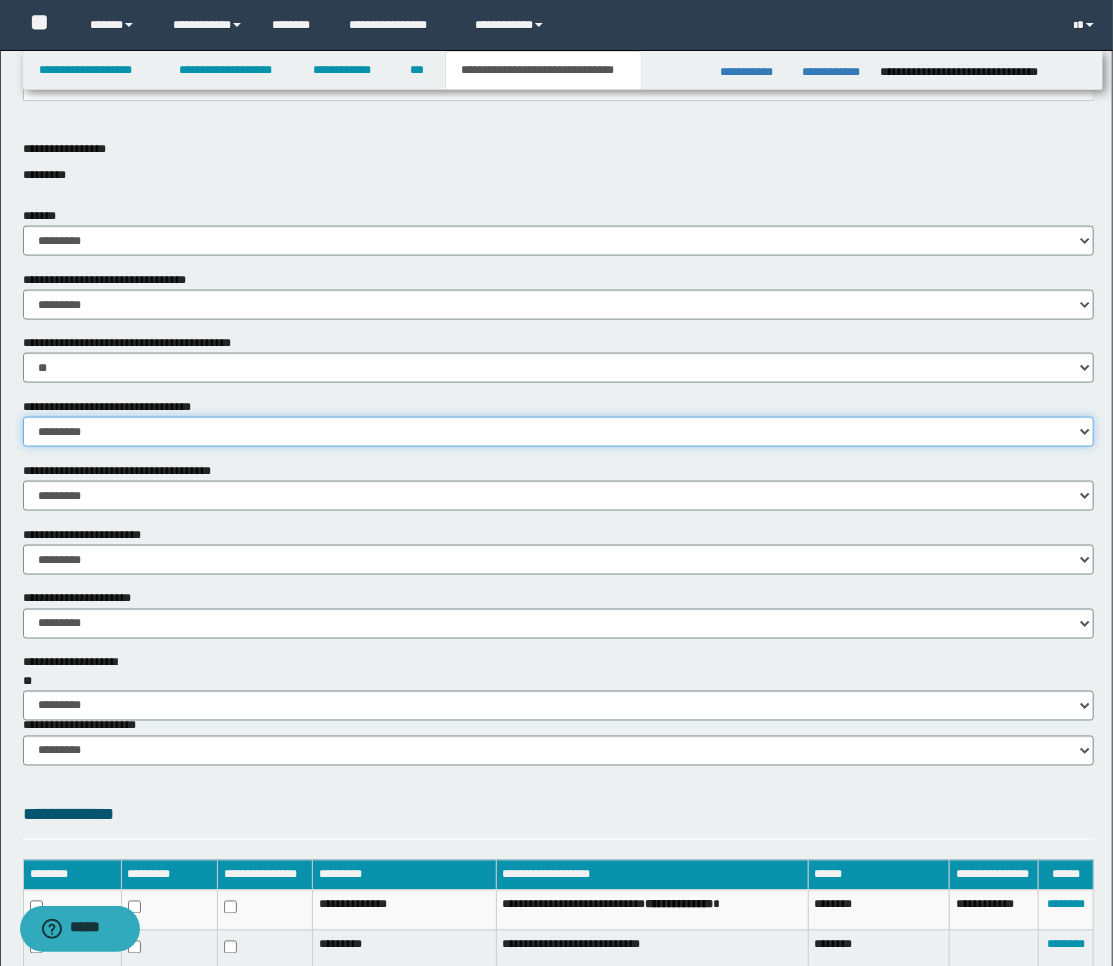 click on "*********
**
**" at bounding box center (559, 432) 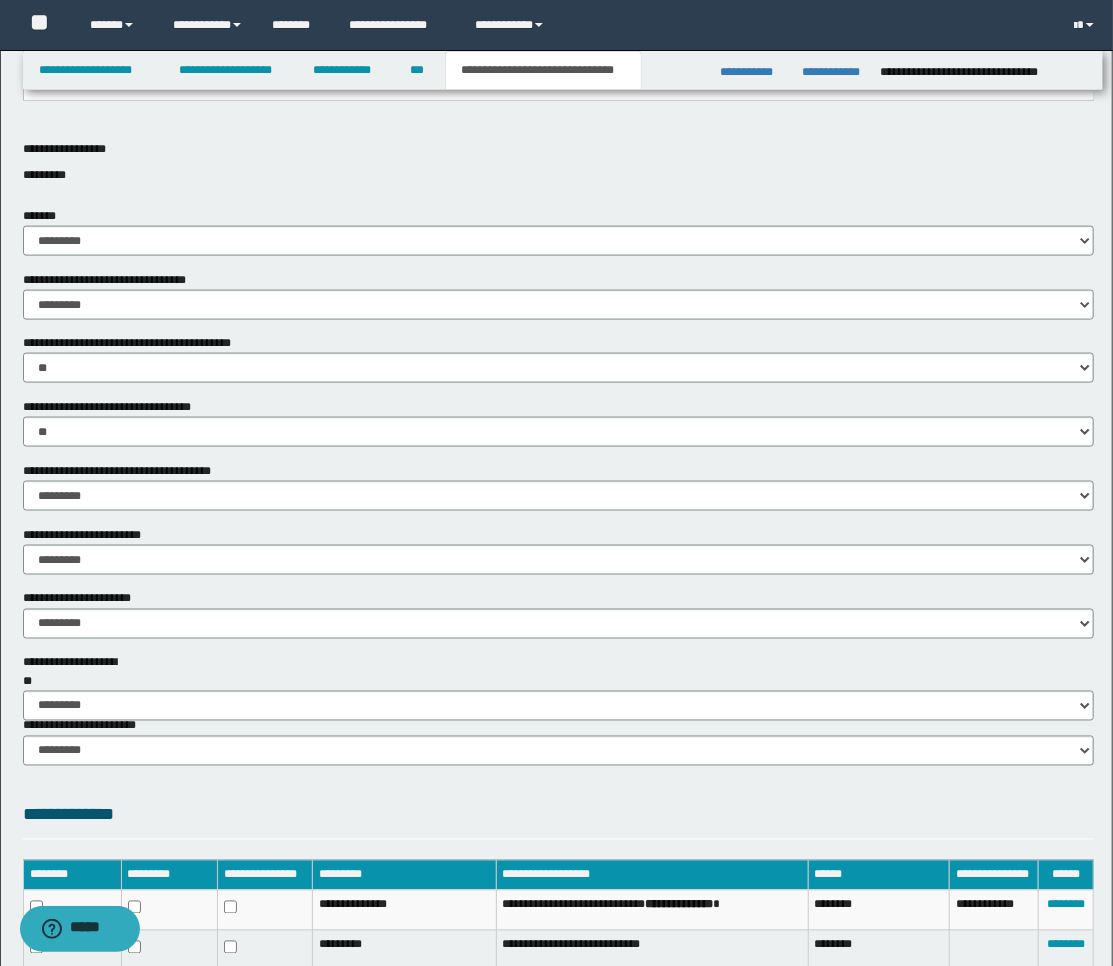 click on "**********" at bounding box center [559, 367] 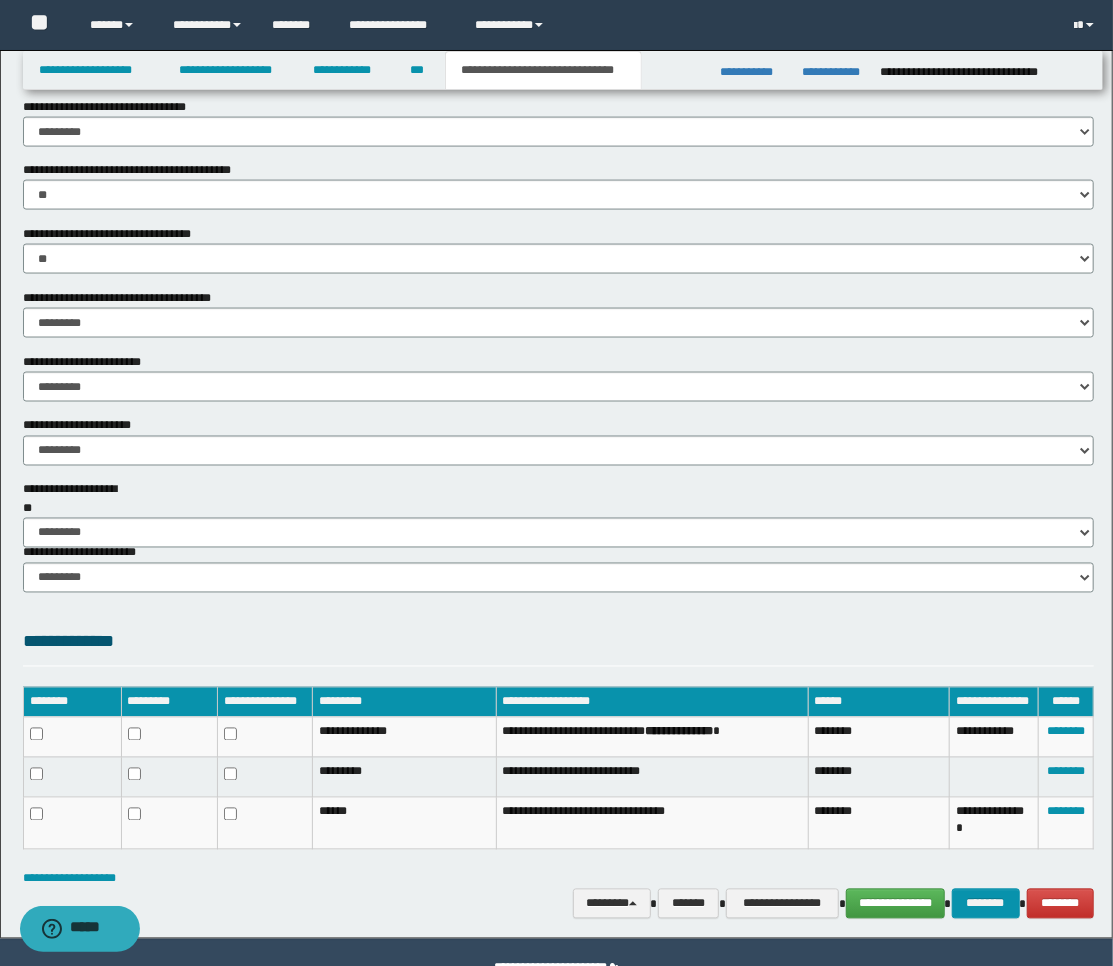 scroll, scrollTop: 1291, scrollLeft: 0, axis: vertical 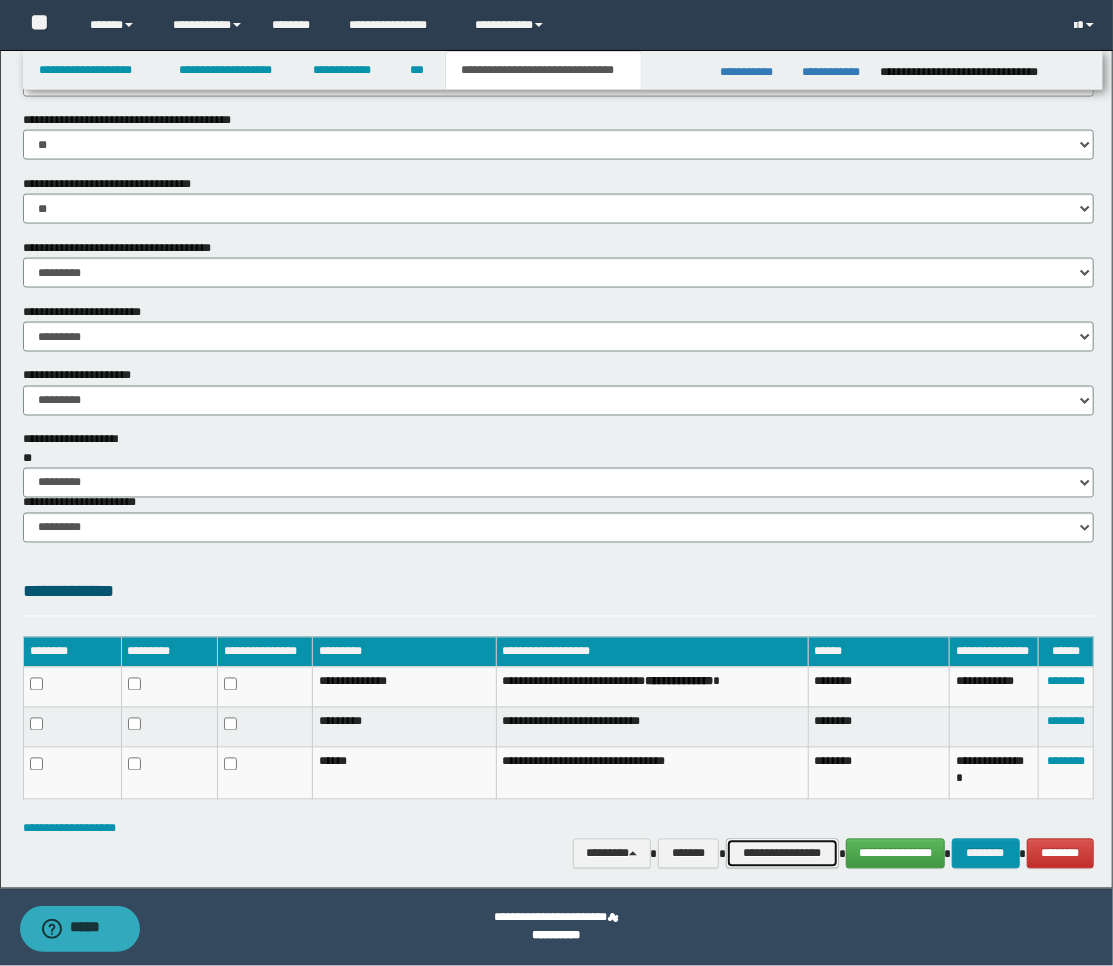 click on "**********" at bounding box center (782, 854) 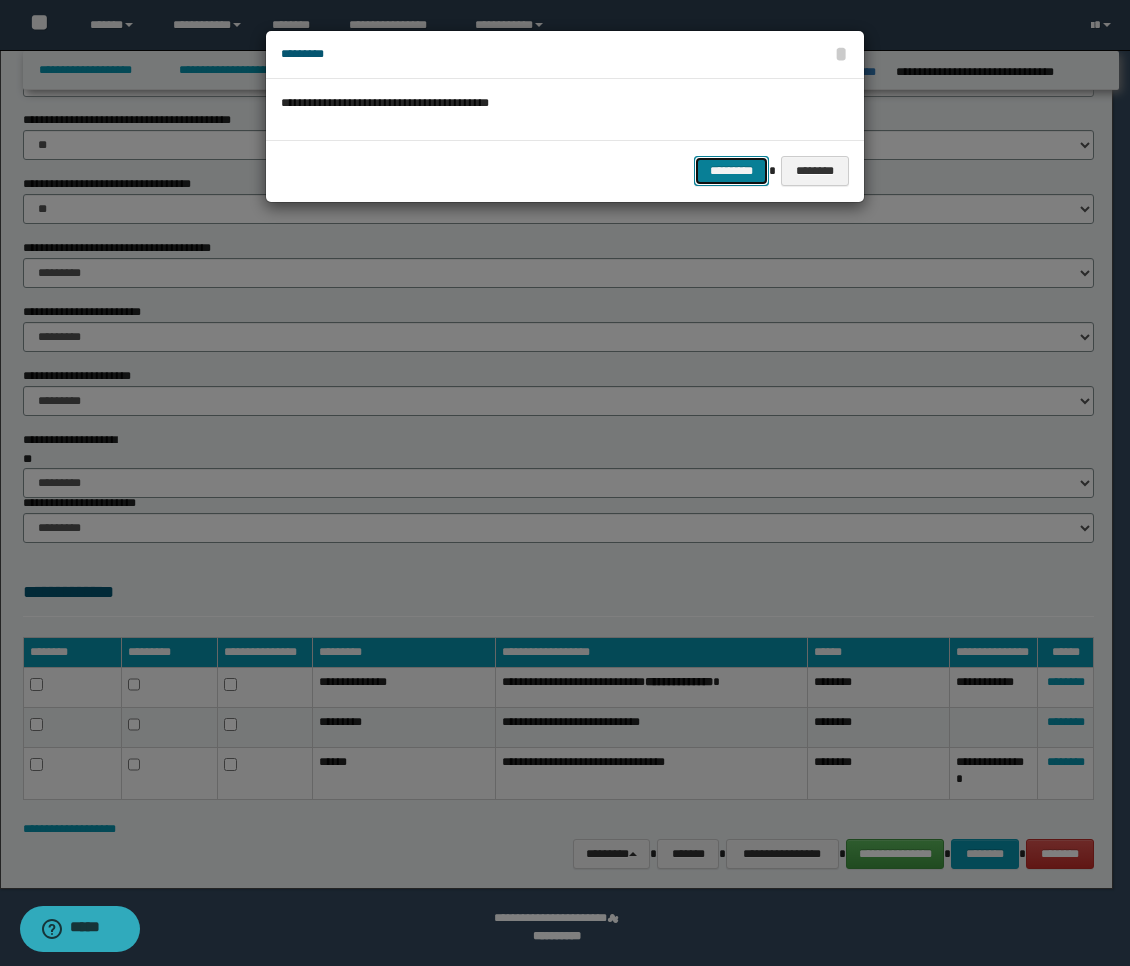 click on "*********" at bounding box center [731, 171] 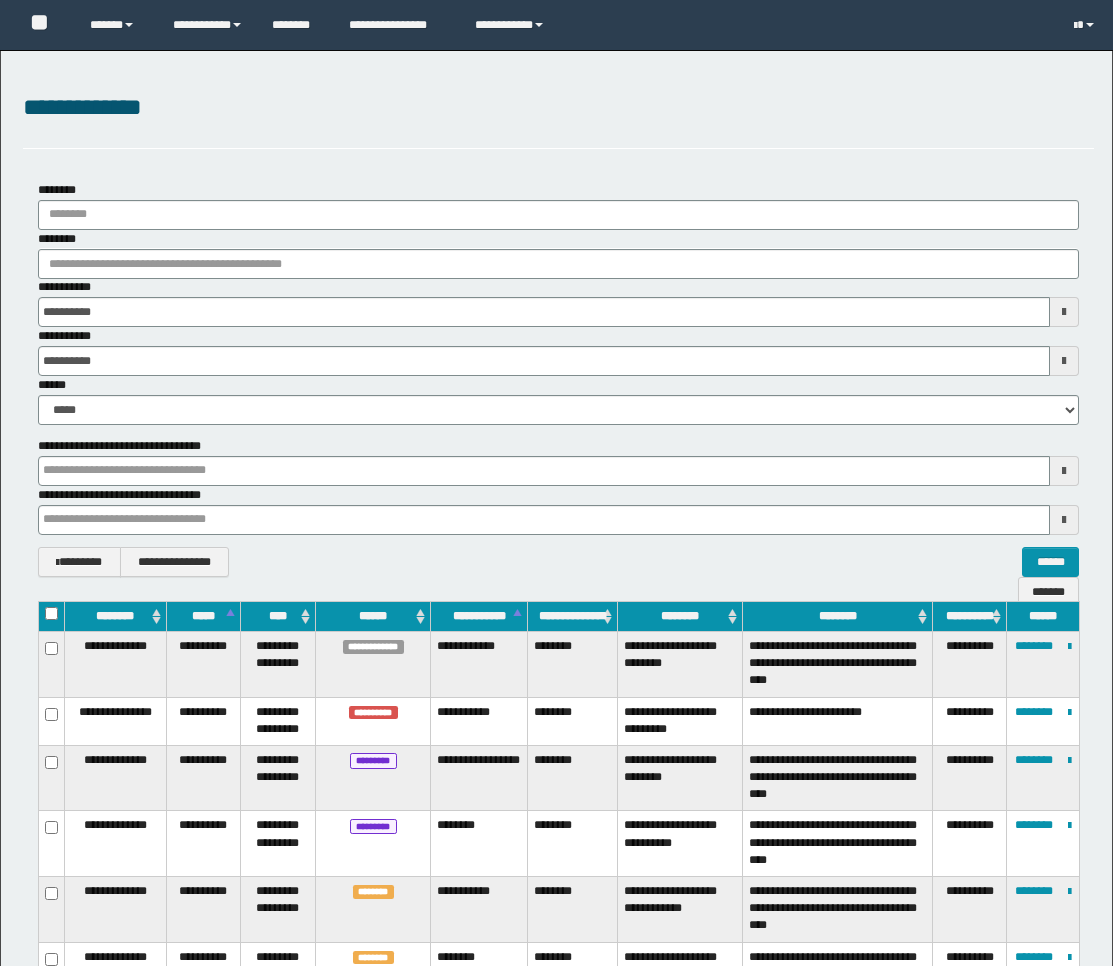 scroll, scrollTop: 0, scrollLeft: 0, axis: both 